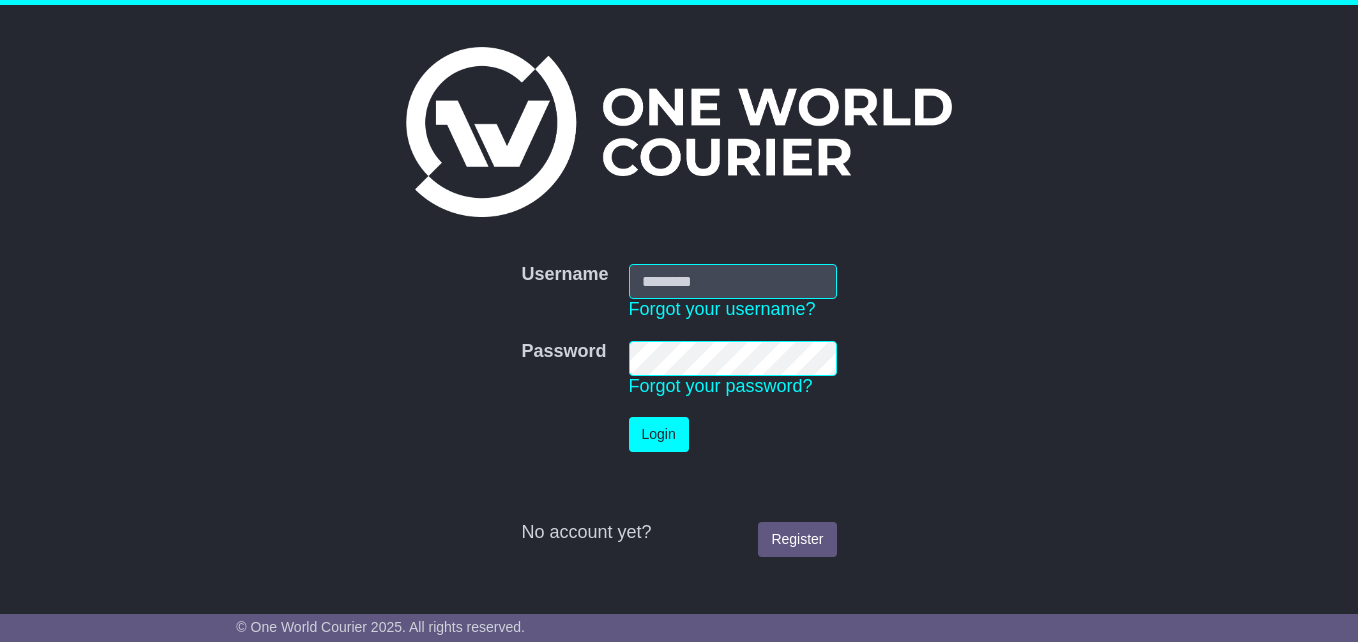 scroll, scrollTop: 0, scrollLeft: 0, axis: both 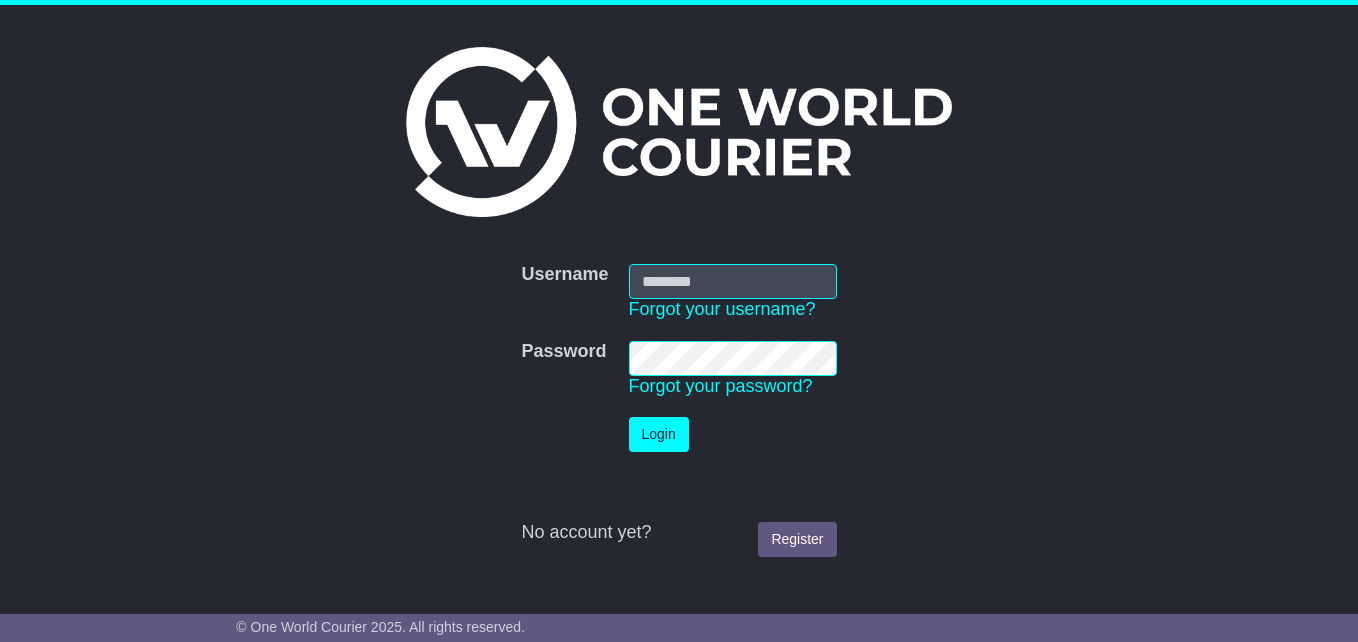 type on "**********" 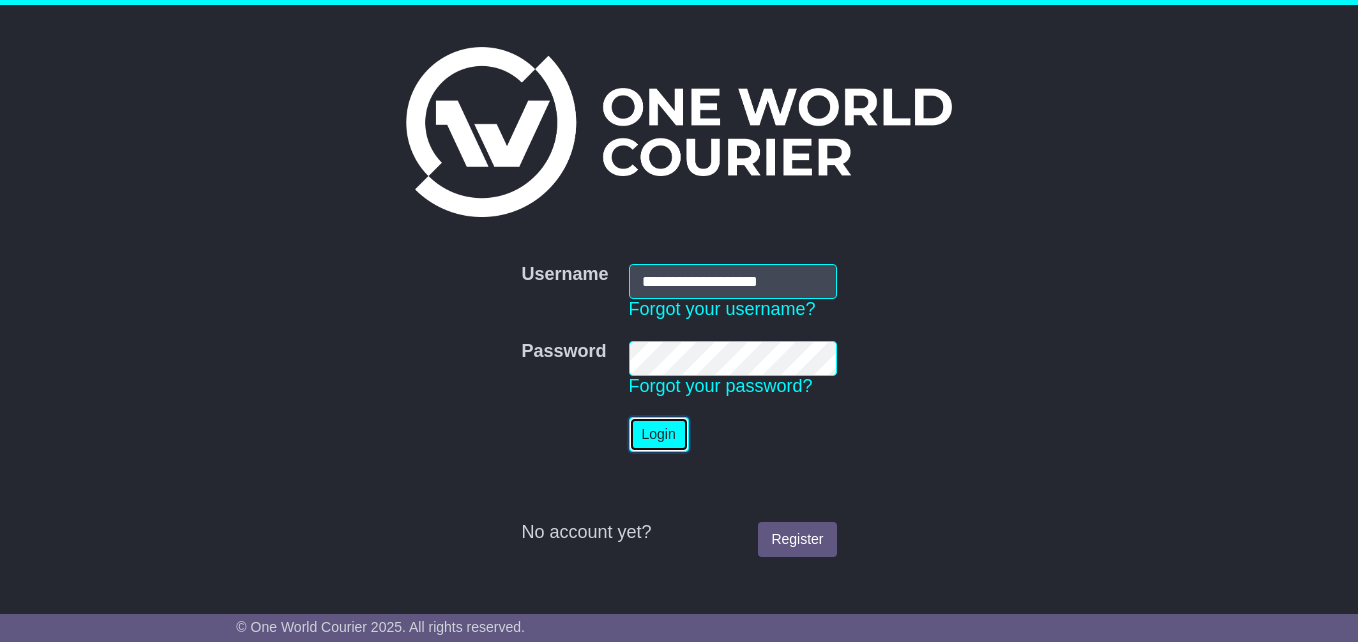 click on "Login" at bounding box center [659, 434] 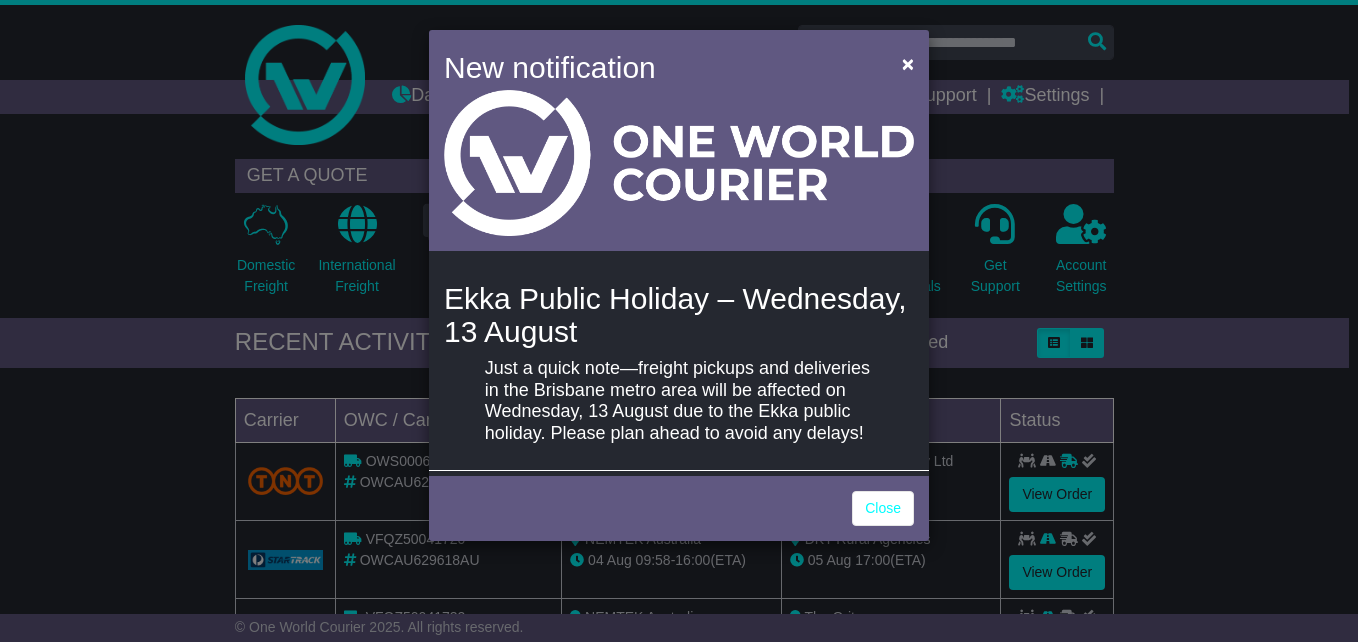 scroll, scrollTop: 0, scrollLeft: 0, axis: both 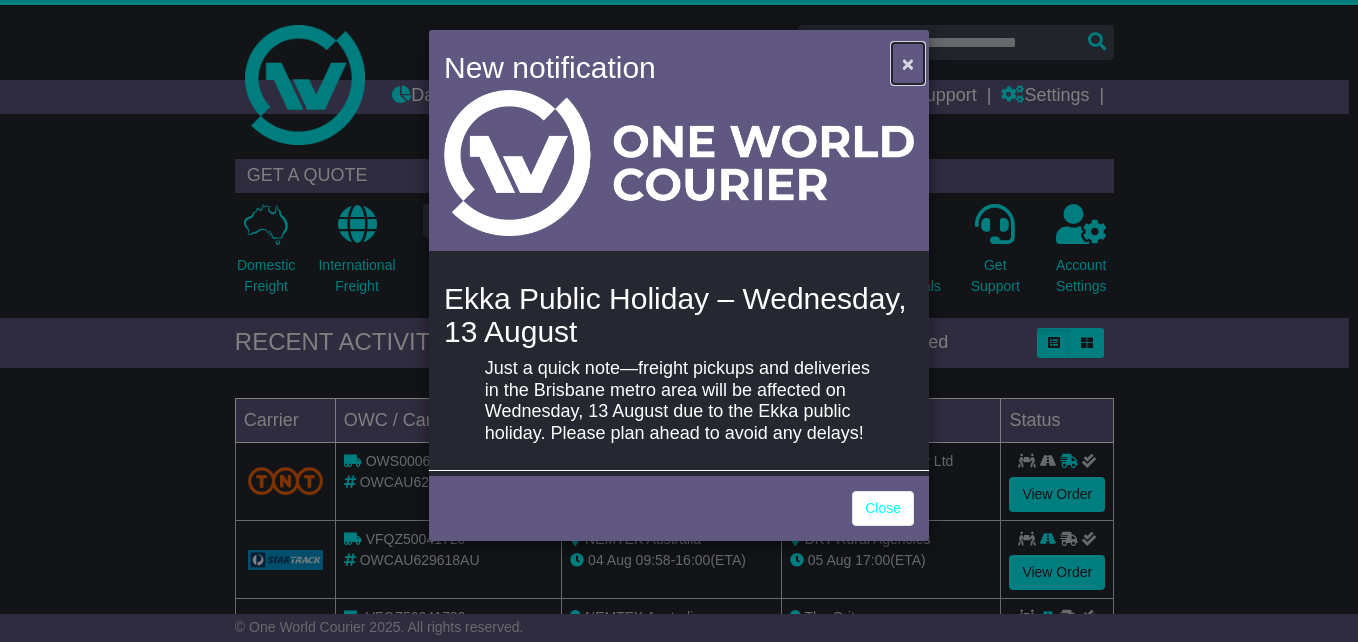 click on "×" at bounding box center (908, 63) 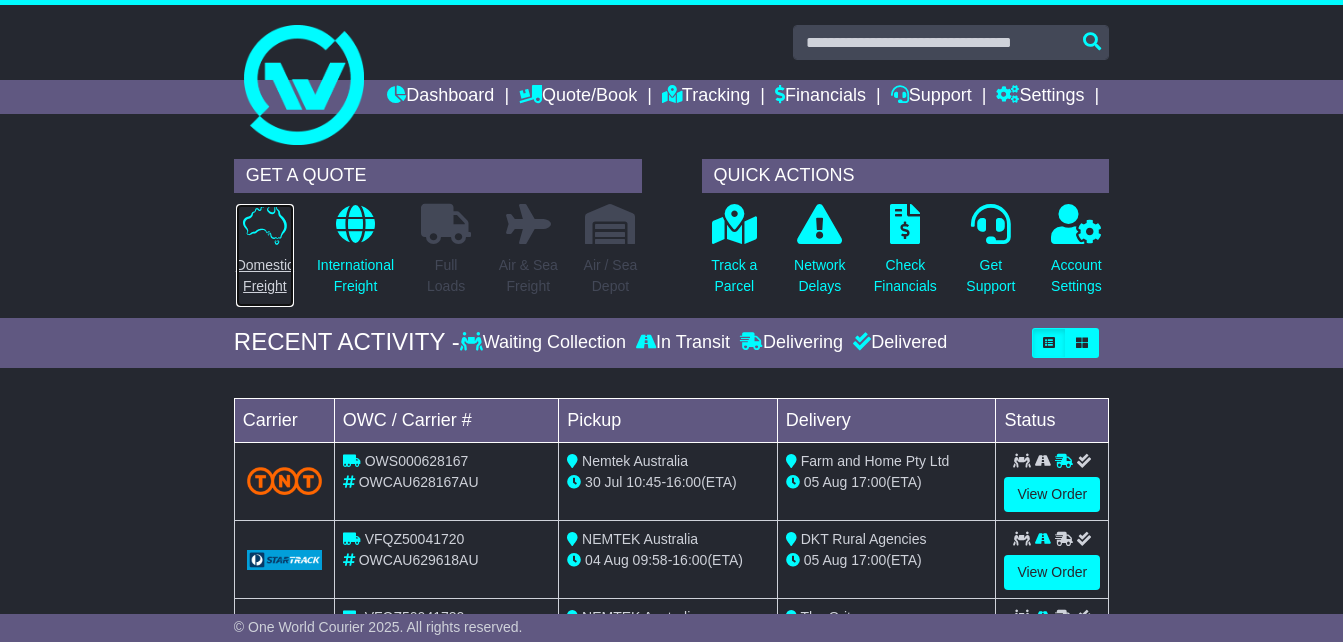 click on "Domestic Freight" at bounding box center (265, 276) 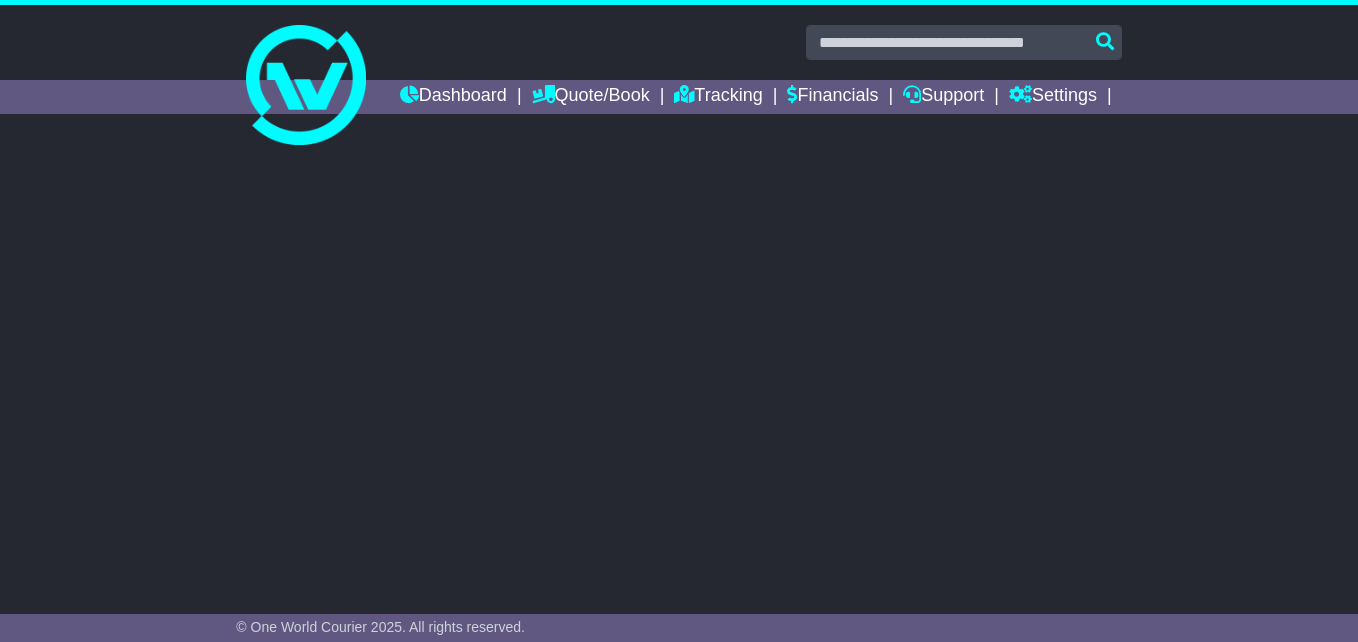 scroll, scrollTop: 0, scrollLeft: 0, axis: both 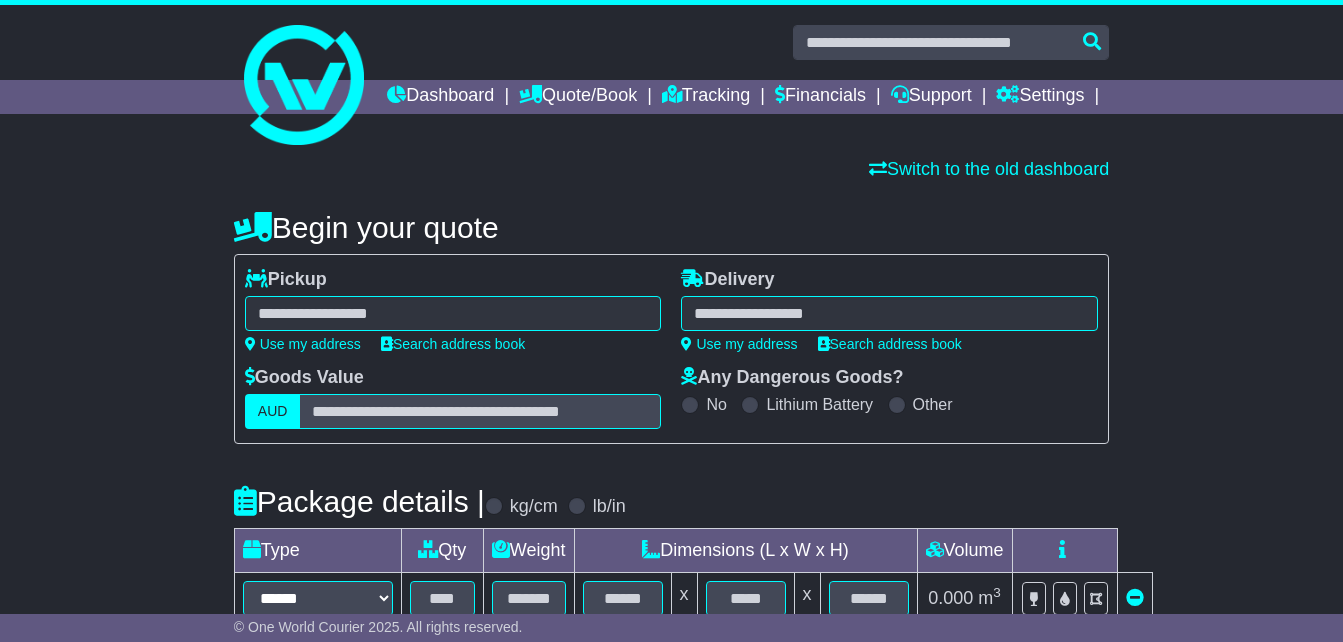click at bounding box center (453, 313) 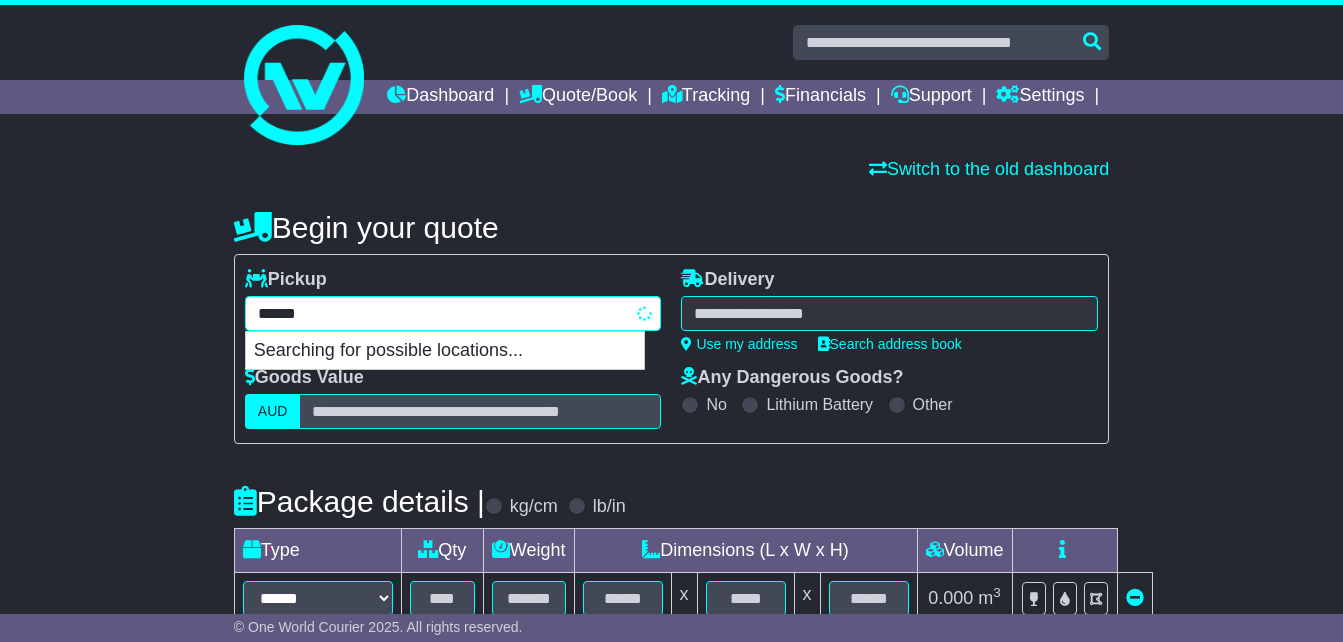 type on "*******" 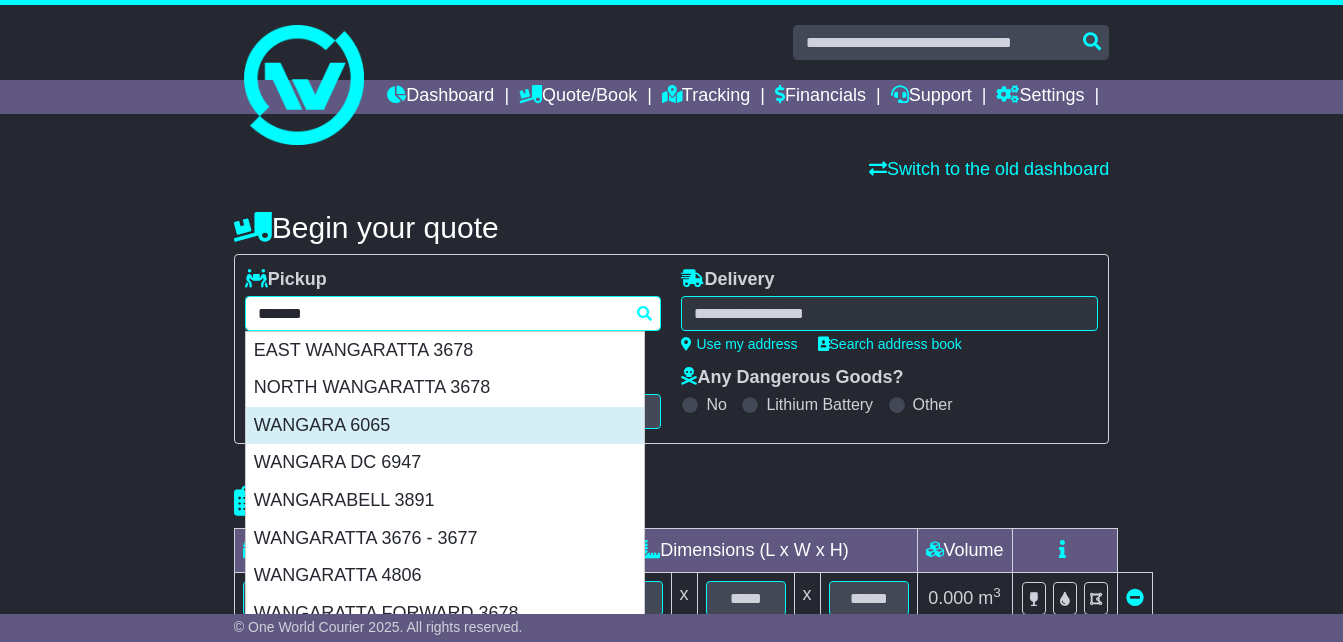 click on "WANGARA 6065" at bounding box center [445, 426] 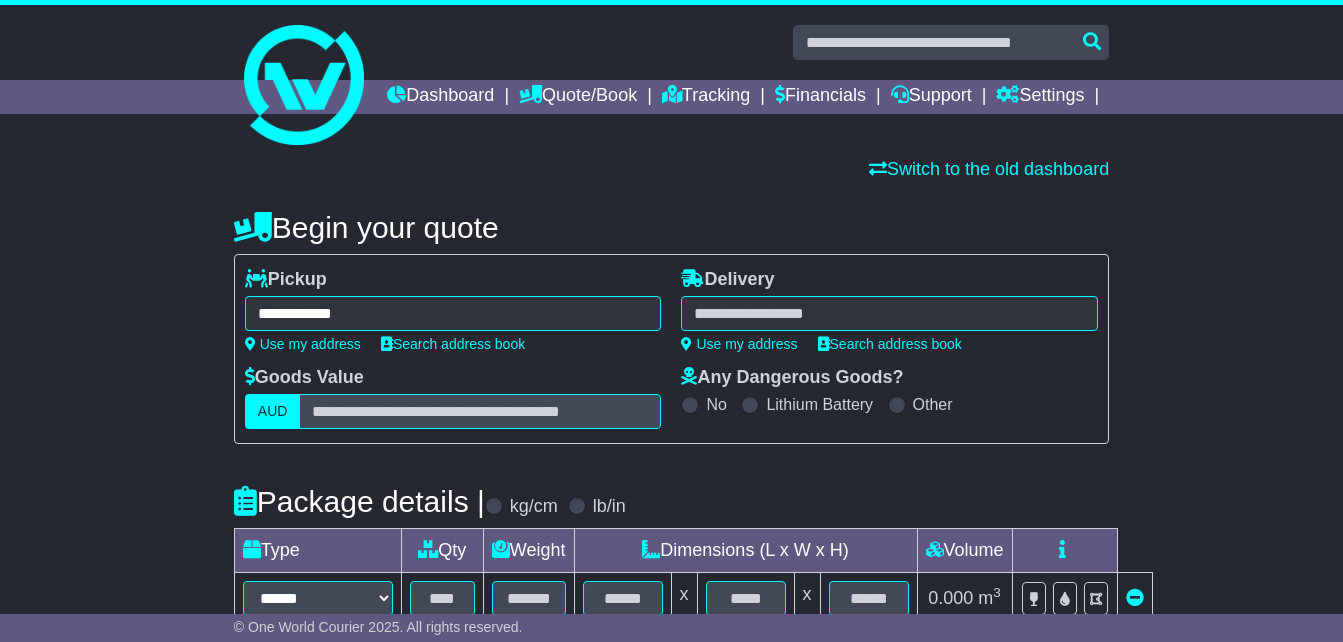 type on "**********" 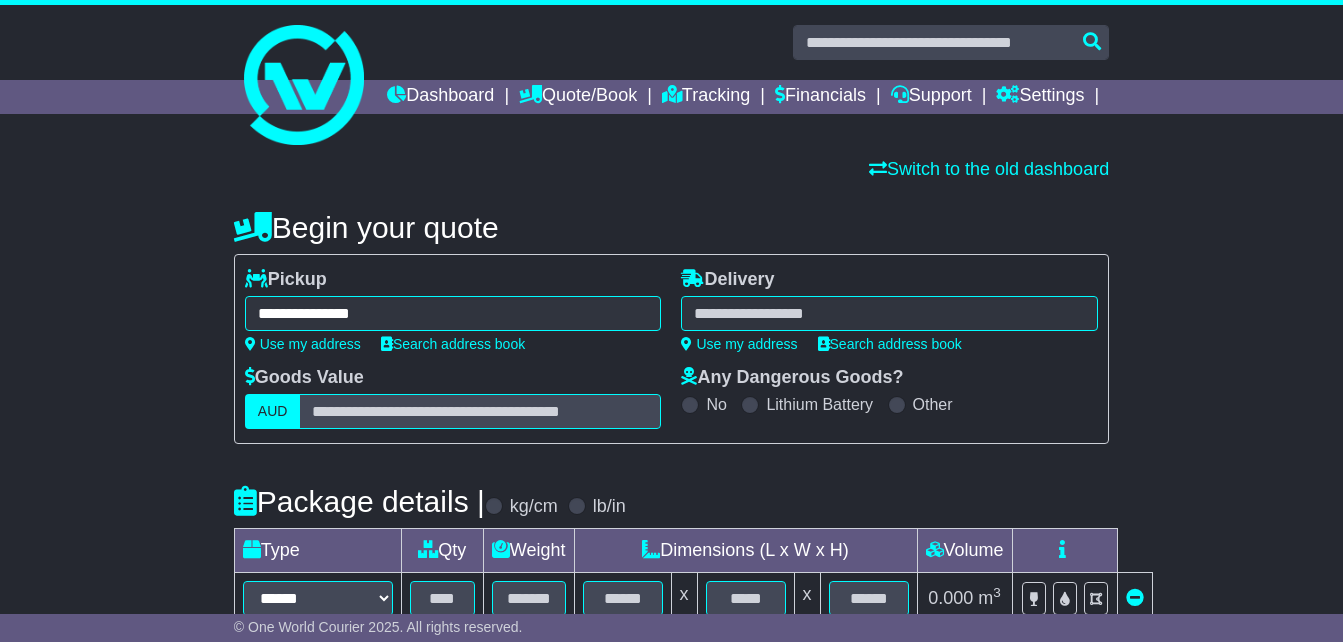 click at bounding box center [889, 313] 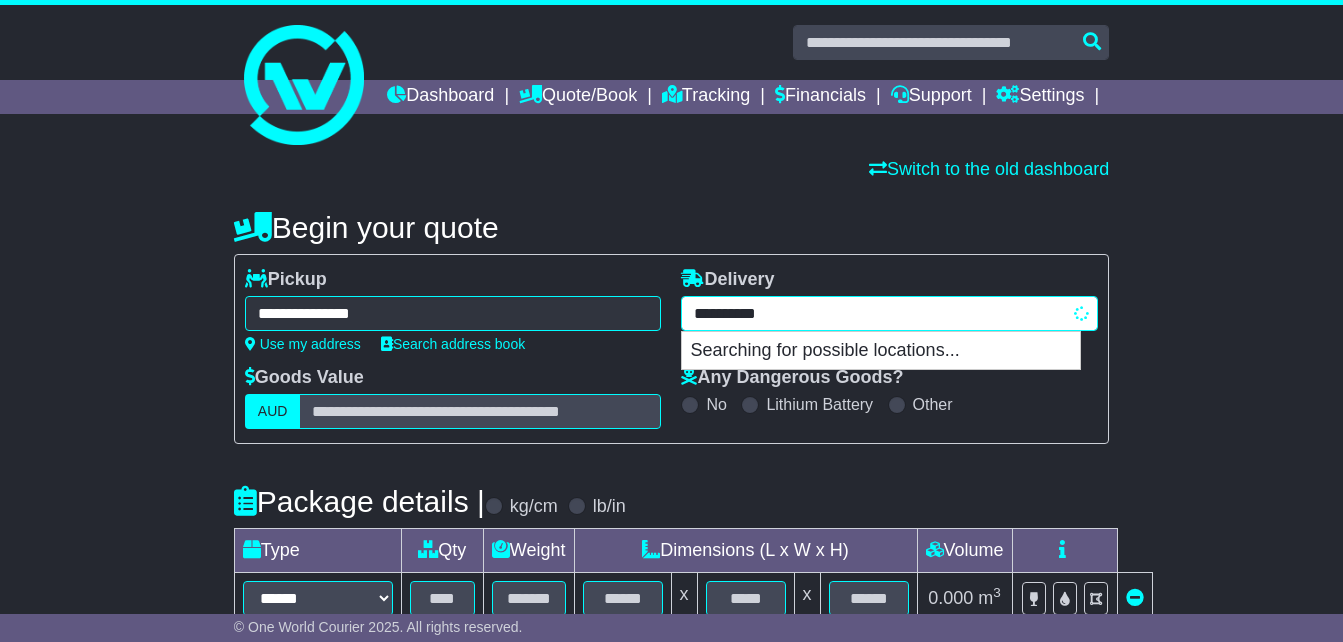 type on "**********" 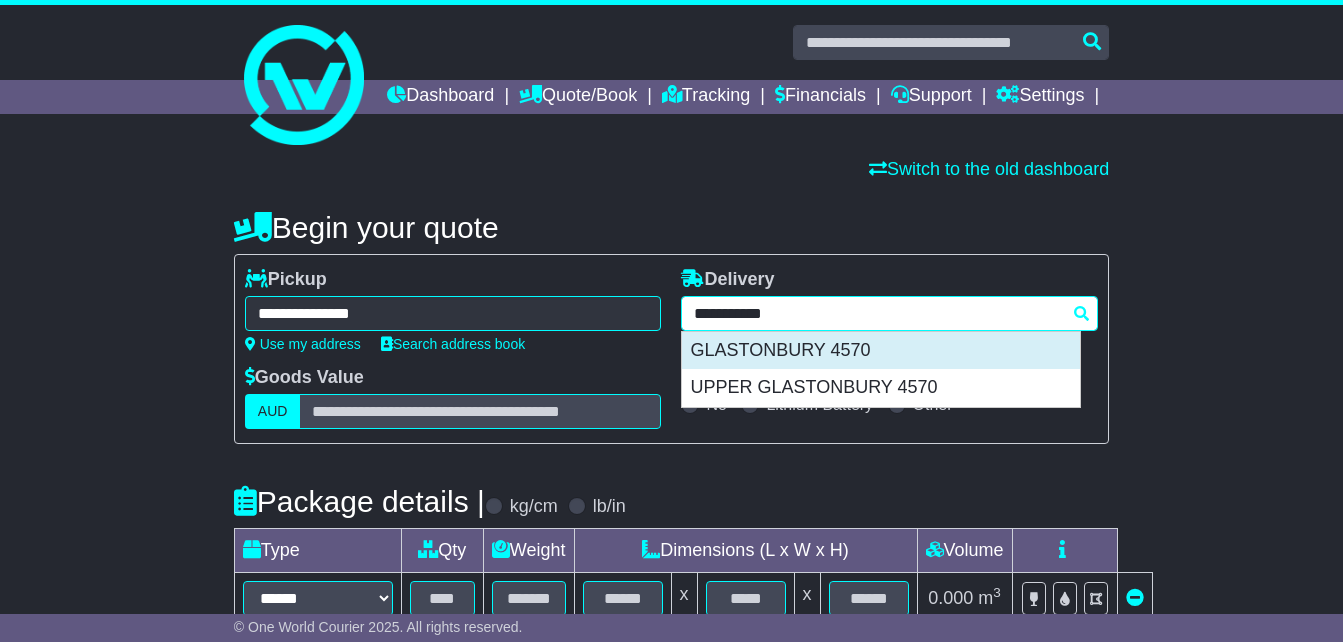 click on "GLASTONBURY 4570" at bounding box center [881, 351] 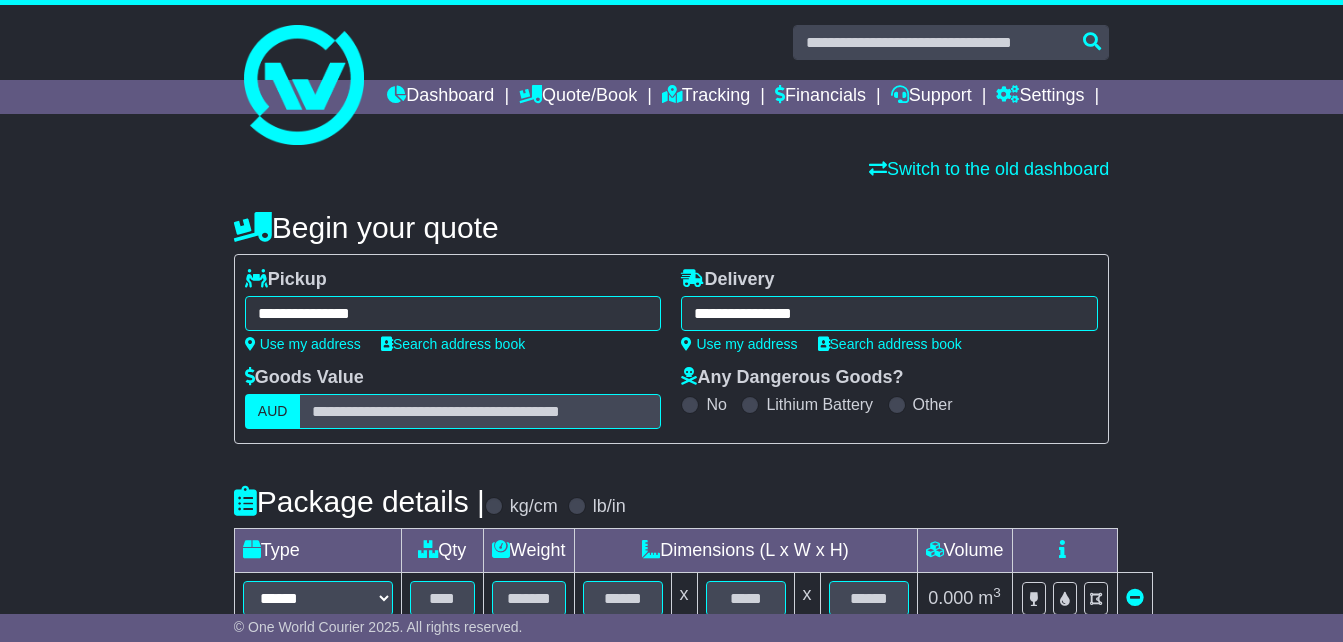 type on "**********" 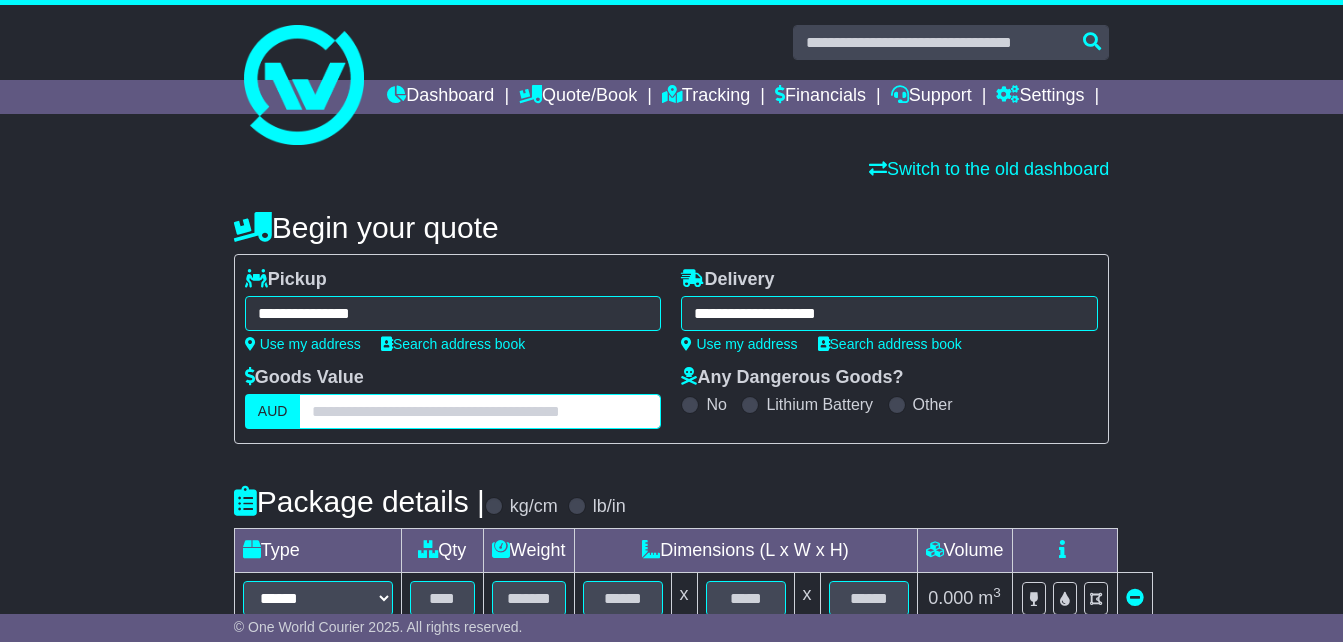 click at bounding box center [480, 411] 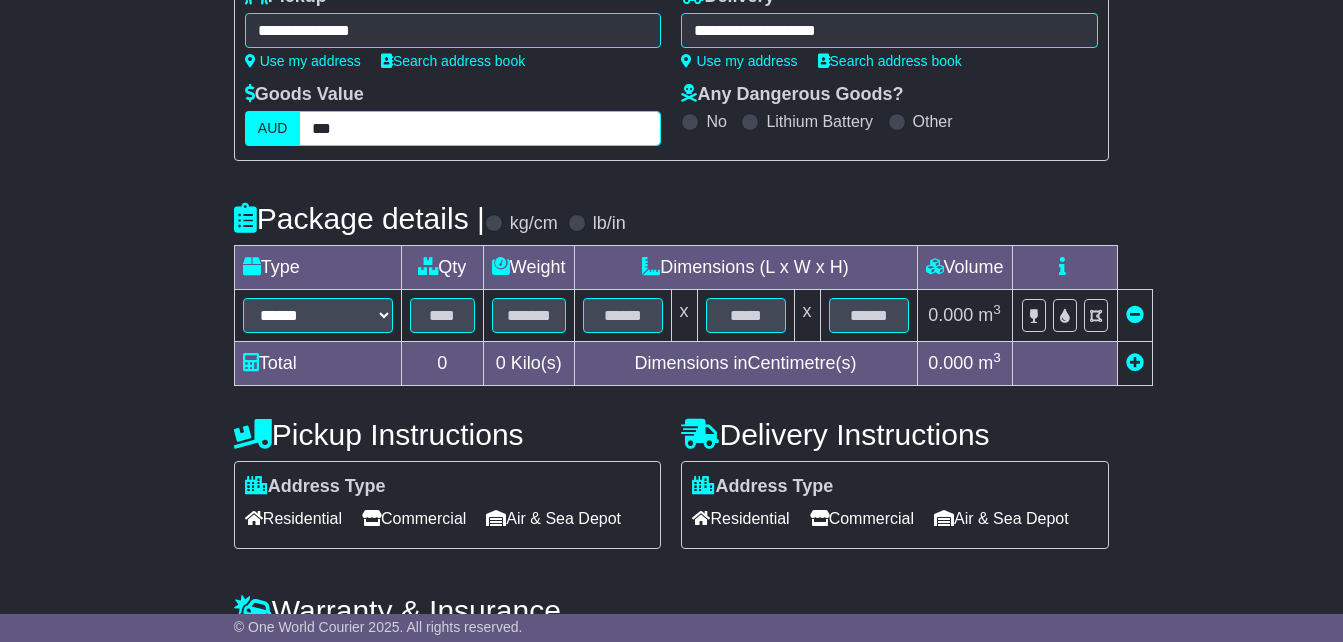 scroll, scrollTop: 321, scrollLeft: 0, axis: vertical 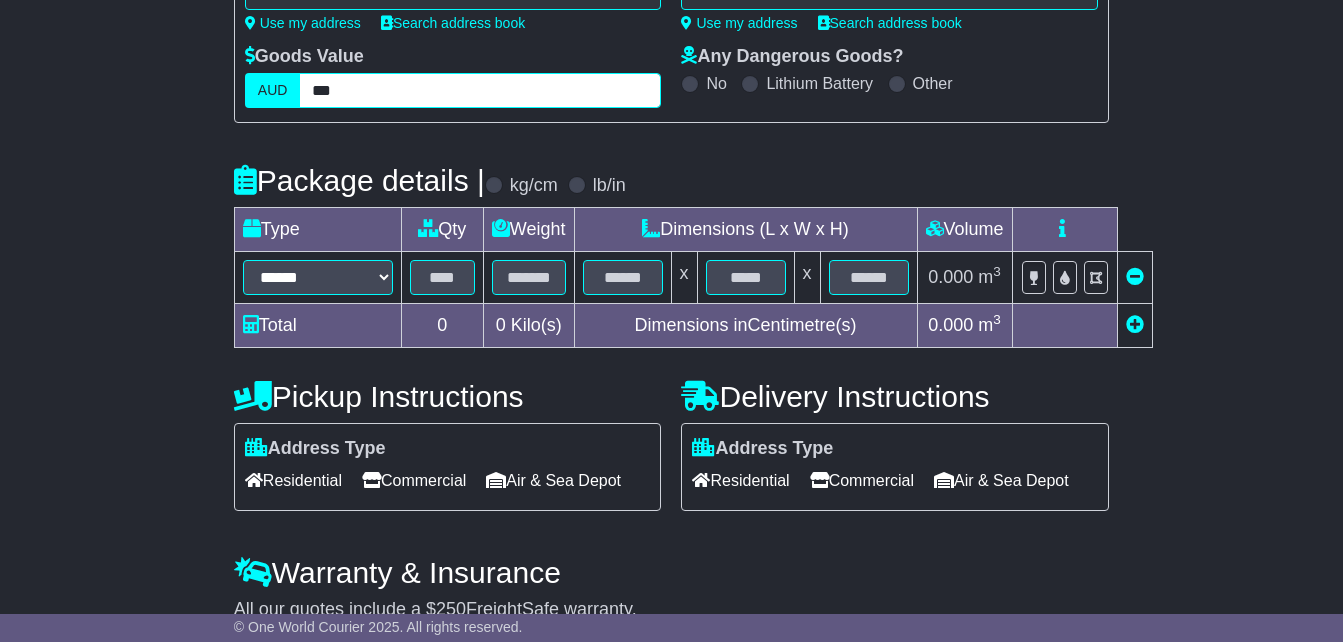 type on "***" 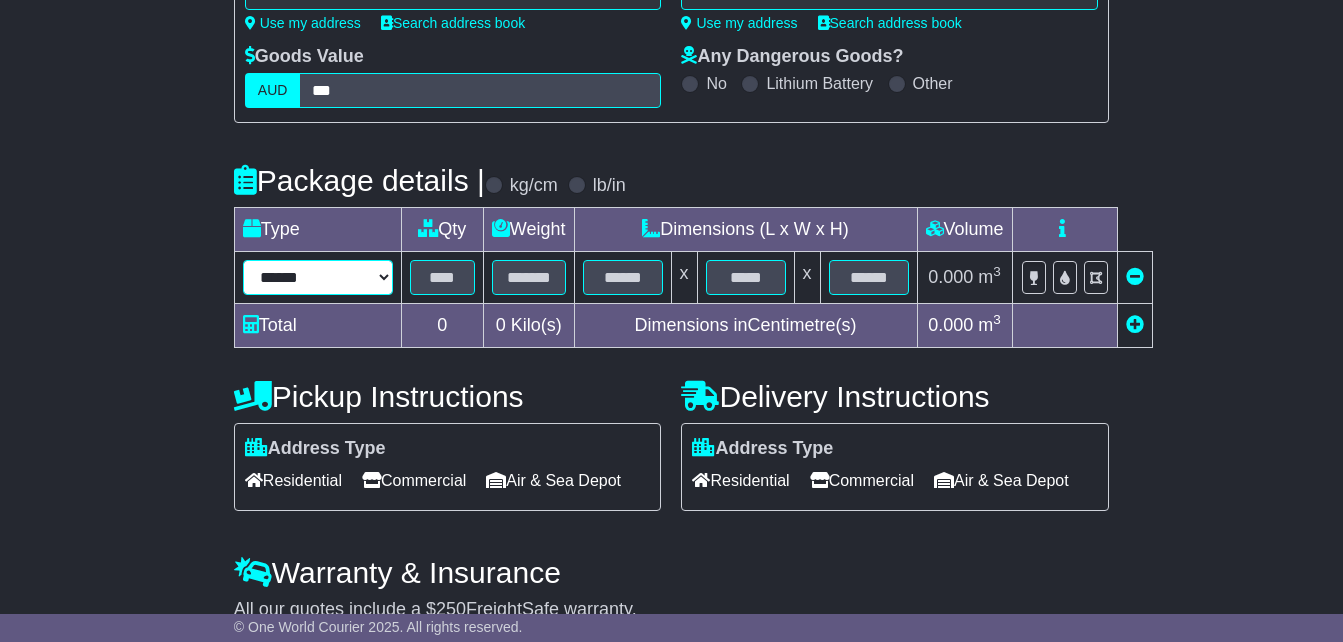 click on "****** ****** *** ******** ***** **** **** ****** *** *******" at bounding box center [318, 277] 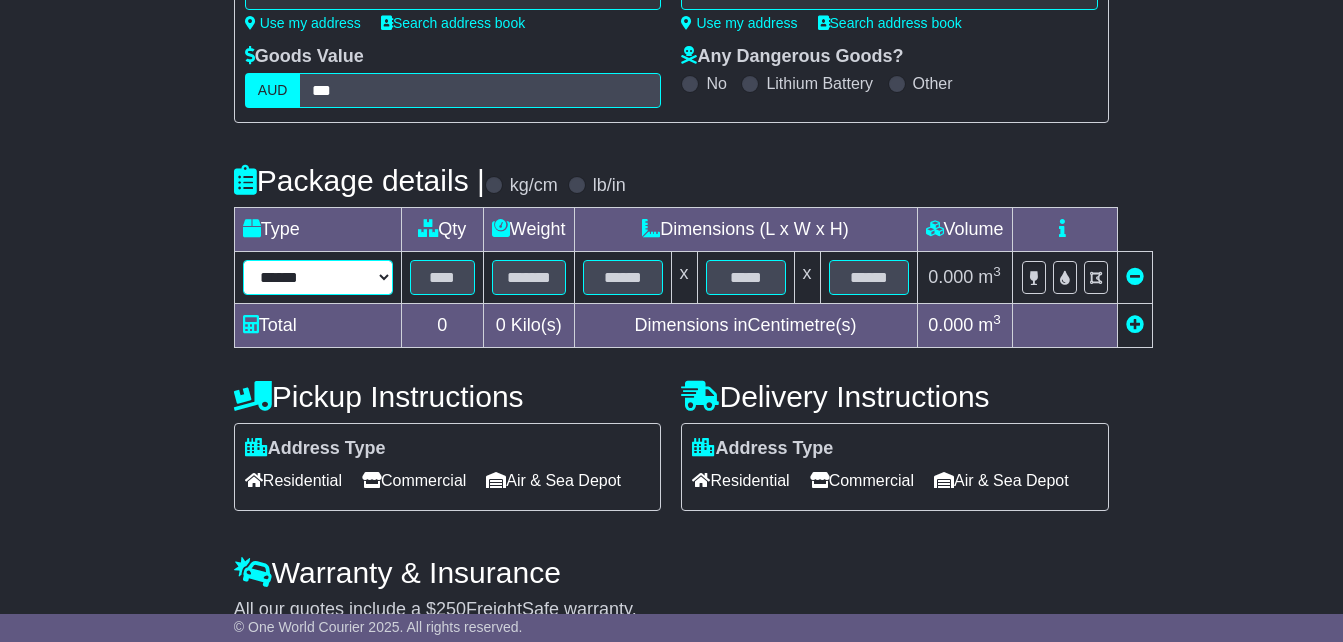 select on "*****" 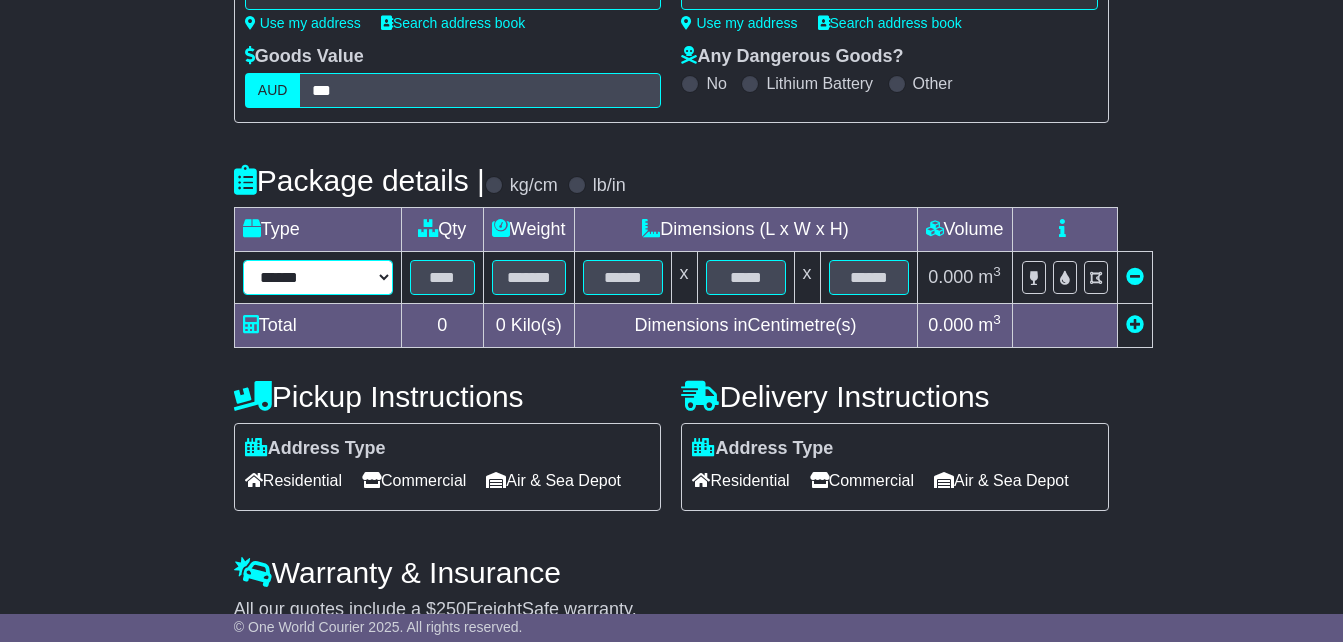click on "****** ****** *** ******** ***** **** **** ****** *** *******" at bounding box center (318, 277) 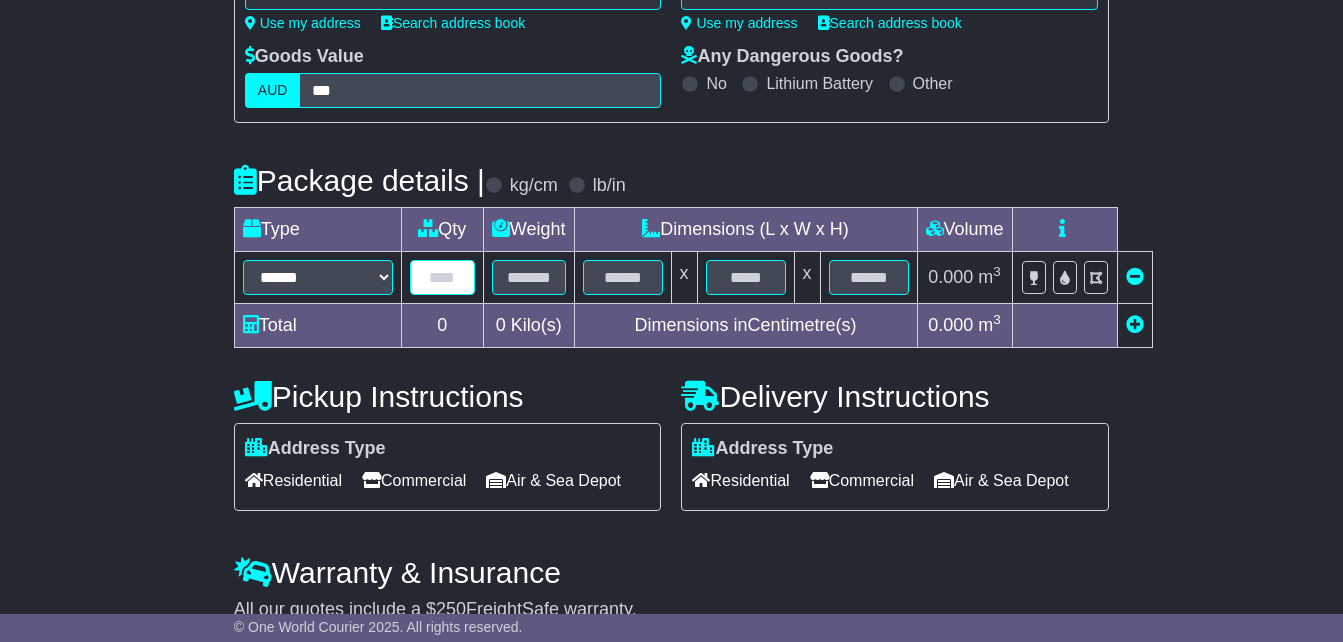 click at bounding box center [442, 277] 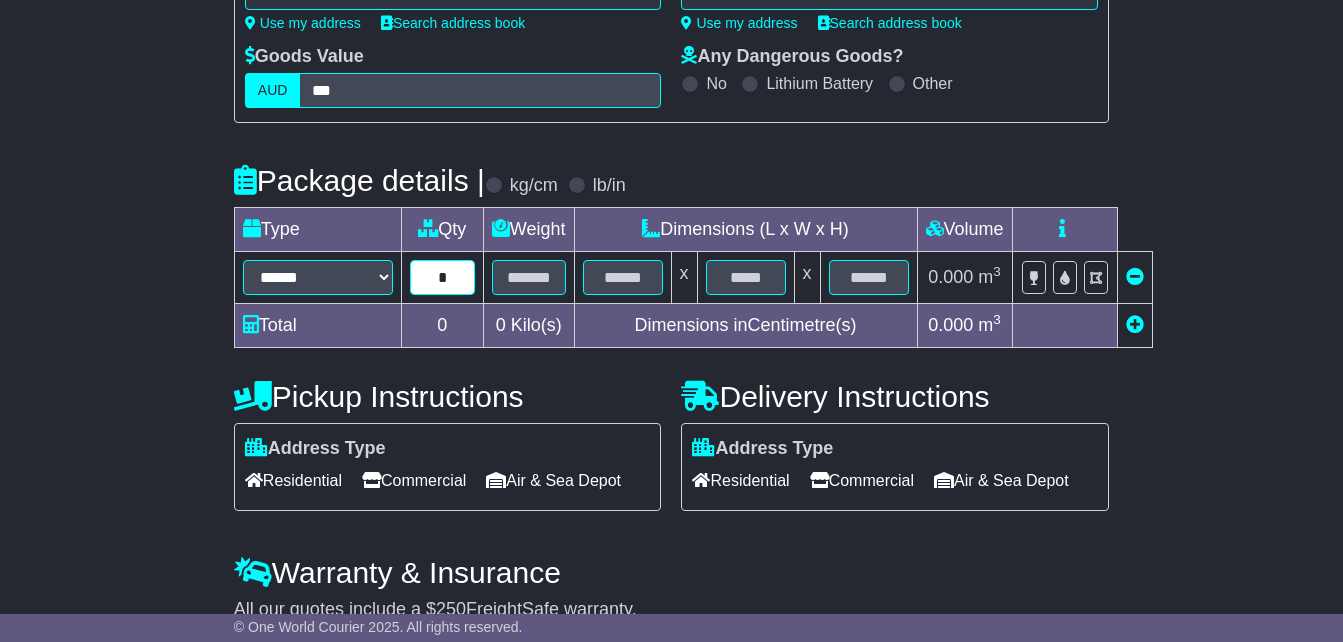 type on "*" 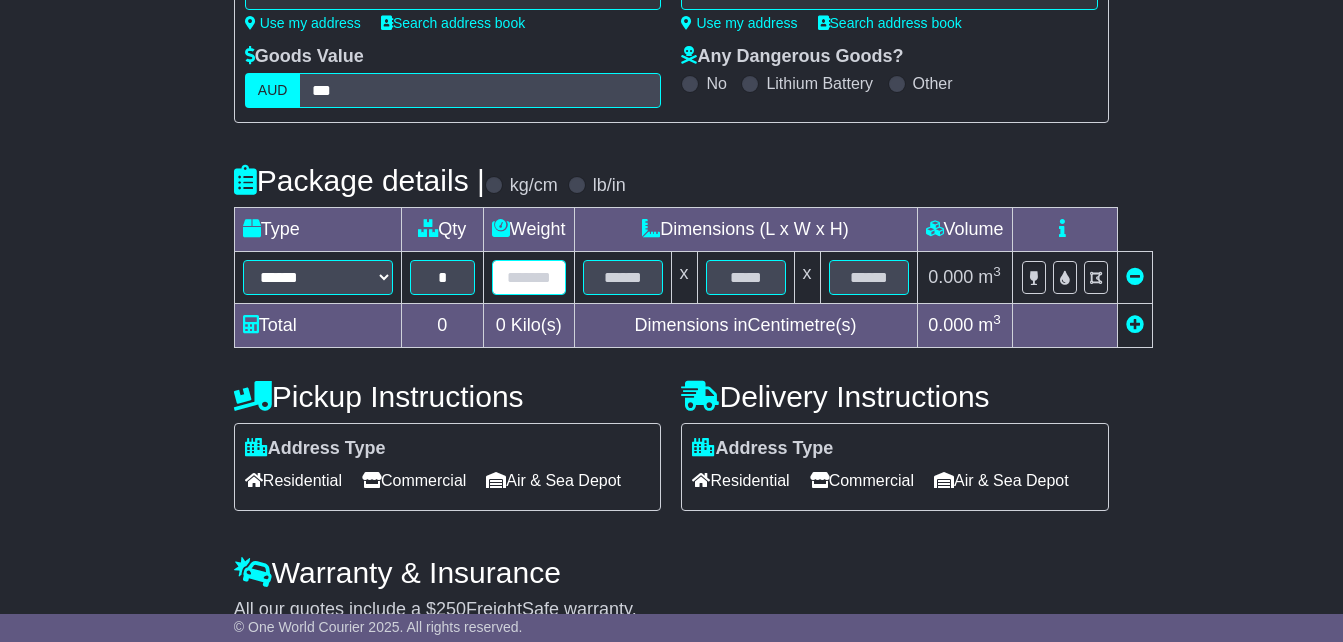 click at bounding box center (529, 277) 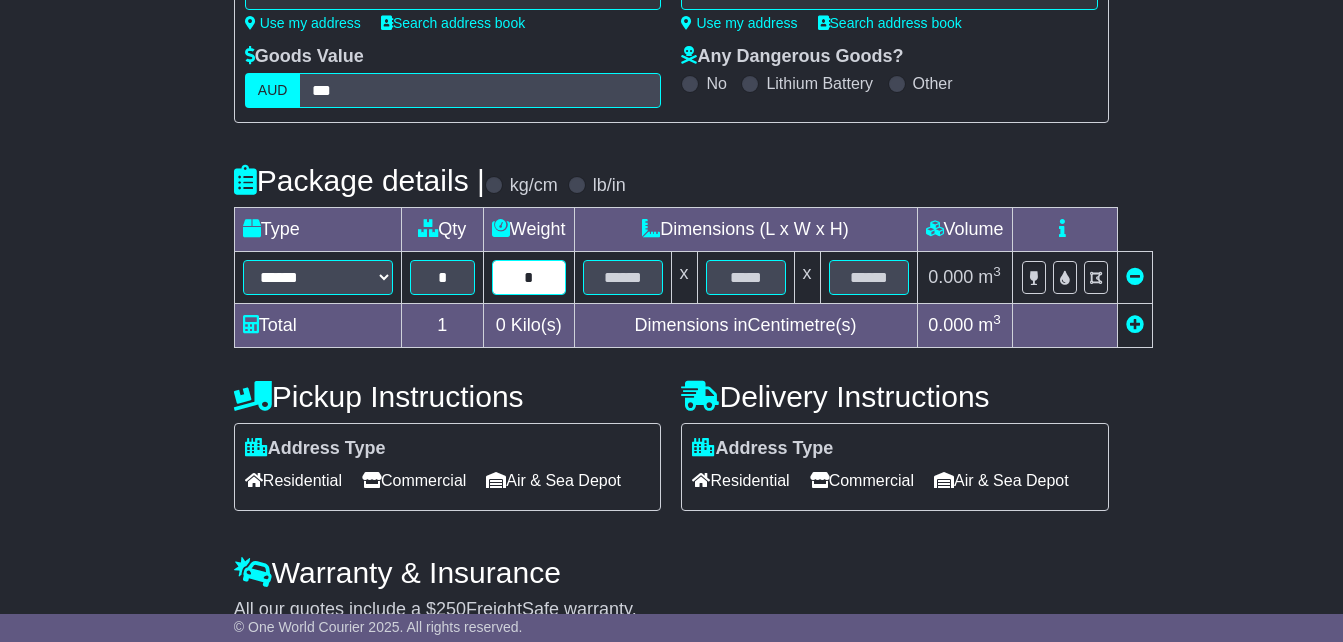 type on "*" 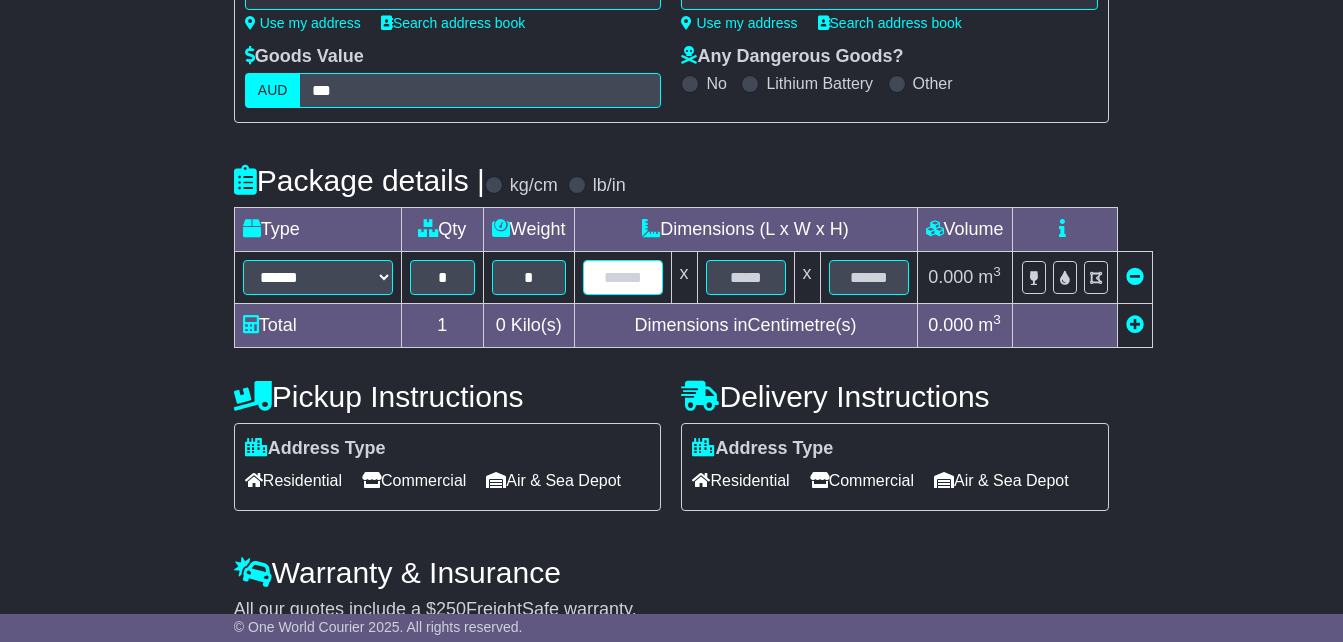 click at bounding box center [623, 277] 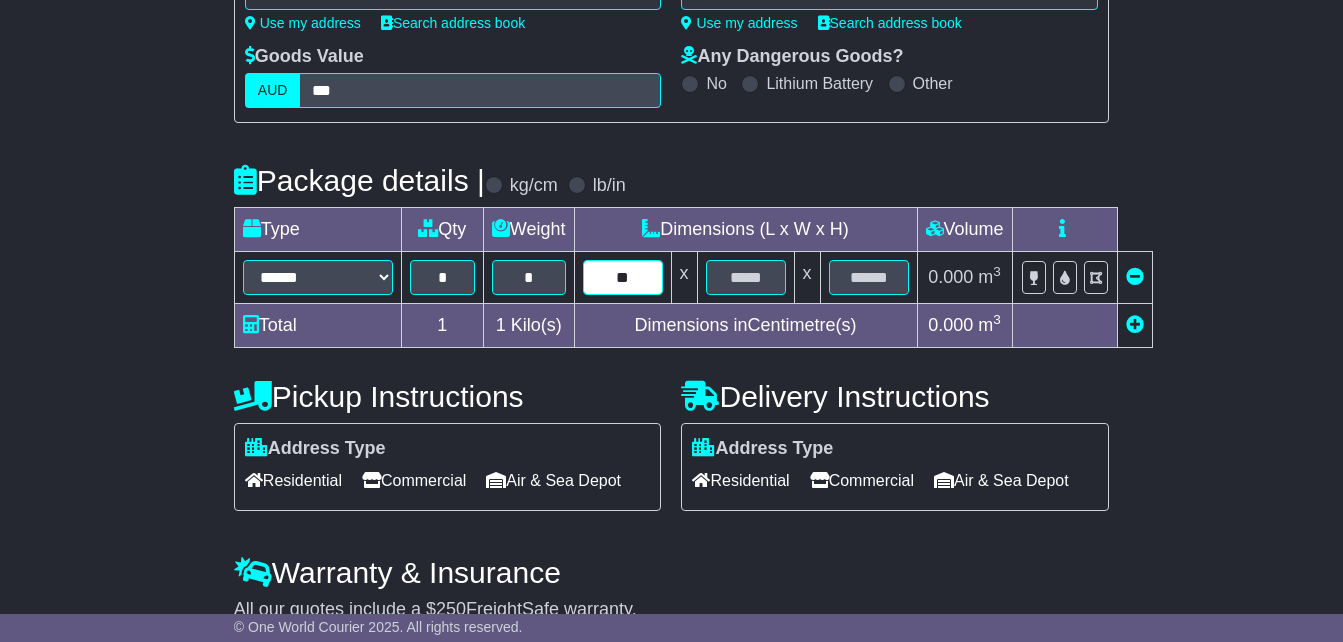 type on "**" 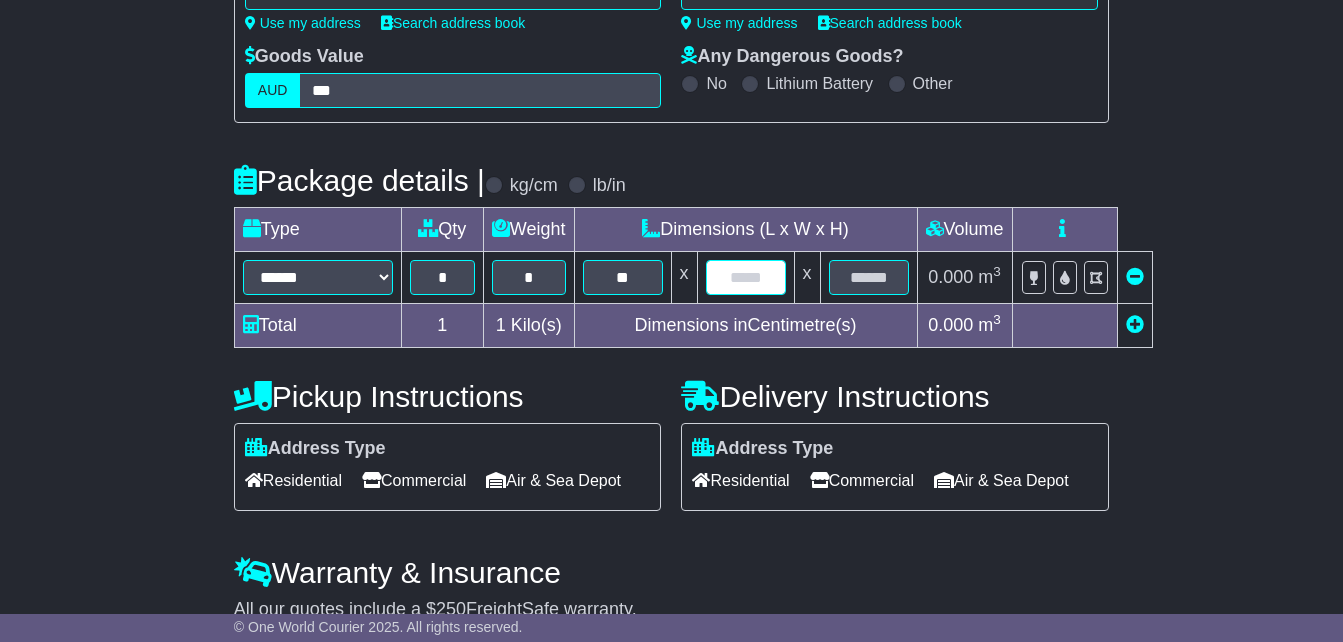 click at bounding box center [746, 277] 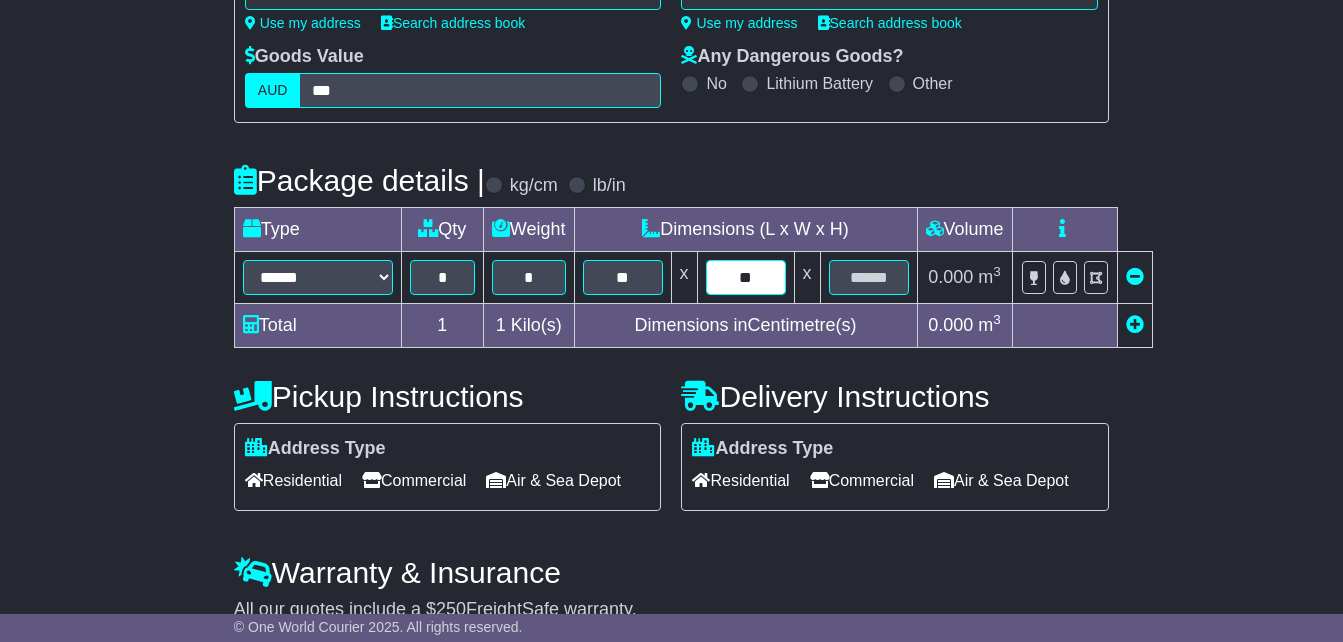 type on "**" 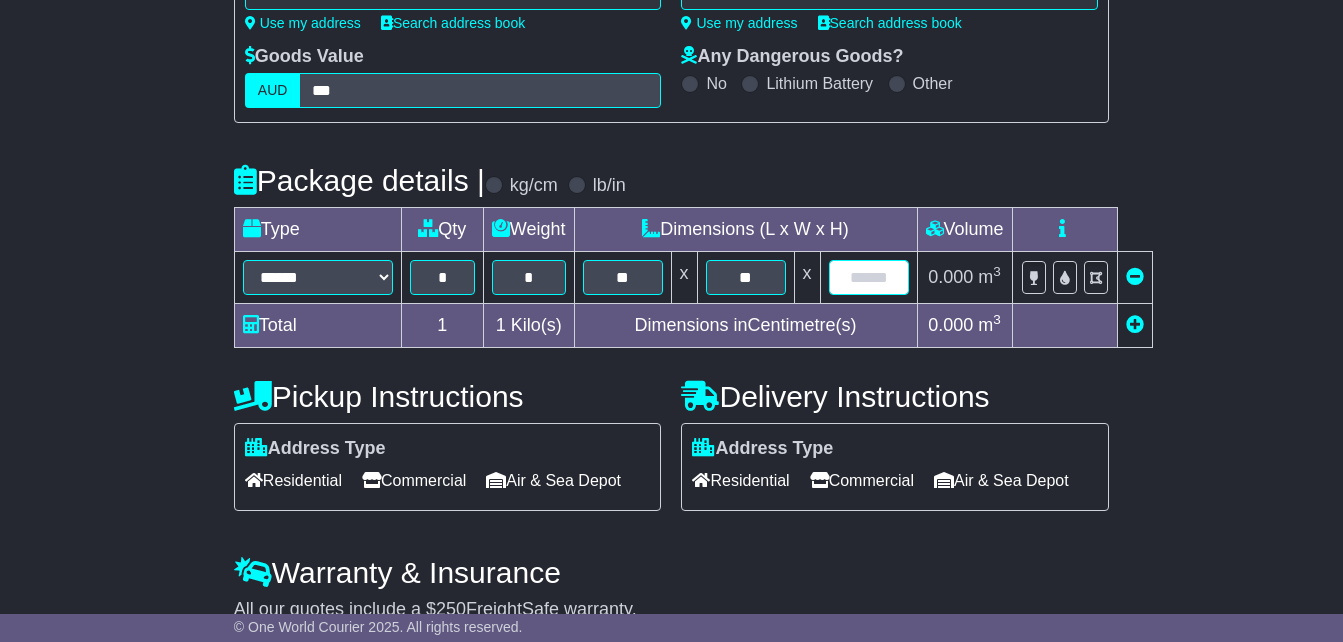 click at bounding box center (869, 277) 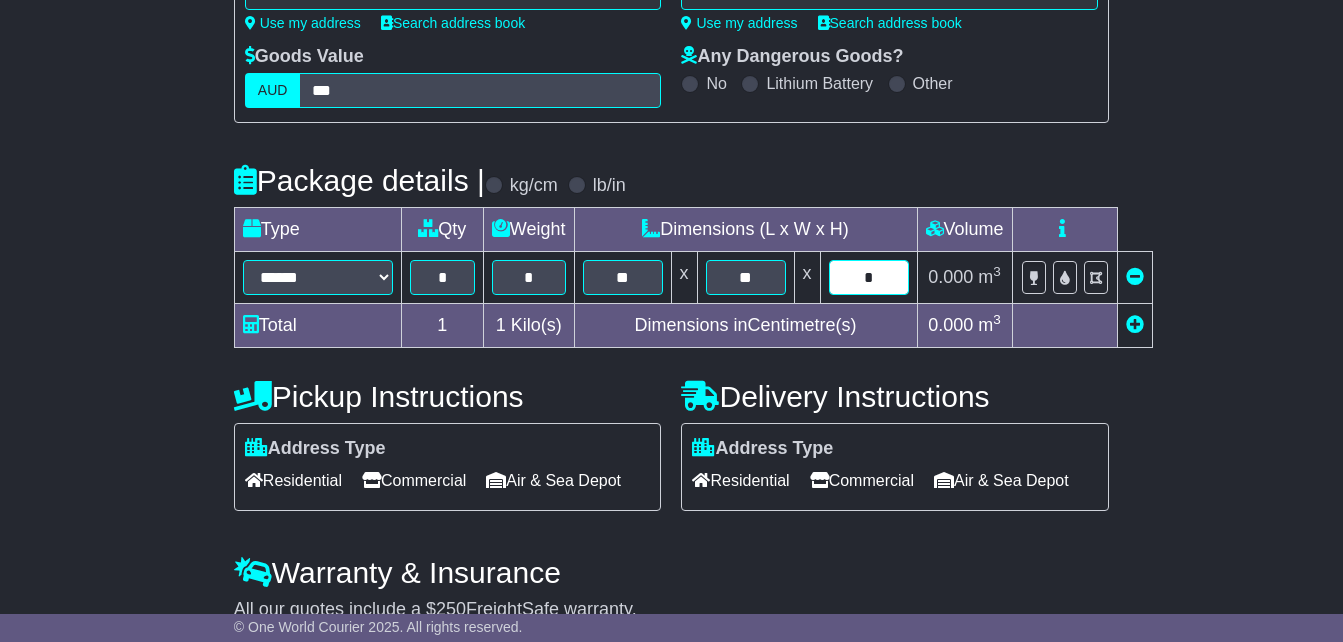 type on "*" 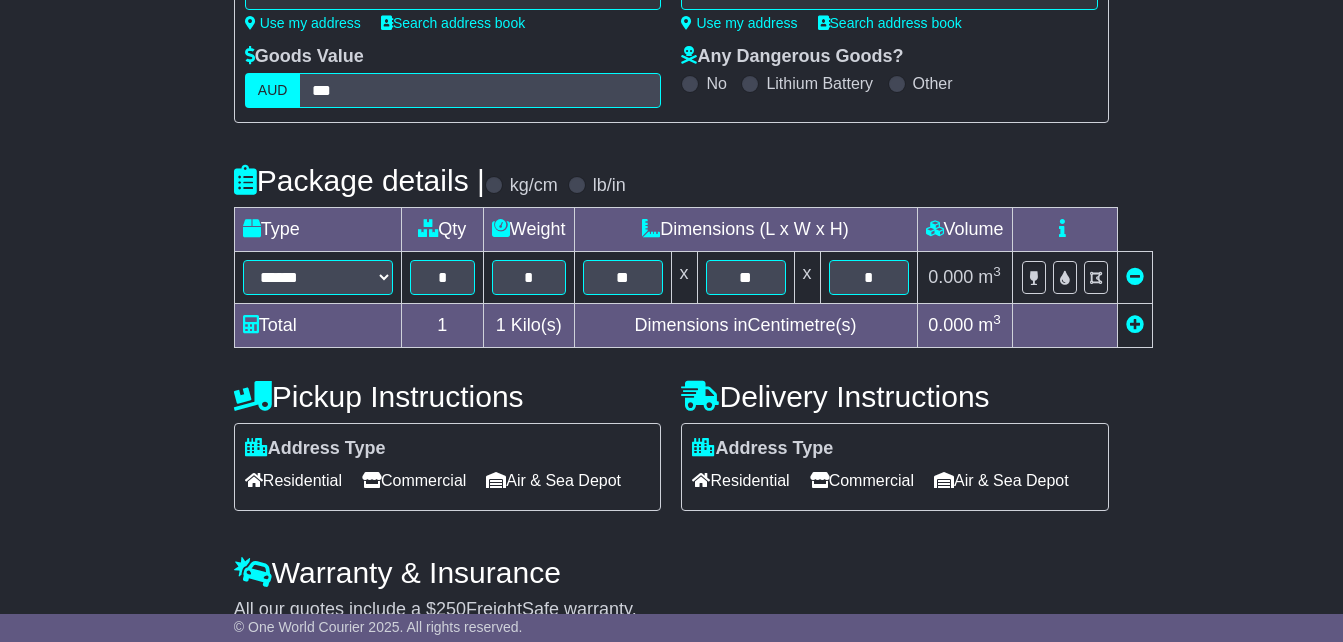 click at bounding box center (1064, 326) 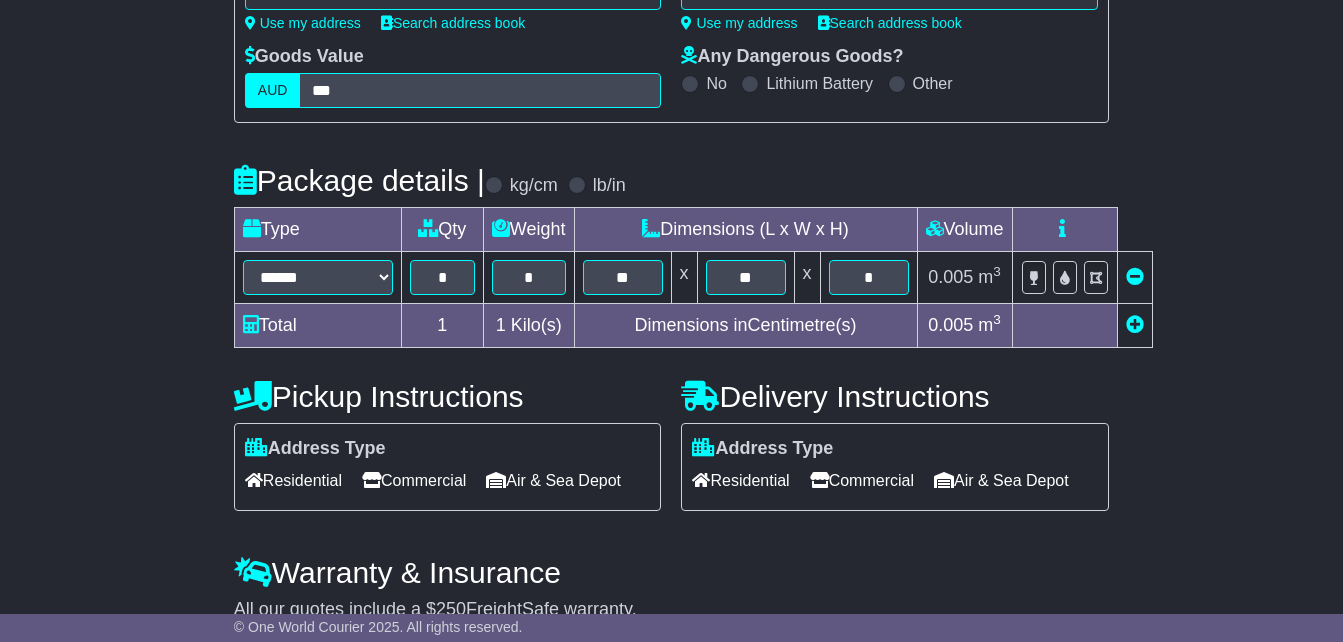 click on "Commercial" at bounding box center [414, 480] 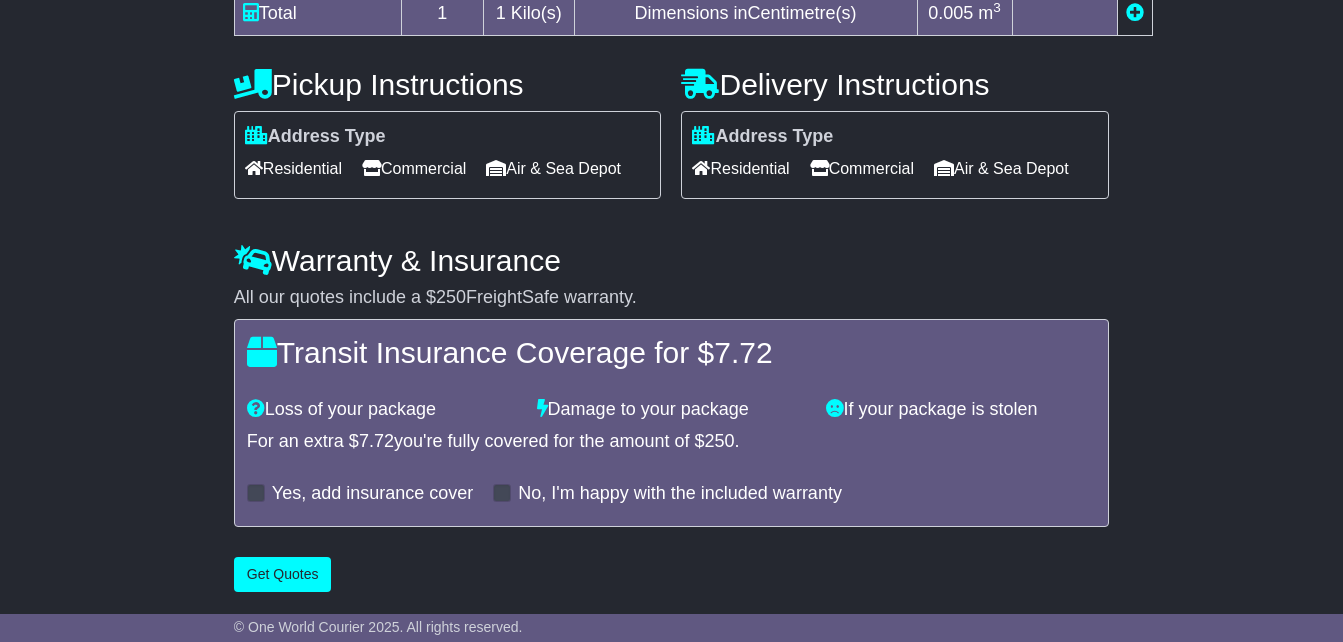 scroll, scrollTop: 700, scrollLeft: 0, axis: vertical 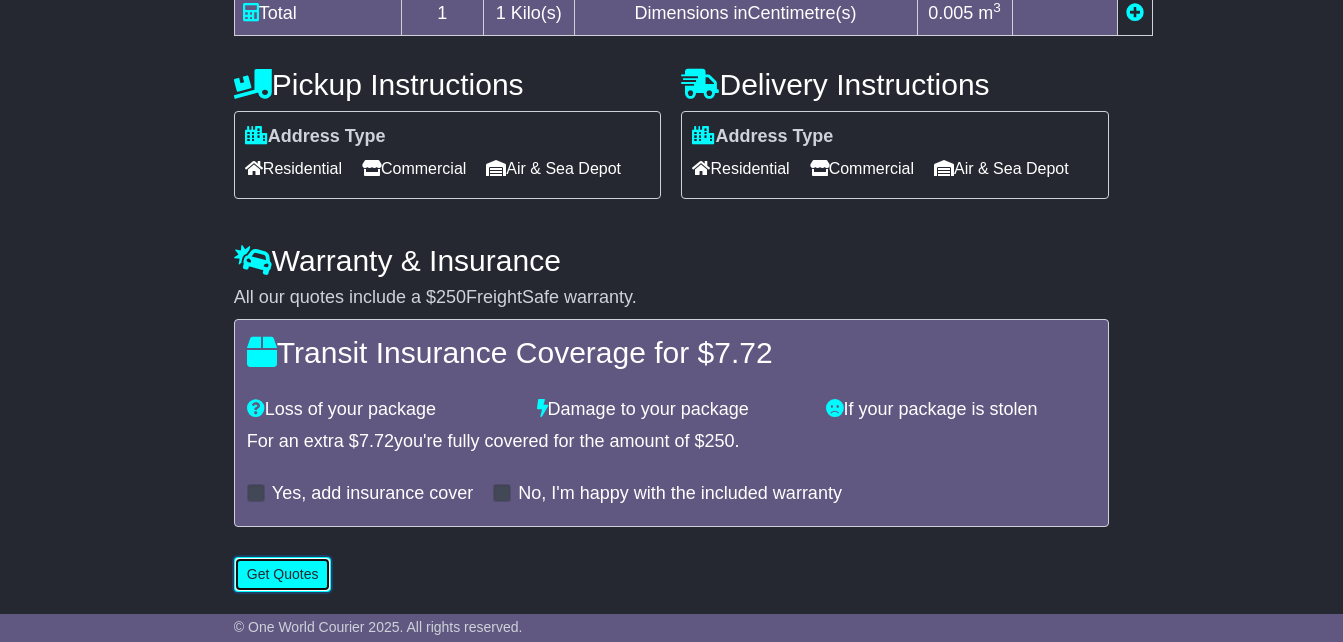 click on "Get Quotes" at bounding box center (283, 574) 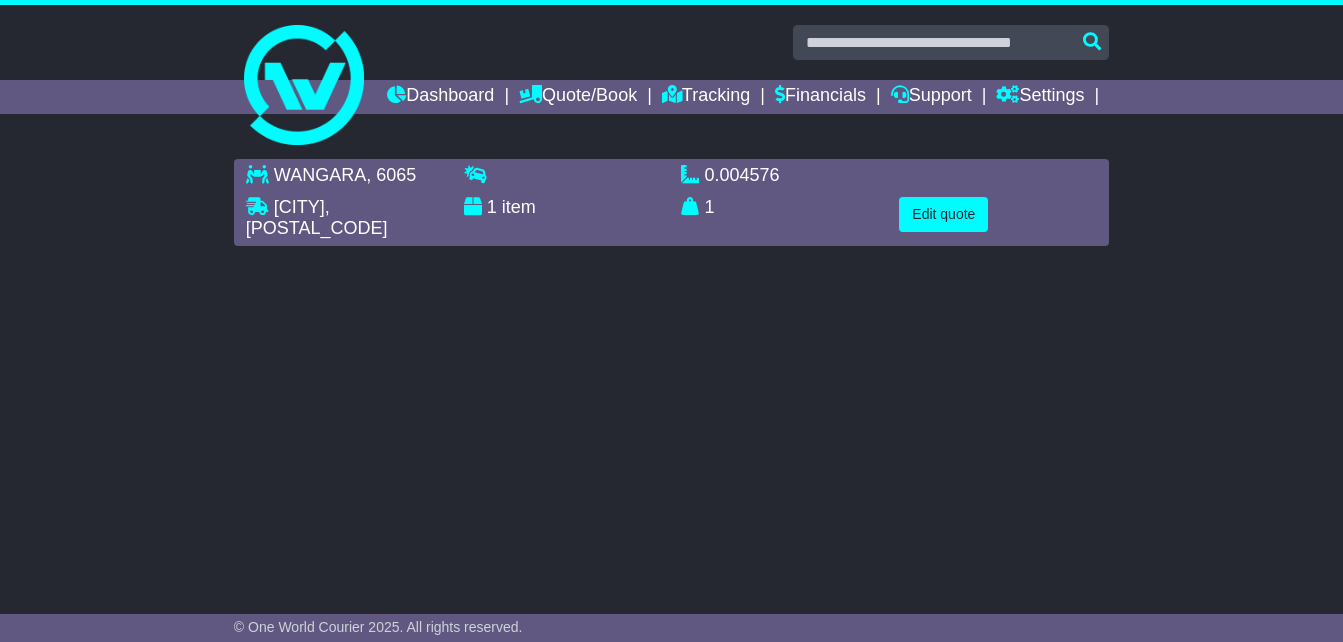 scroll, scrollTop: 0, scrollLeft: 0, axis: both 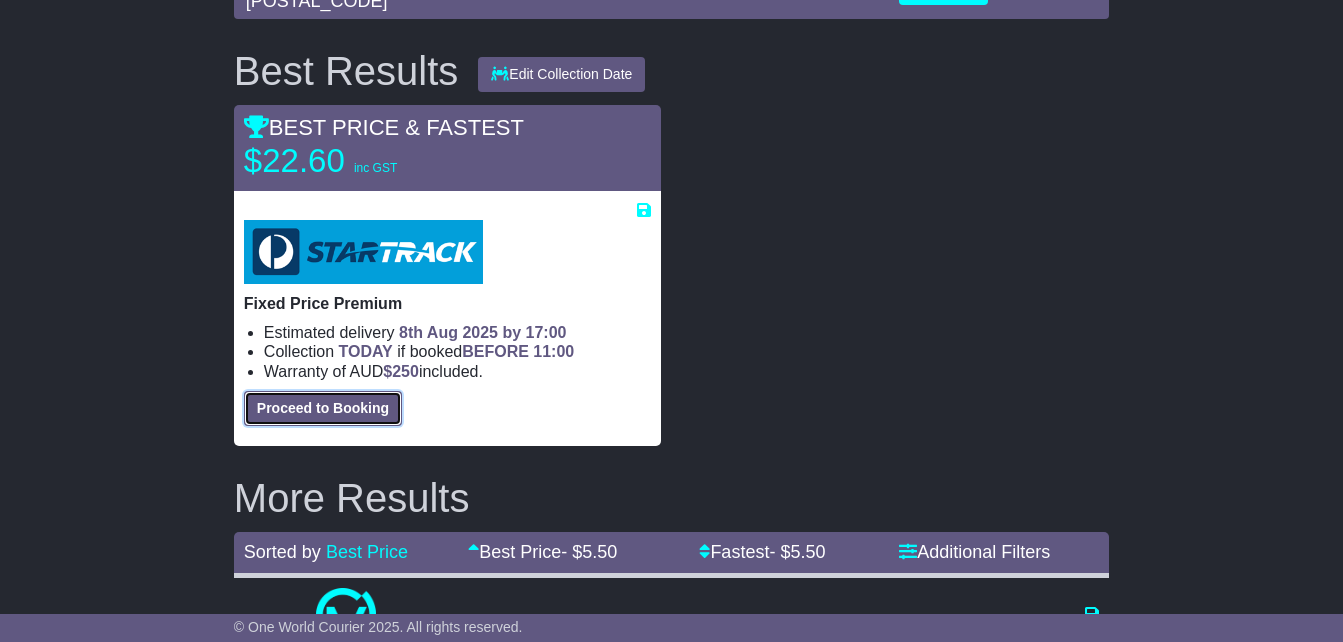 click on "Proceed to Booking" at bounding box center (323, 408) 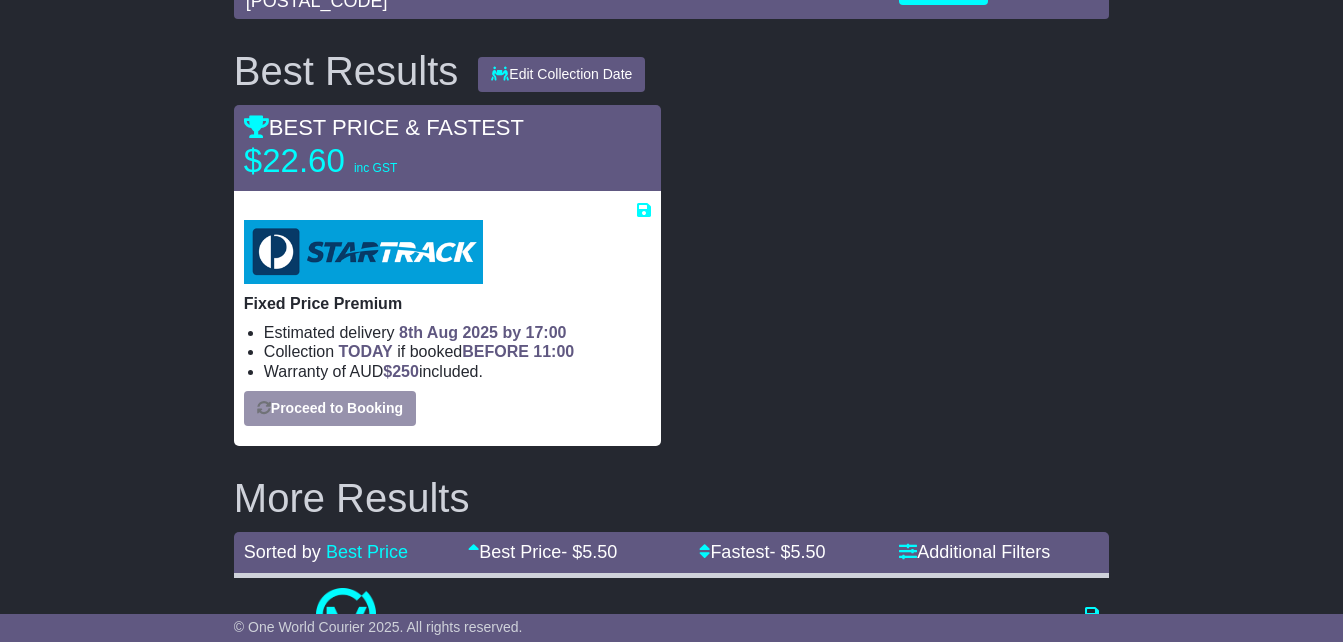 select on "**********" 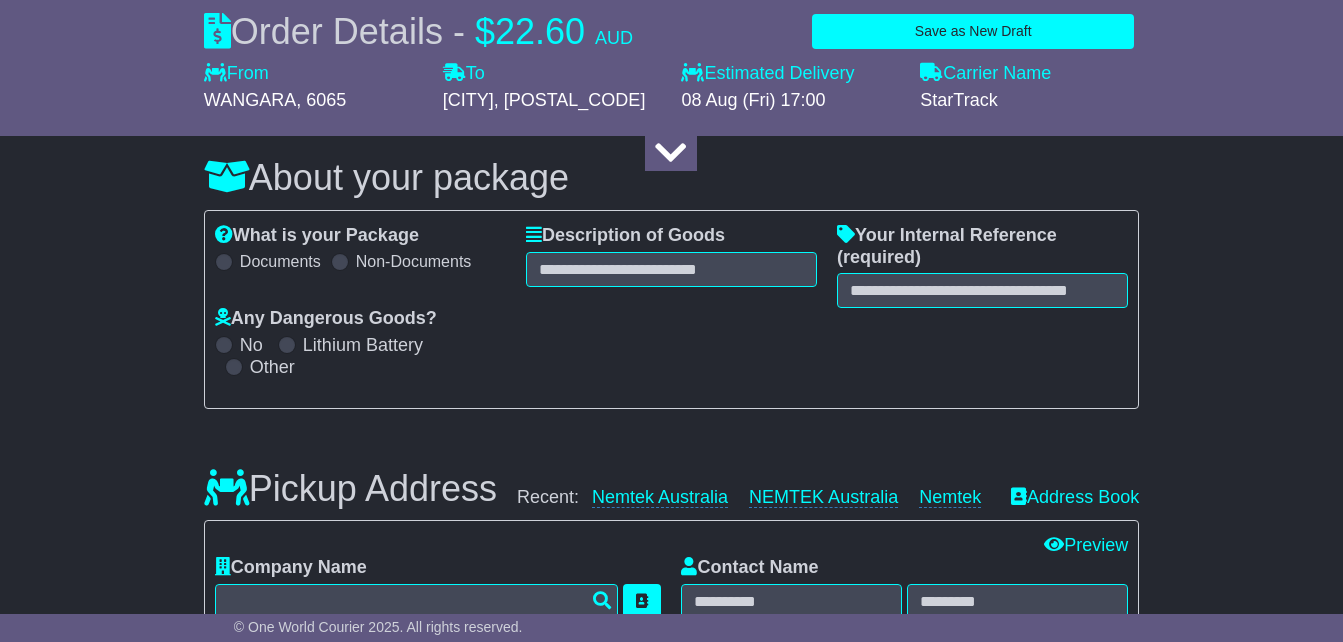 select 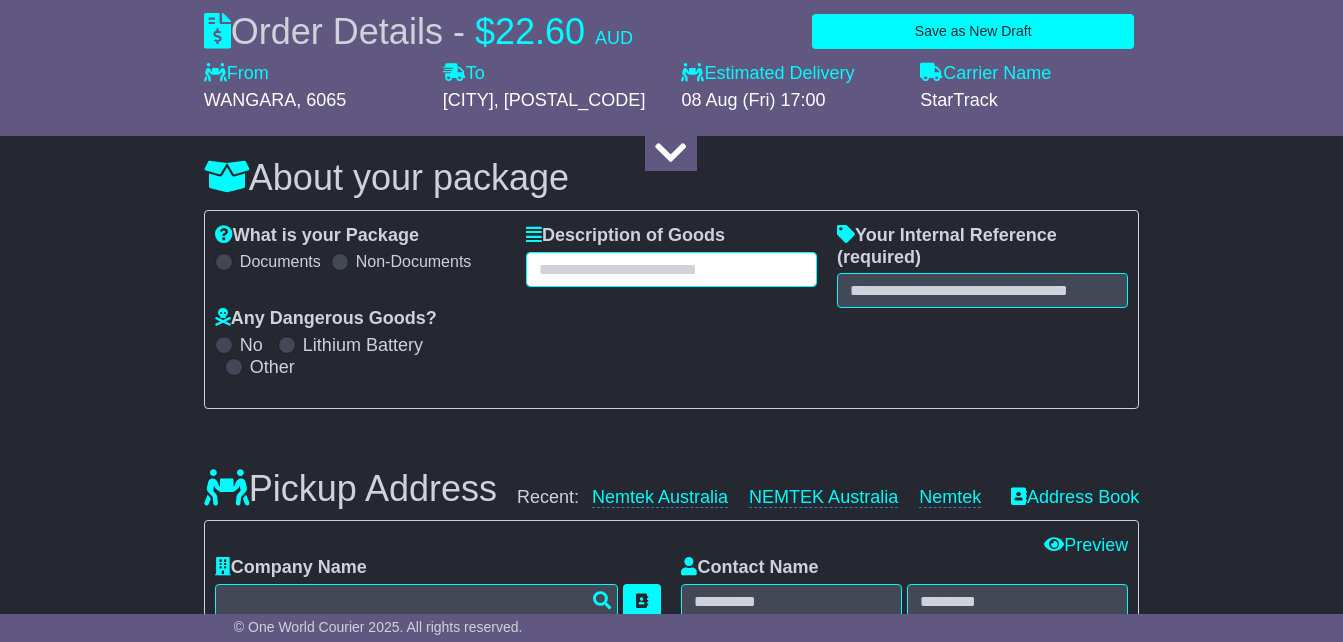 click at bounding box center (671, 269) 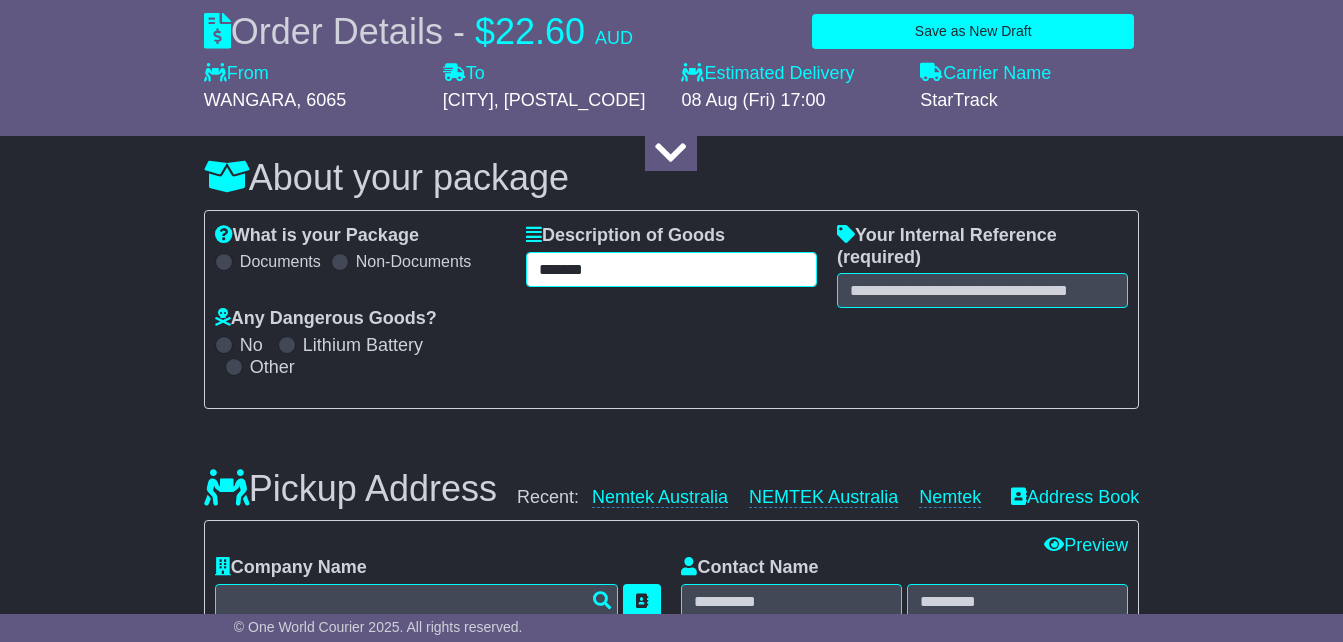 type on "*******" 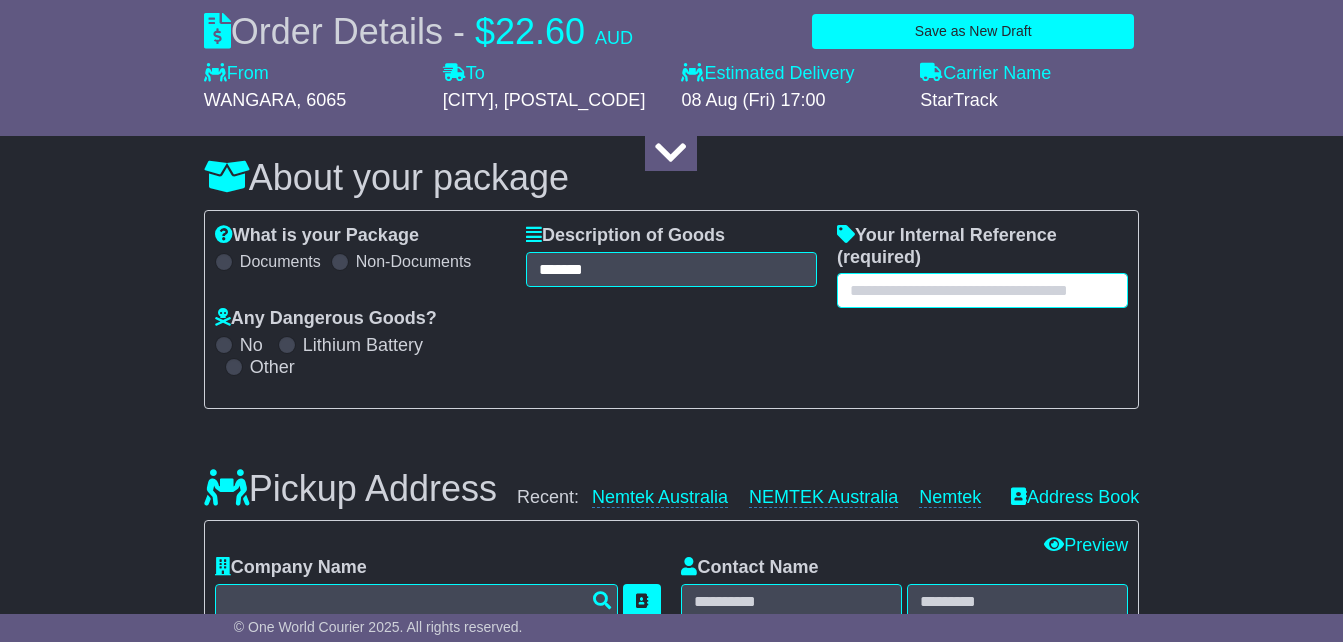 click at bounding box center (982, 290) 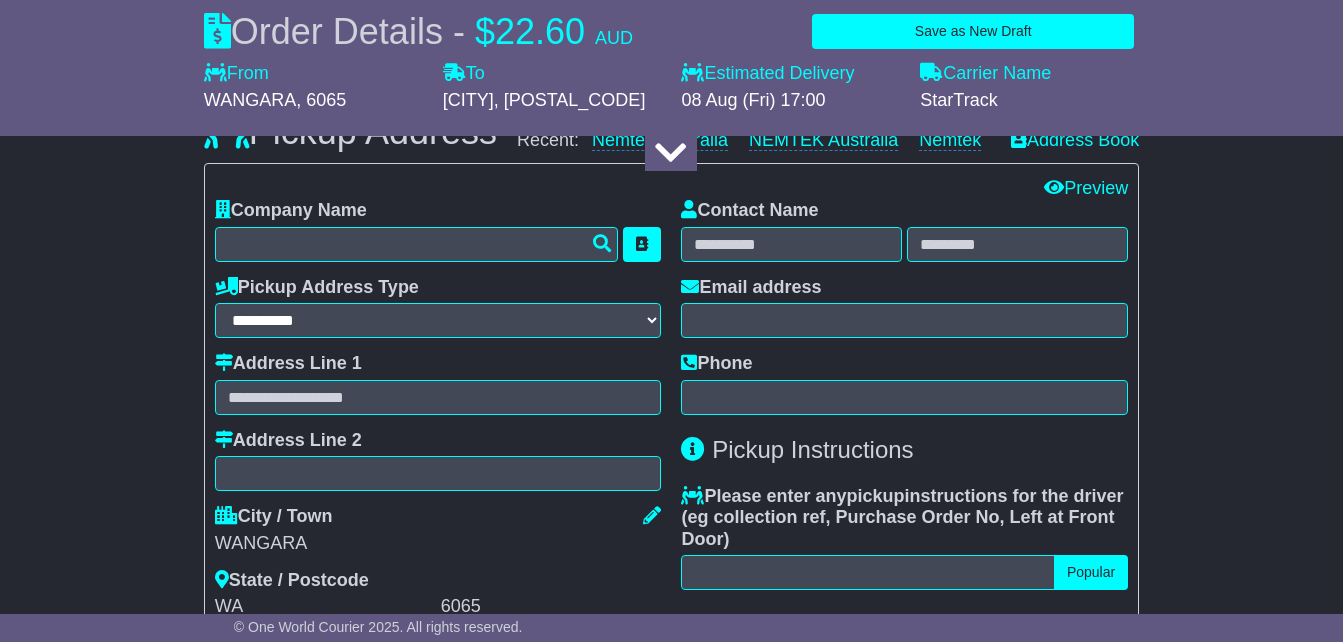 scroll, scrollTop: 595, scrollLeft: 0, axis: vertical 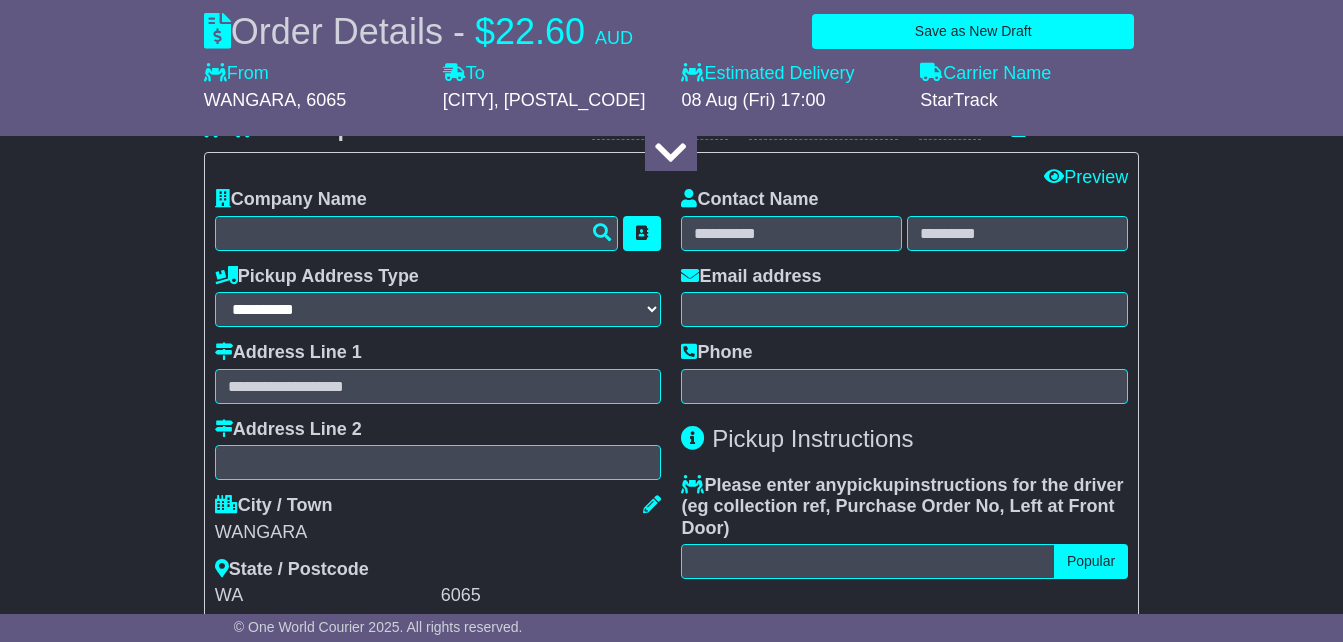 type on "*********" 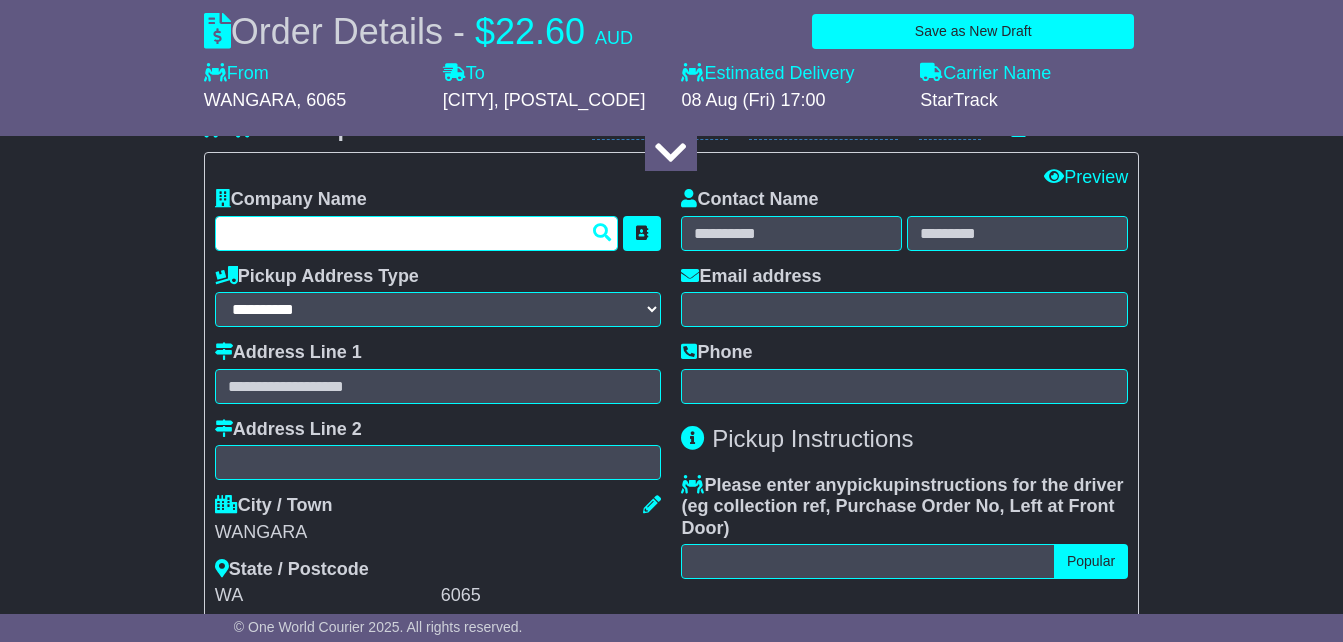 click at bounding box center (417, 233) 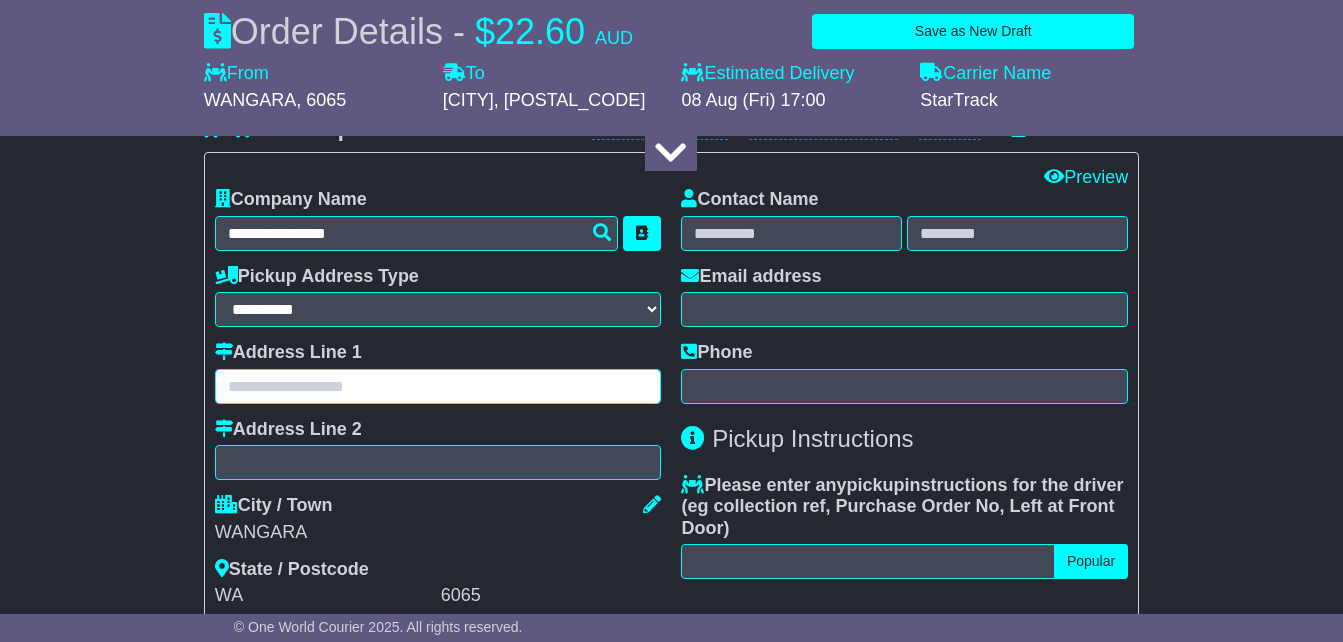 type on "**********" 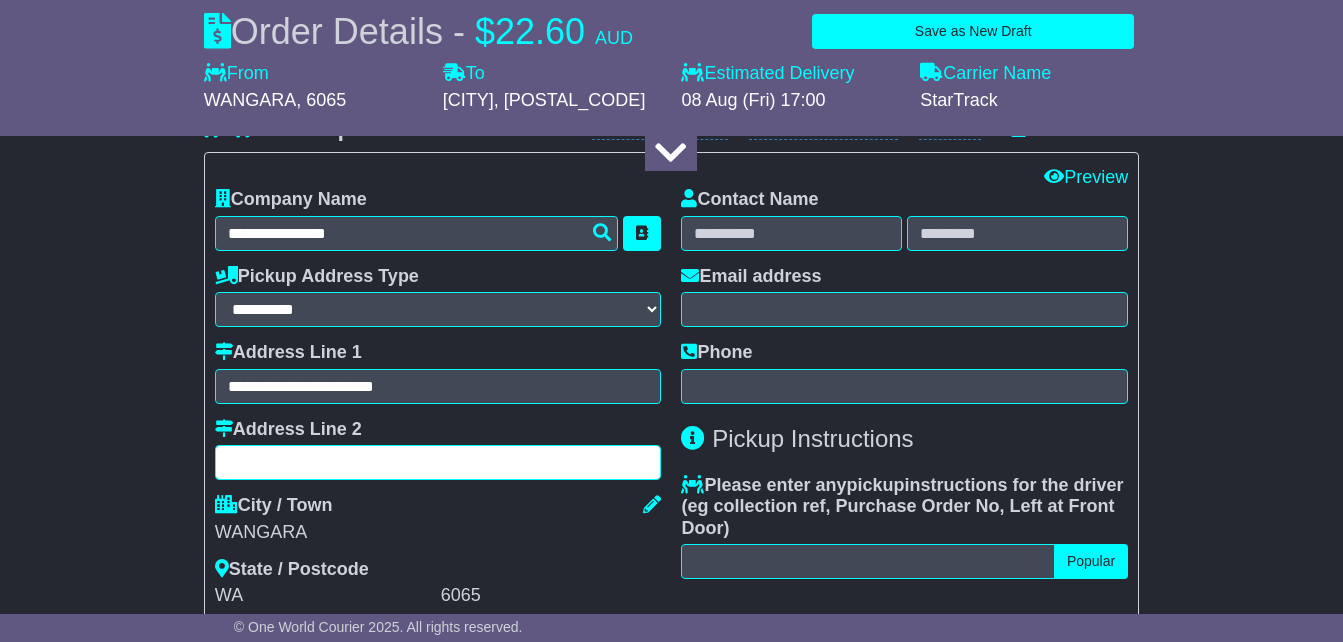 type on "*****" 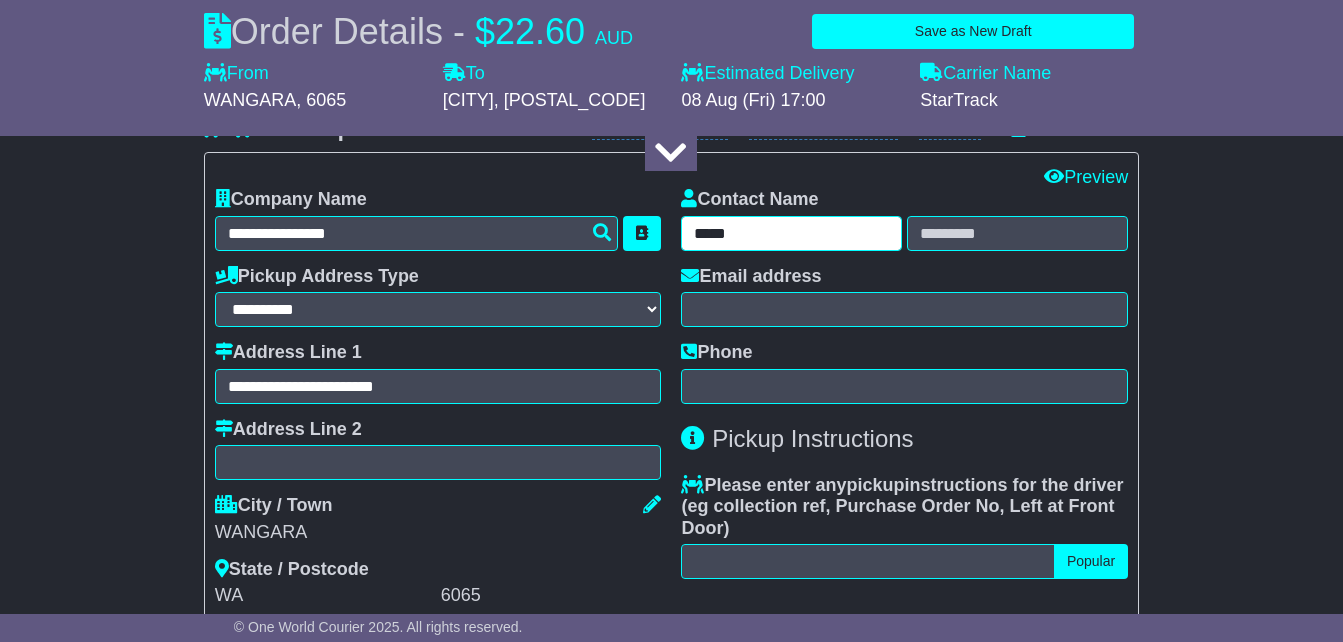 type on "****" 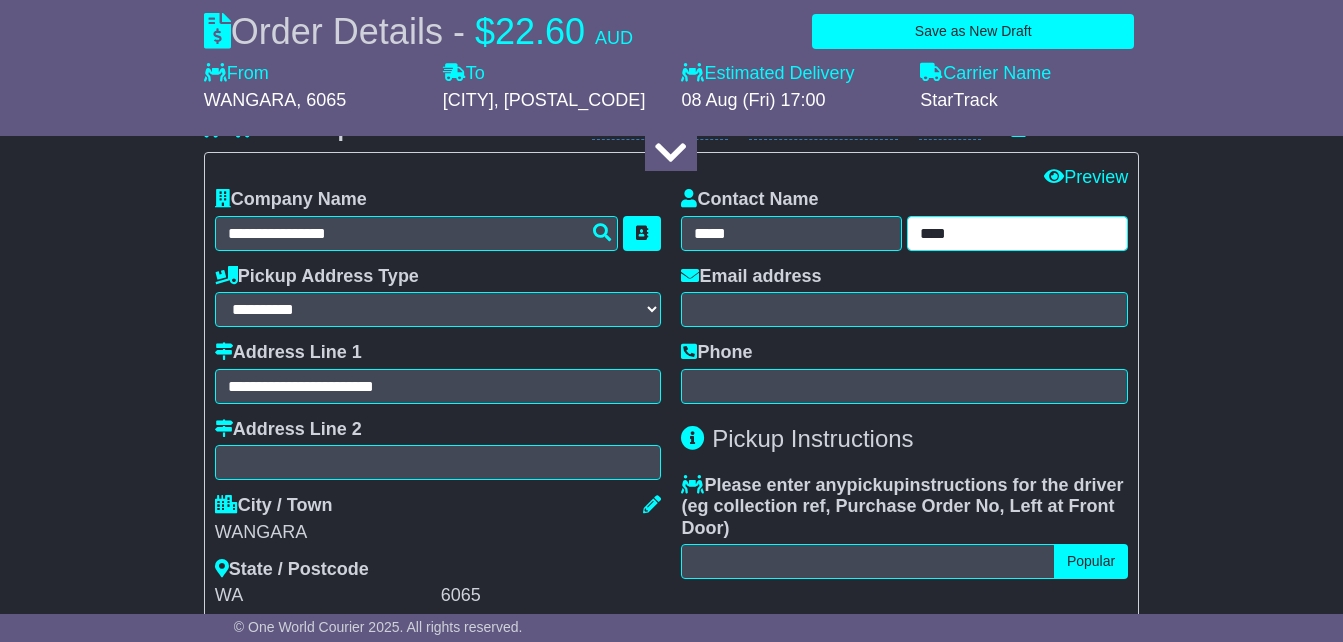 type on "**********" 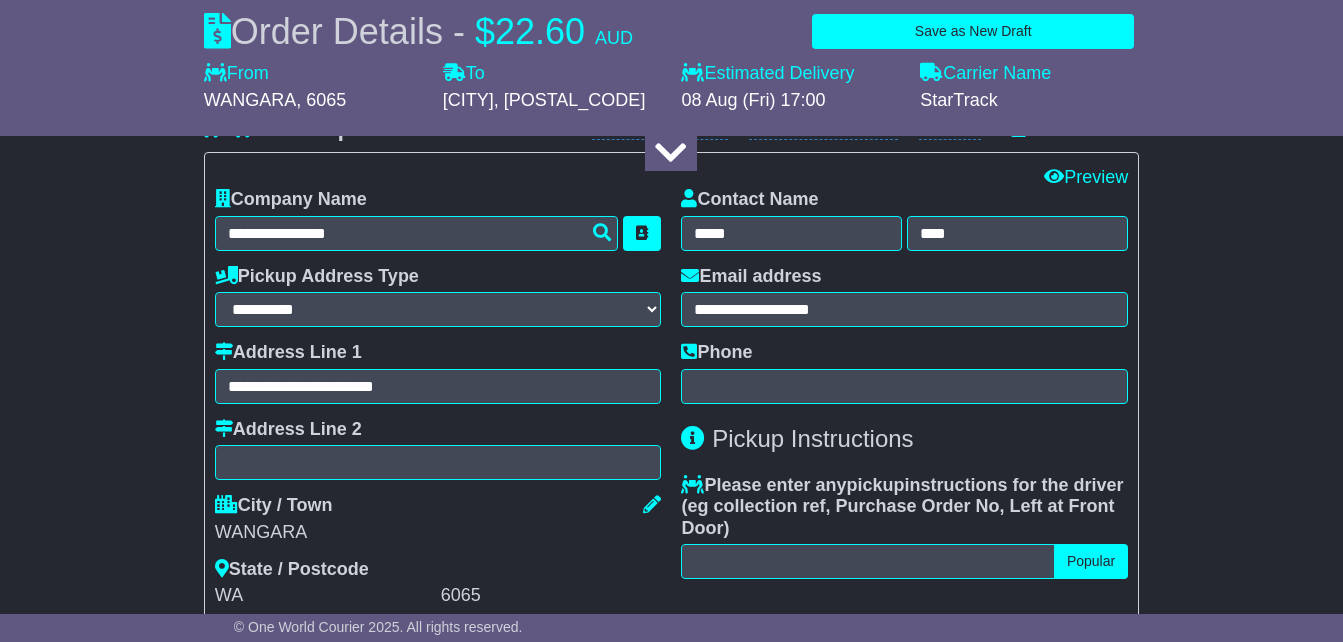 type on "**********" 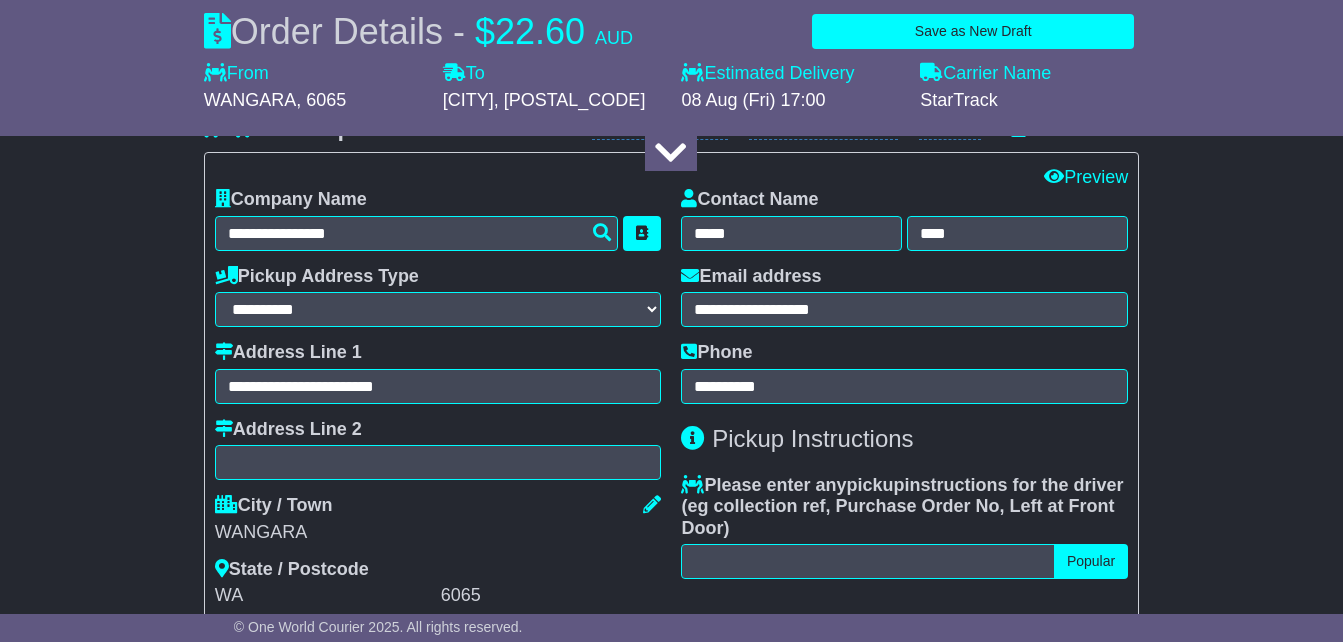 type on "**********" 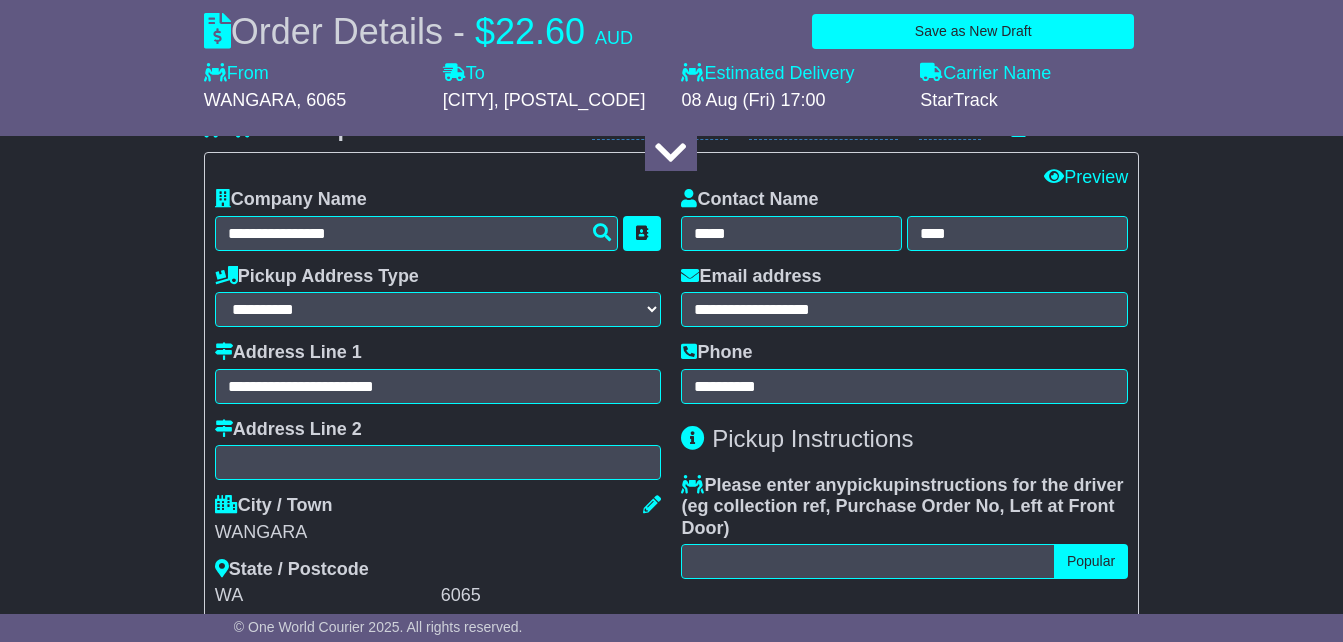 click on "City / Town" at bounding box center (438, 508) 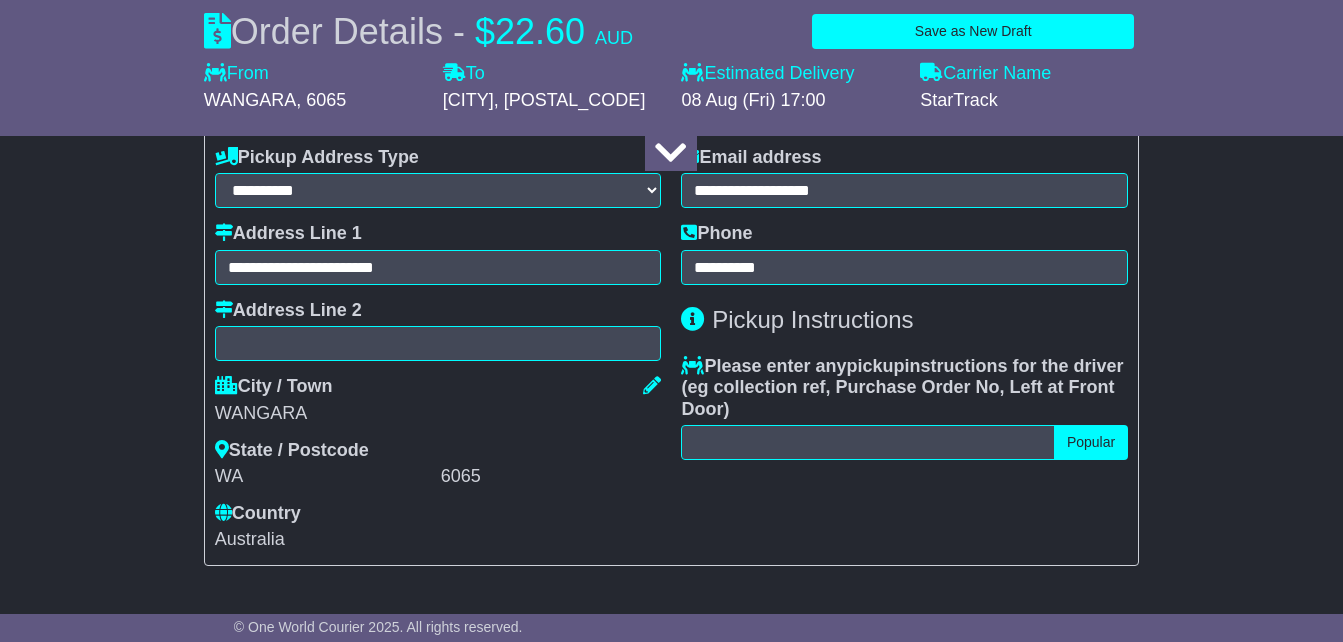 scroll, scrollTop: 877, scrollLeft: 0, axis: vertical 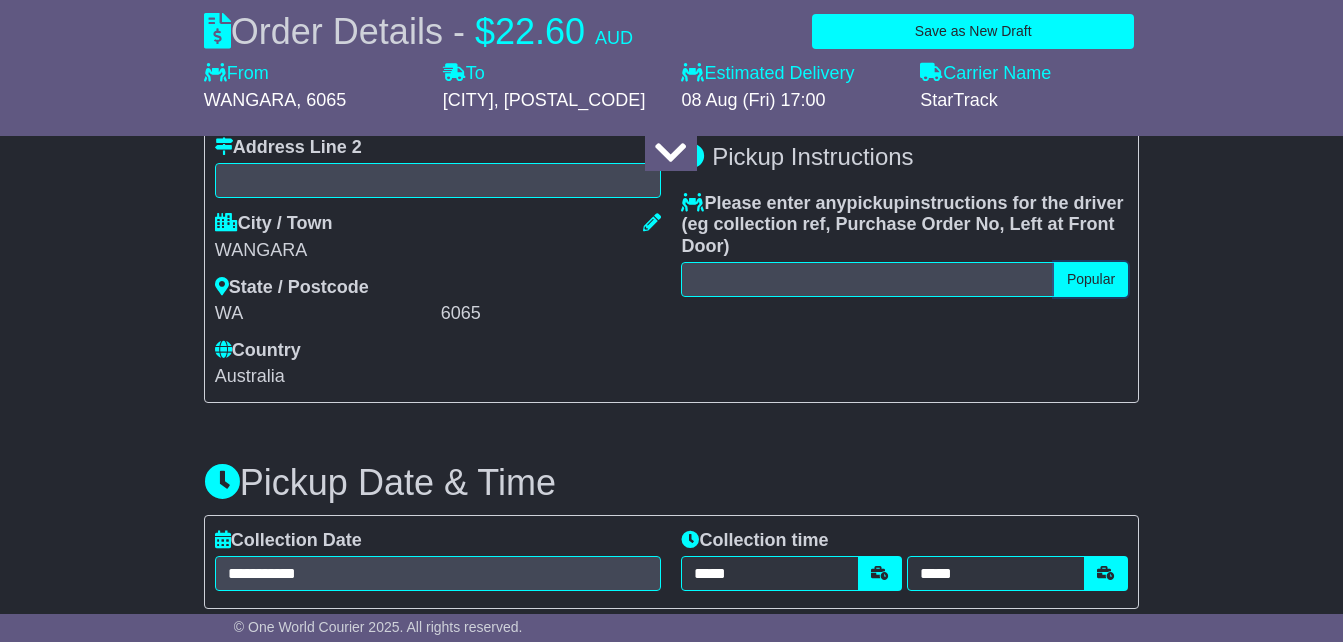 click on "Popular" at bounding box center [1091, 279] 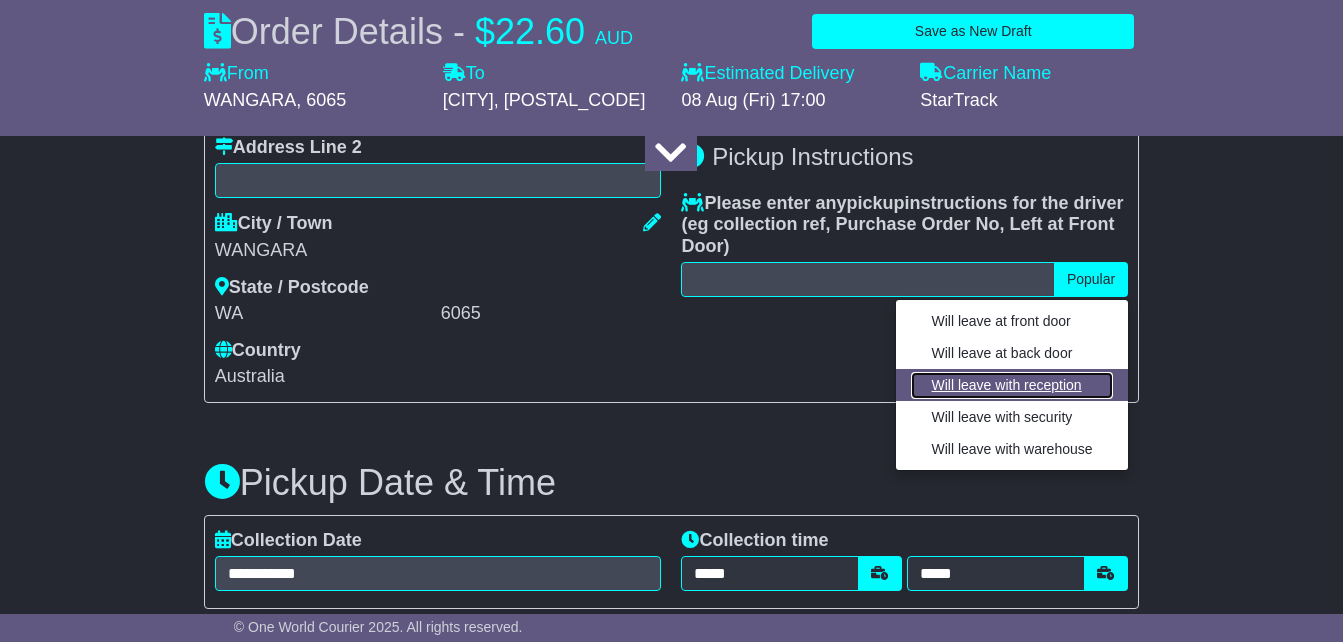 click on "Will leave with reception" at bounding box center (1011, 385) 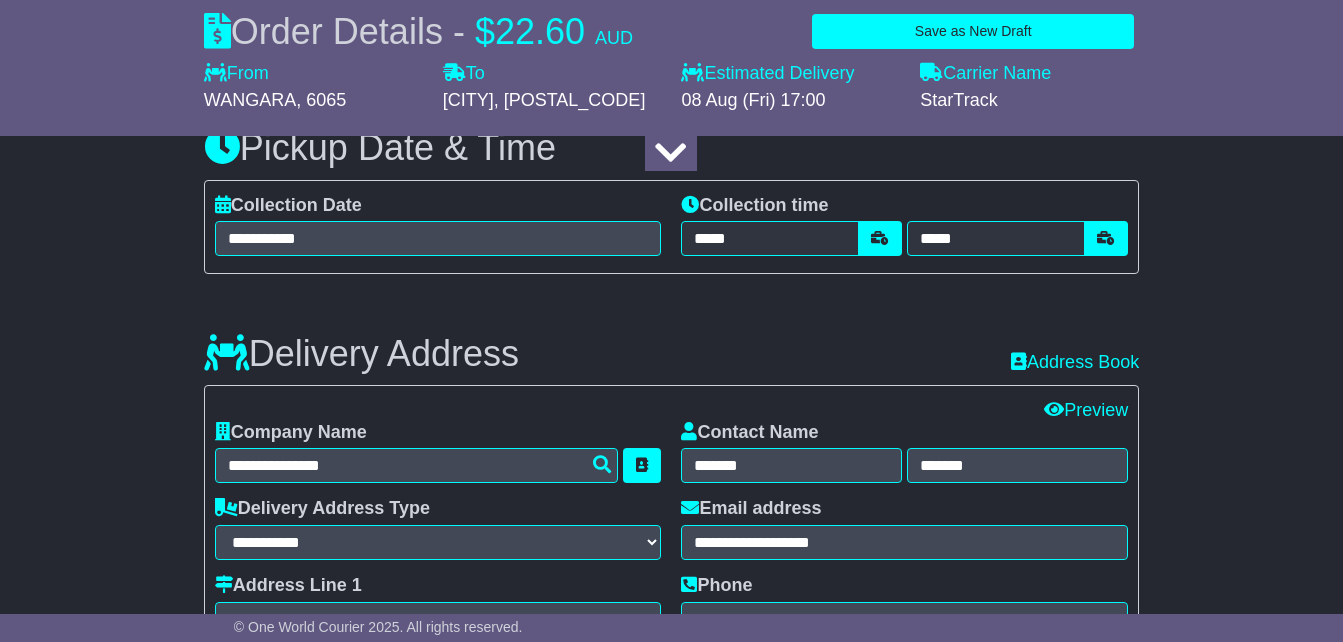 scroll, scrollTop: 1223, scrollLeft: 0, axis: vertical 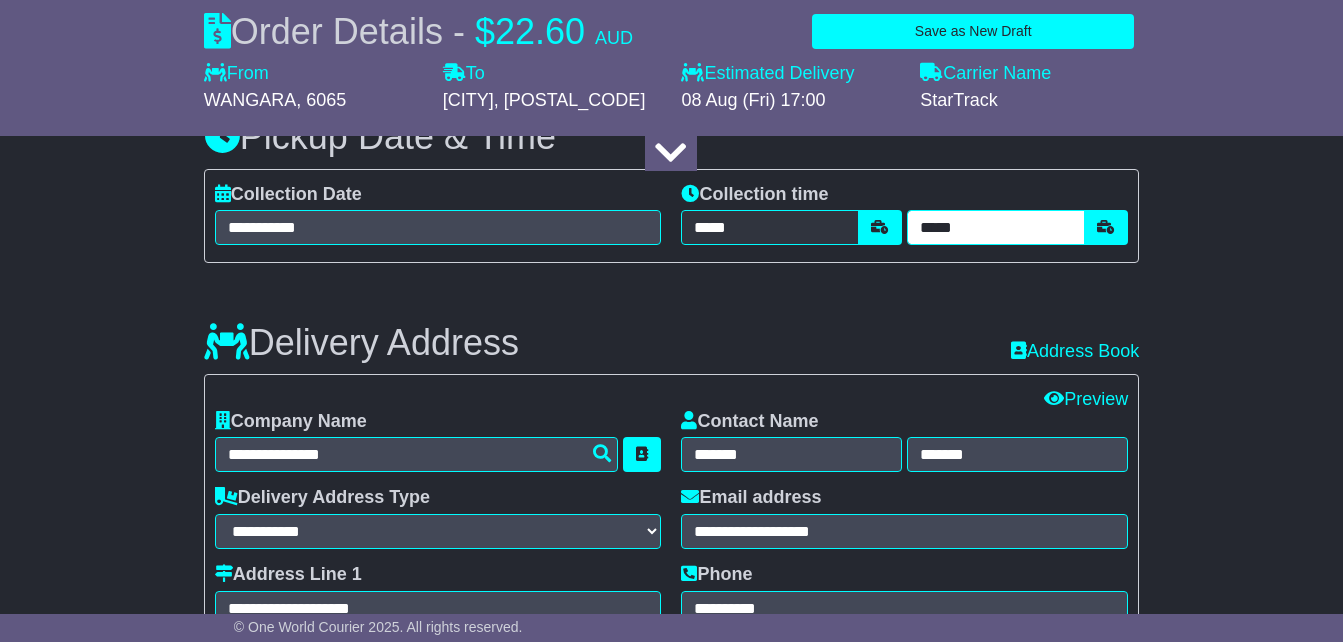 click on "*****" at bounding box center (996, 227) 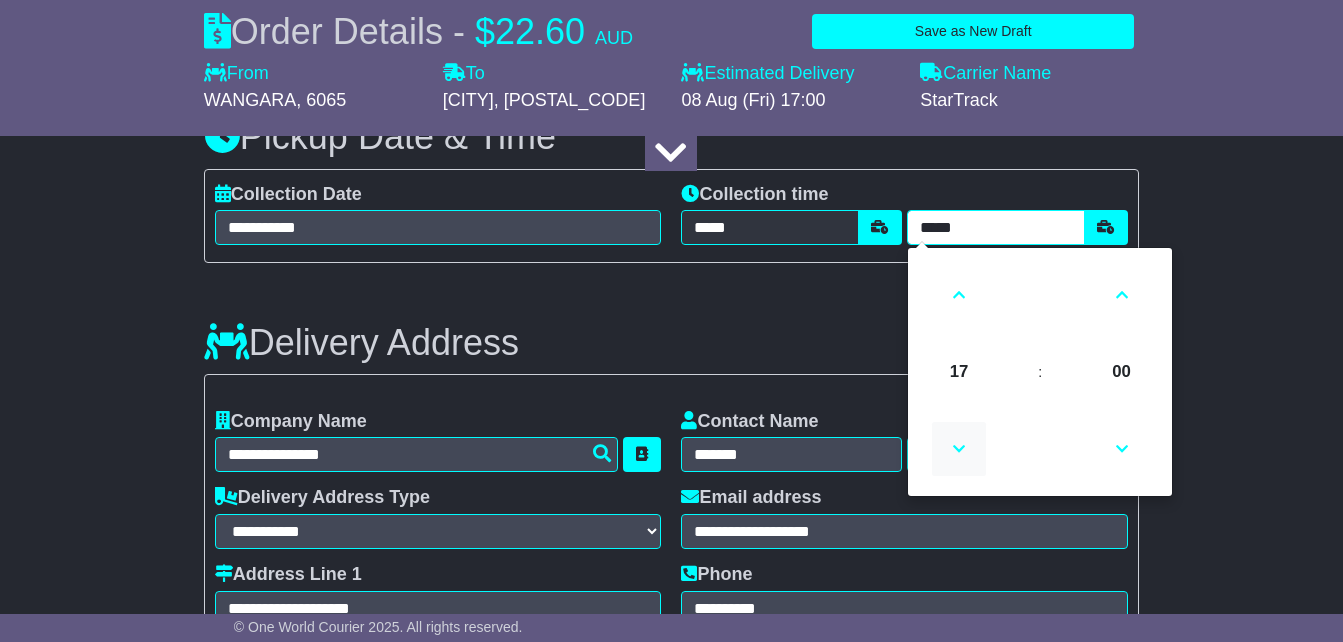 click at bounding box center (959, 449) 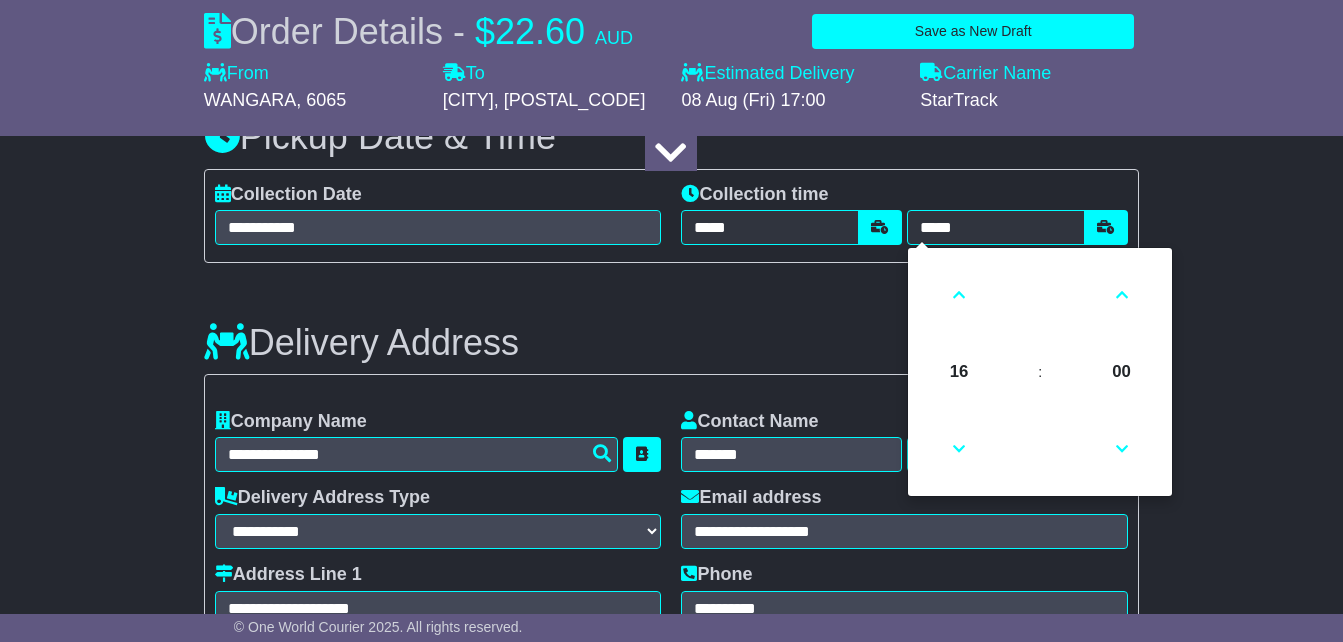 click on "Delivery Address
Recent:
Address Book" at bounding box center [671, 328] 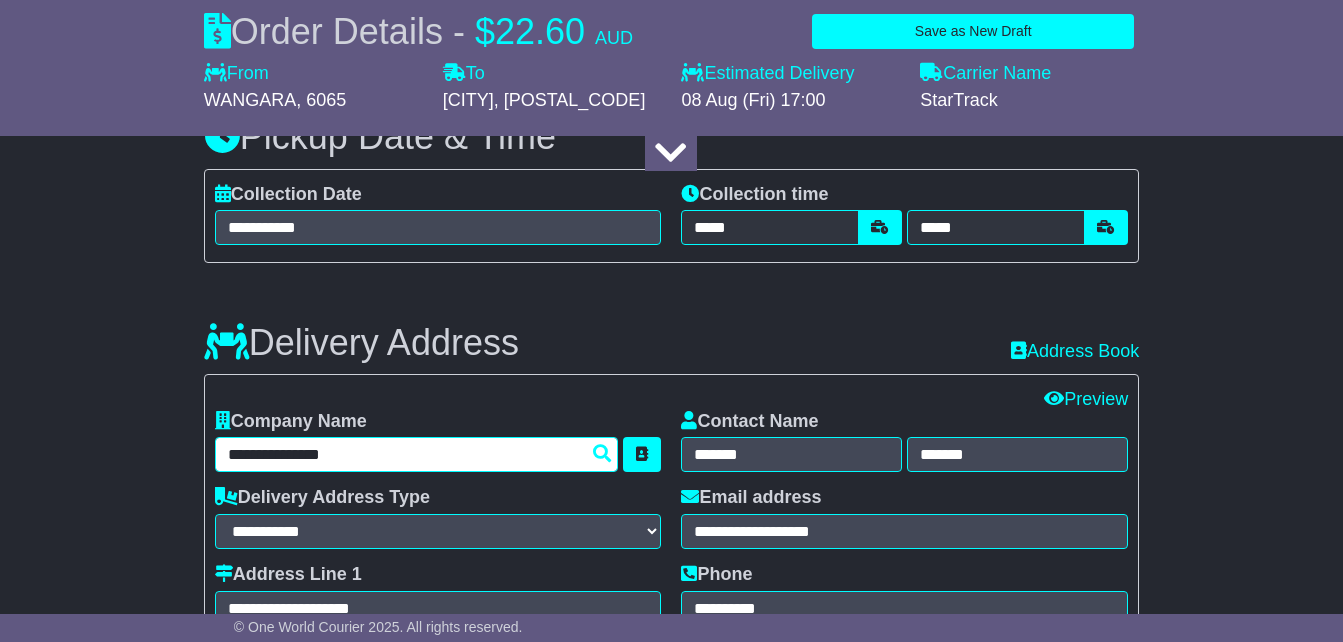 drag, startPoint x: 355, startPoint y: 492, endPoint x: 225, endPoint y: 491, distance: 130.00385 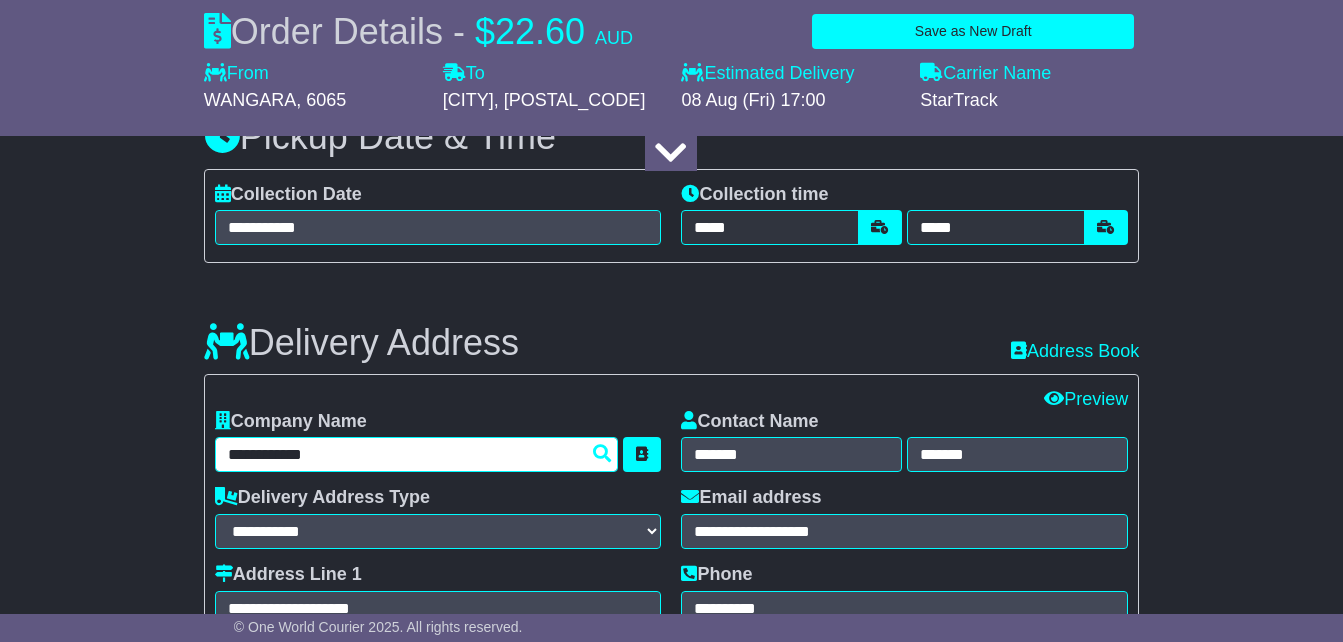 type on "**********" 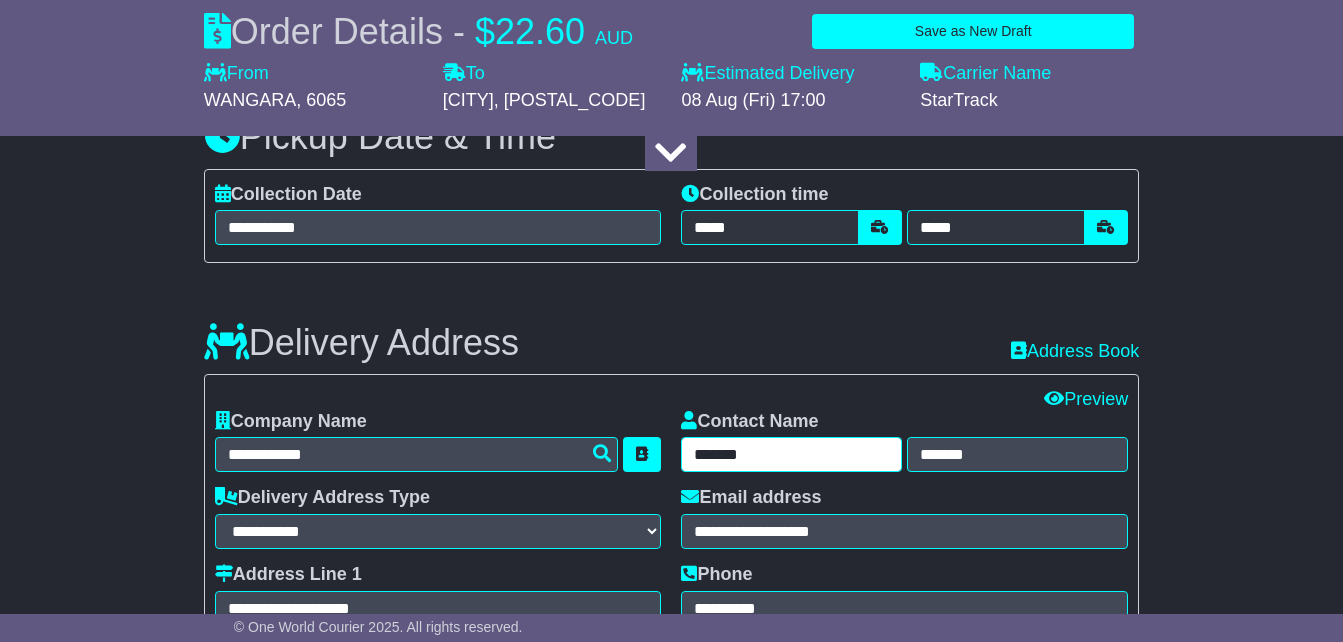 drag, startPoint x: 761, startPoint y: 486, endPoint x: 669, endPoint y: 492, distance: 92.19544 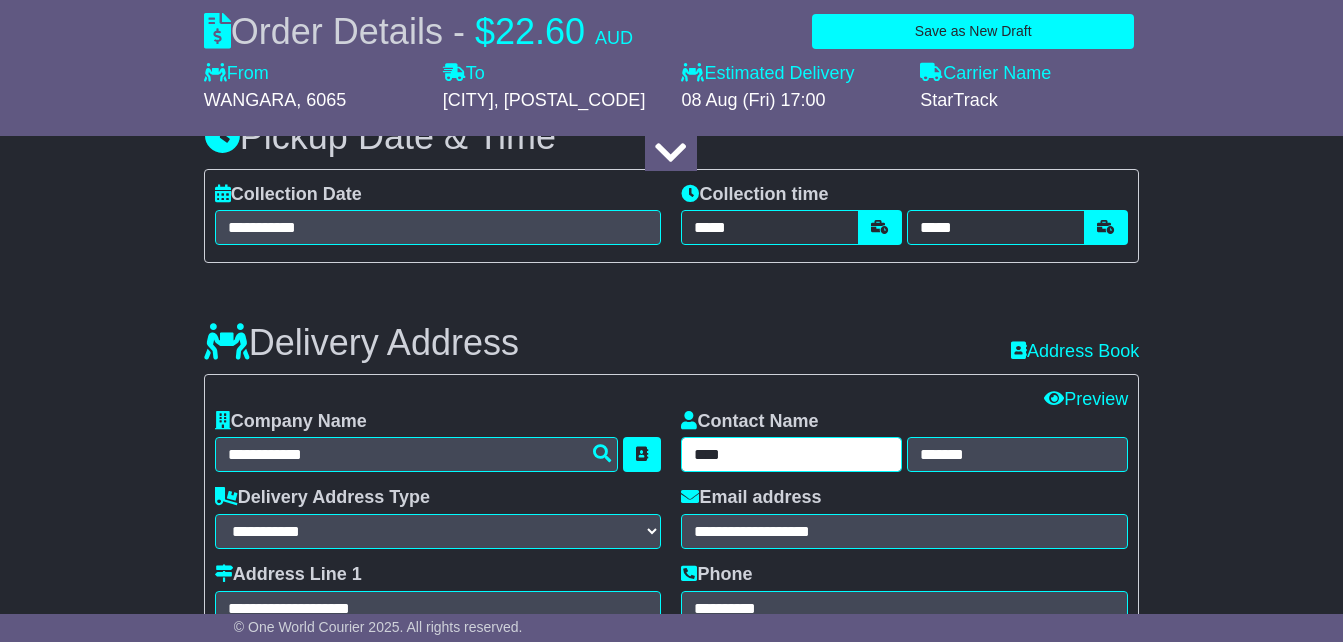 type on "****" 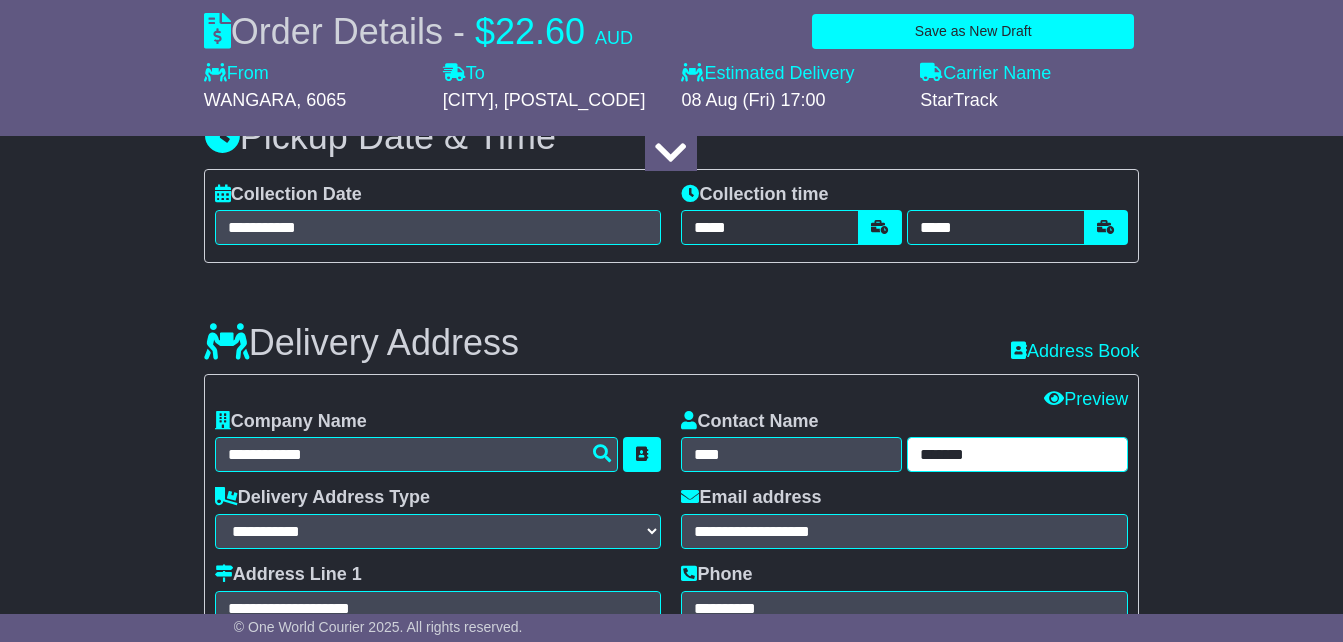 drag, startPoint x: 975, startPoint y: 487, endPoint x: 909, endPoint y: 490, distance: 66.068146 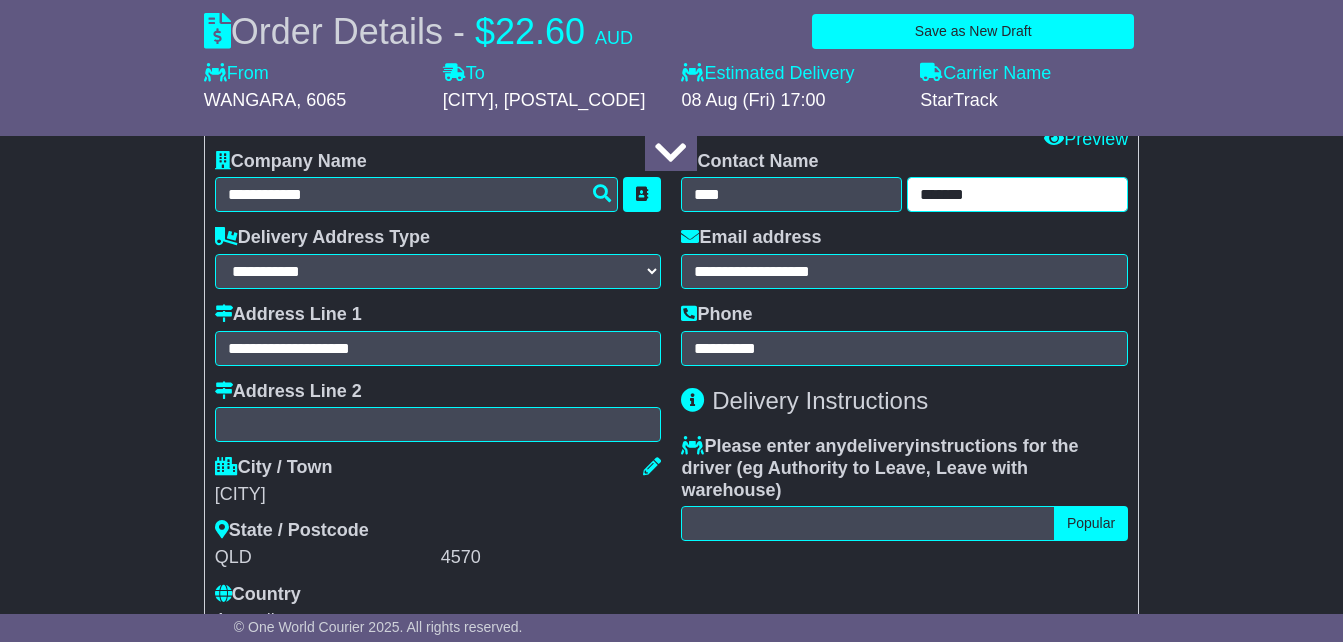scroll, scrollTop: 1521, scrollLeft: 0, axis: vertical 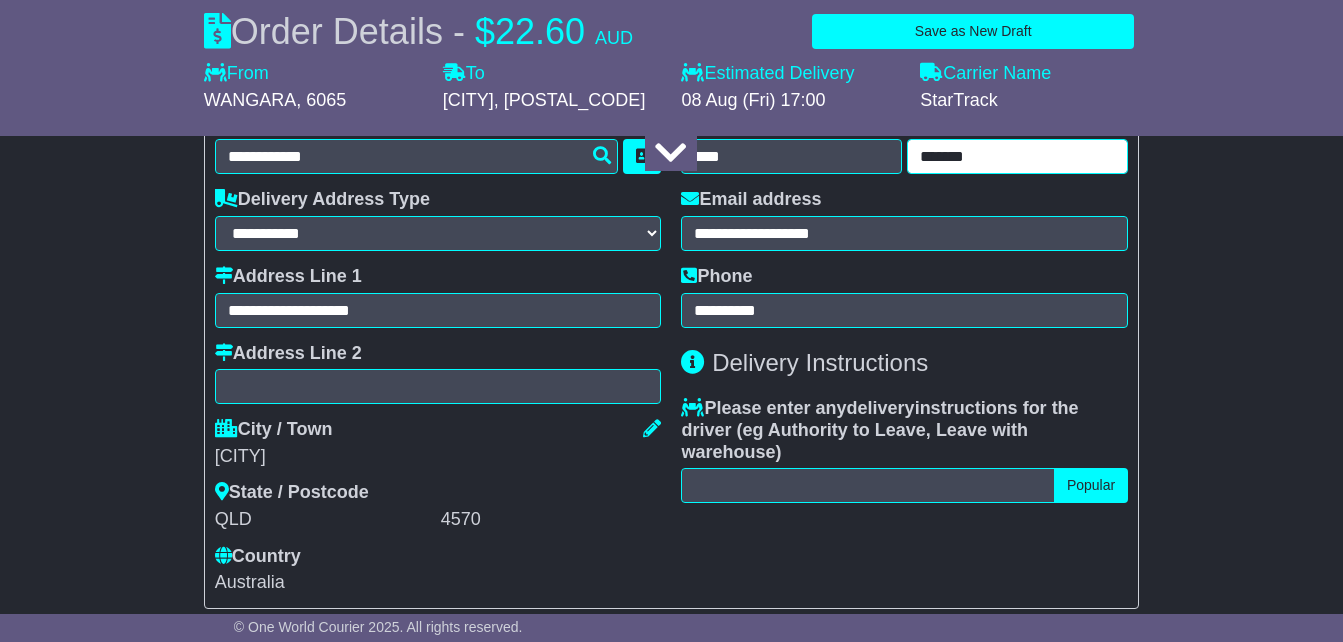 type on "*******" 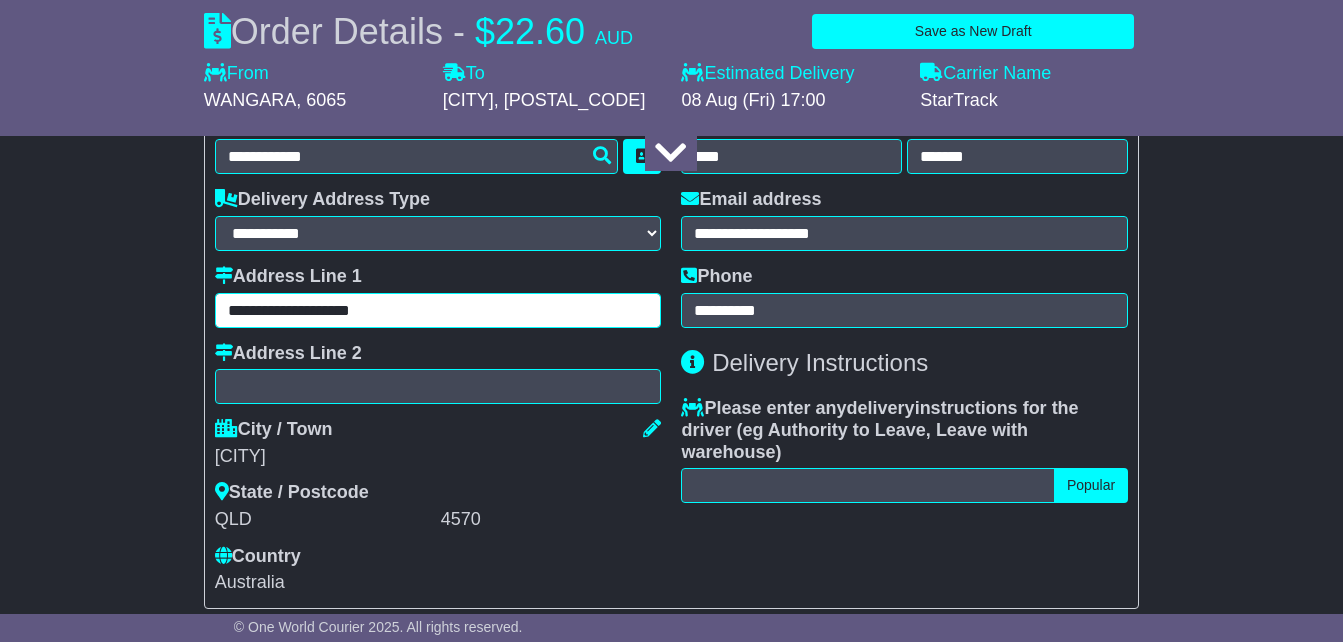 drag, startPoint x: 413, startPoint y: 346, endPoint x: 212, endPoint y: 341, distance: 201.06218 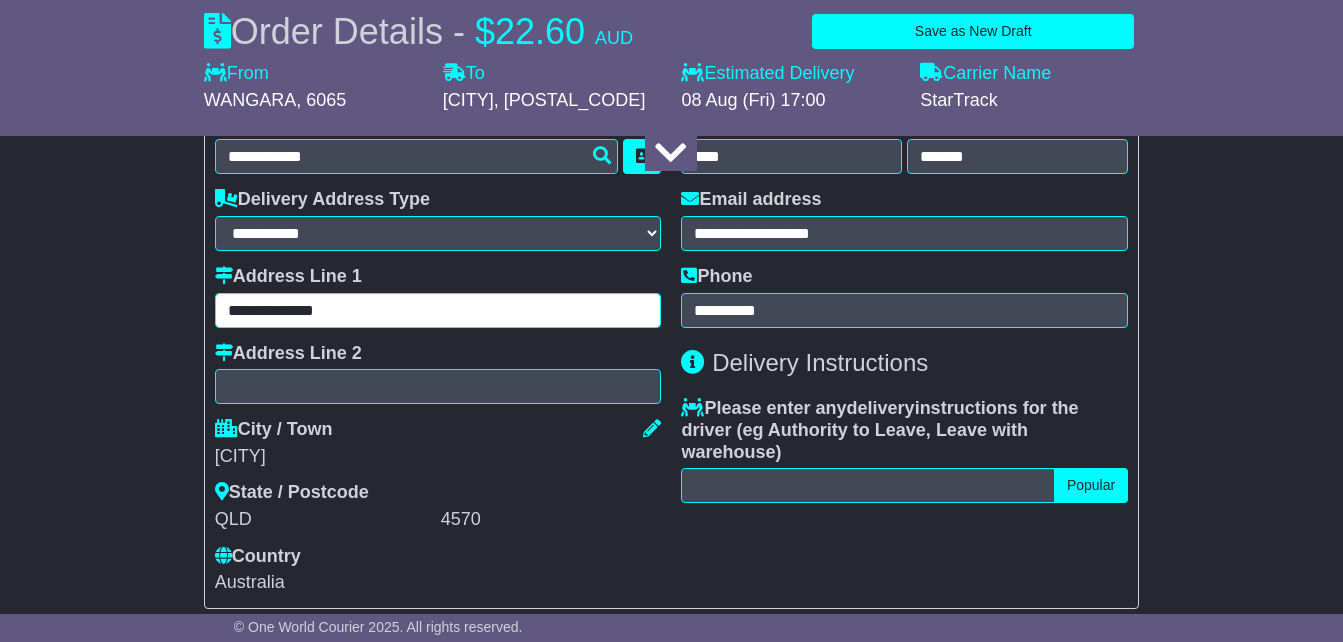 type on "**********" 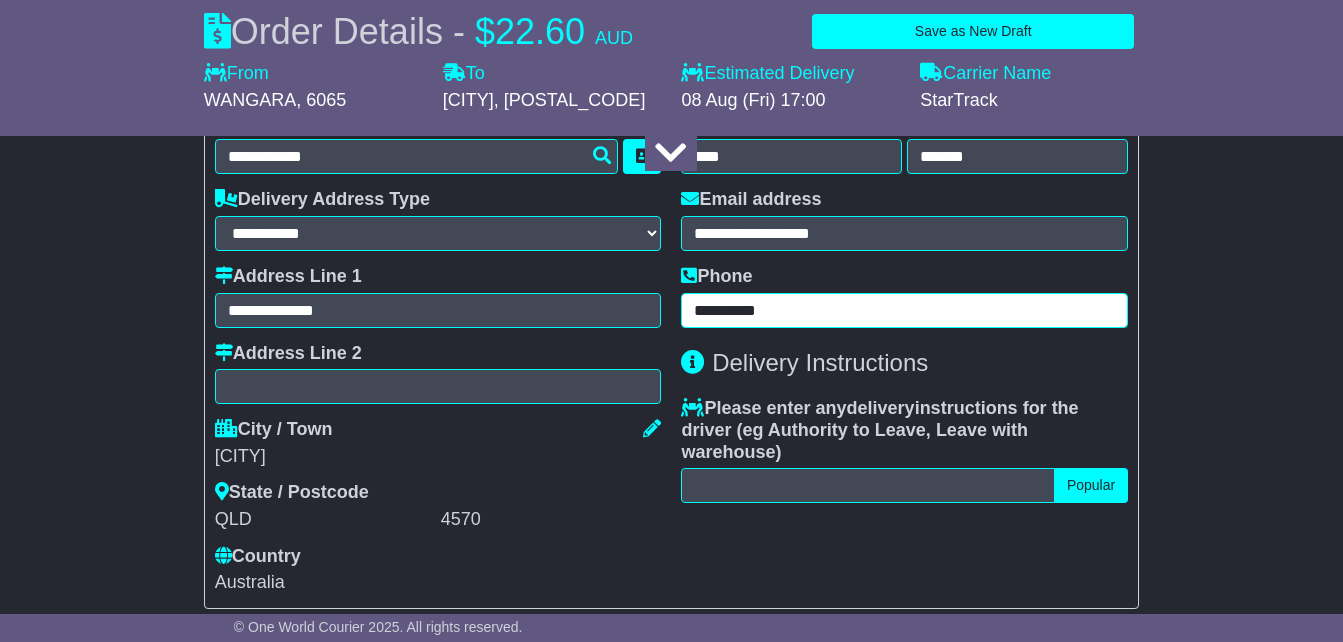 drag, startPoint x: 803, startPoint y: 342, endPoint x: 671, endPoint y: 346, distance: 132.0606 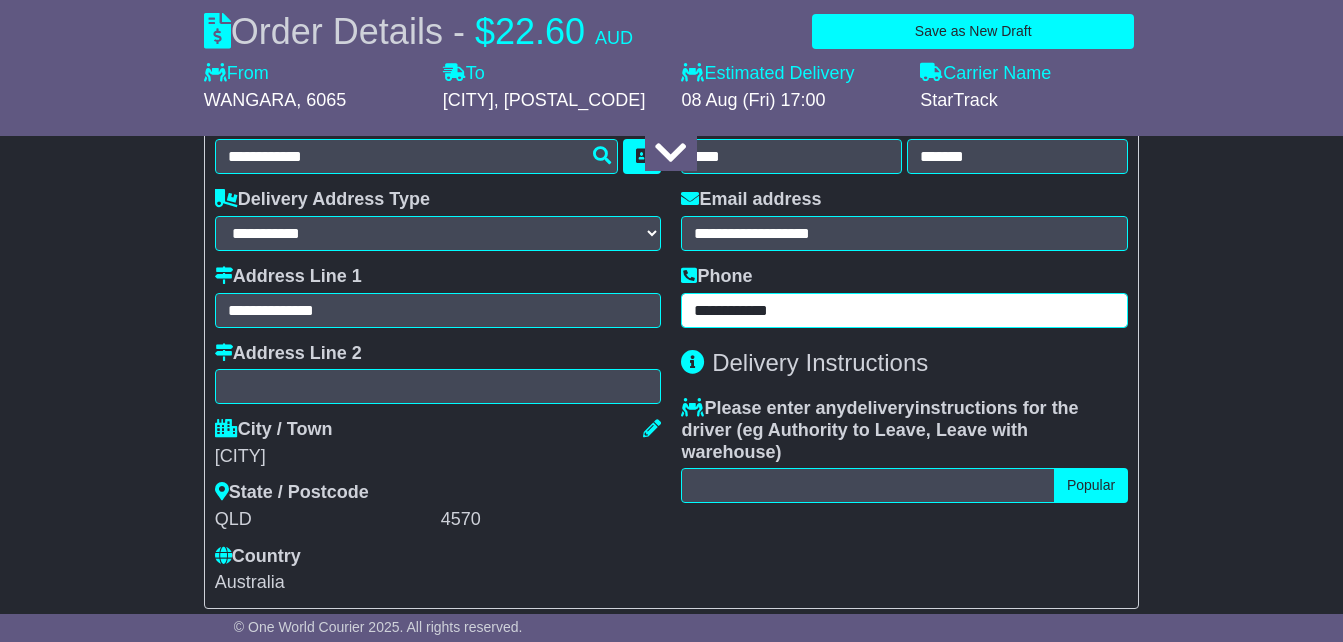 type on "**********" 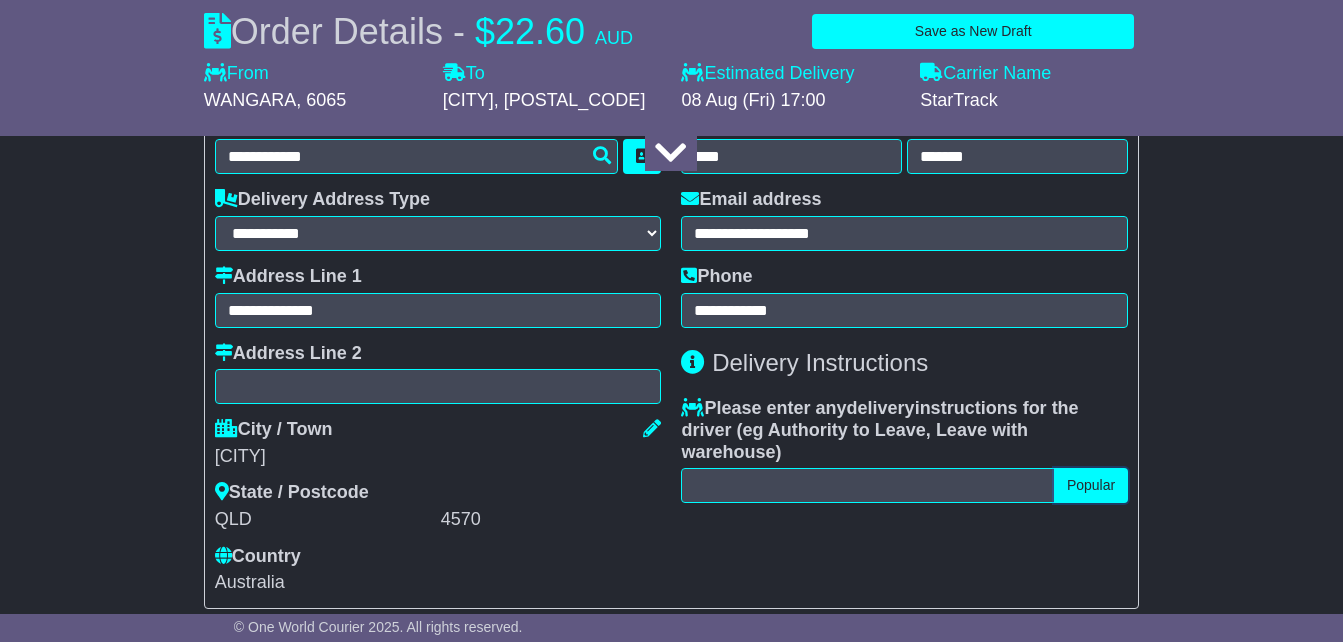 click on "Popular" at bounding box center (1091, 485) 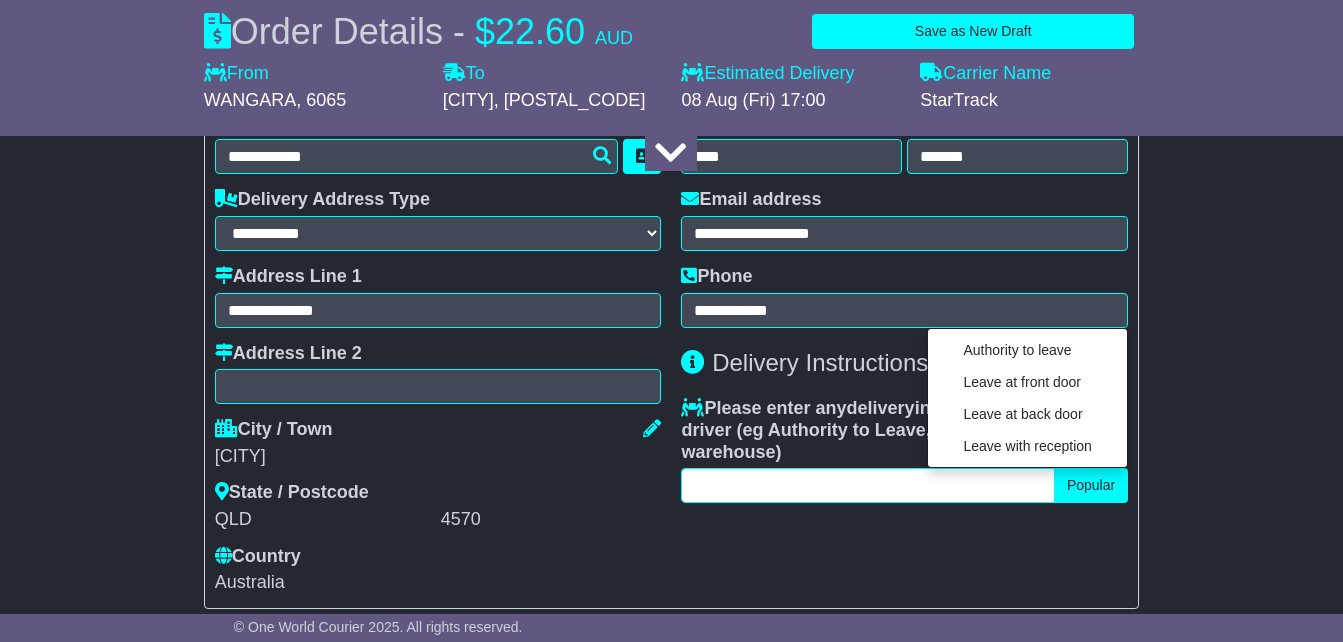 click at bounding box center [867, 485] 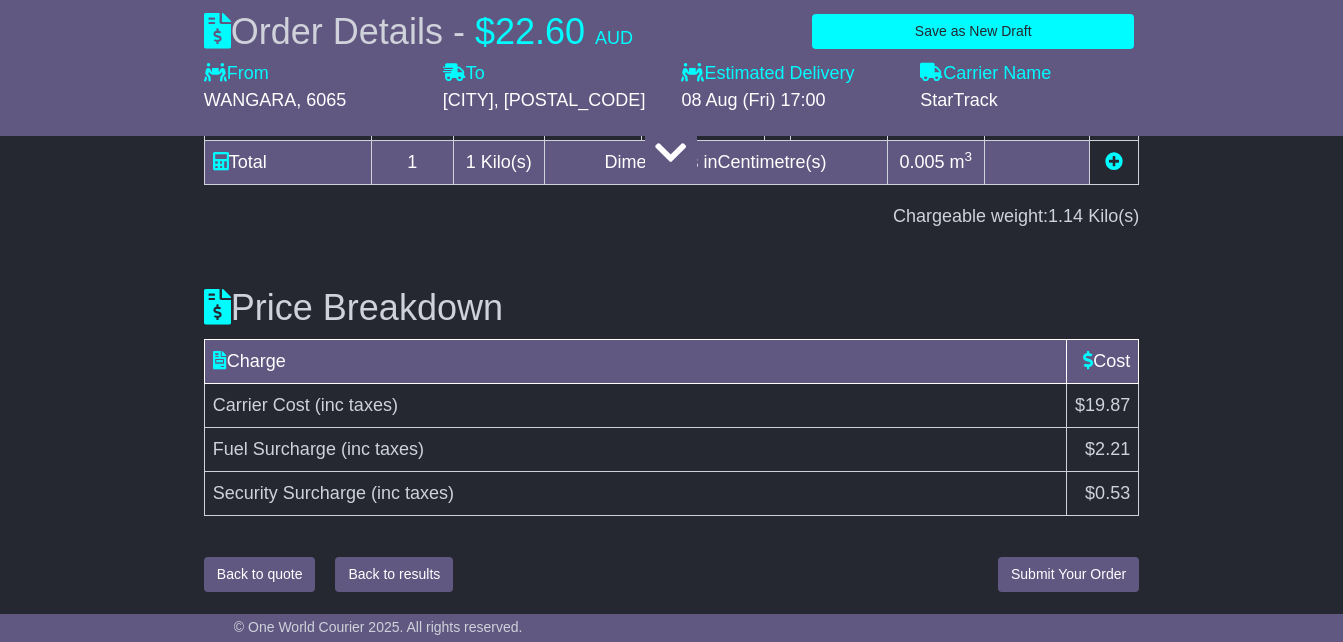 scroll, scrollTop: 2637, scrollLeft: 0, axis: vertical 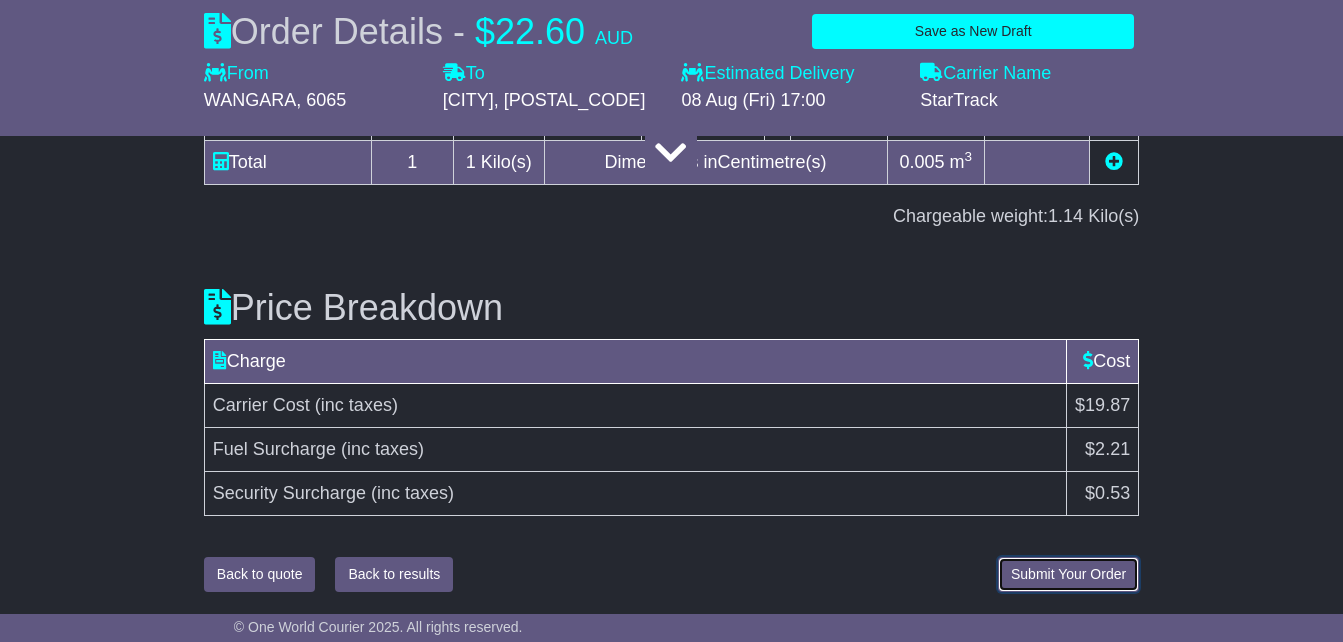 click on "Submit Your Order" at bounding box center [1068, 574] 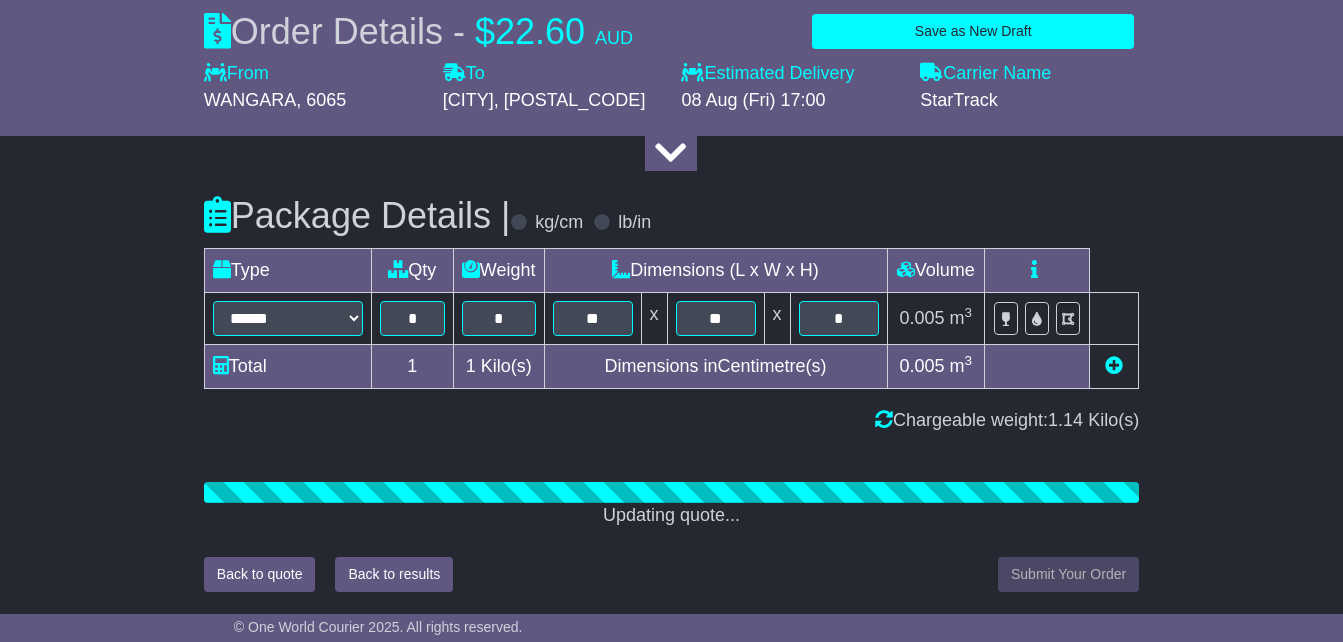 scroll, scrollTop: 2637, scrollLeft: 0, axis: vertical 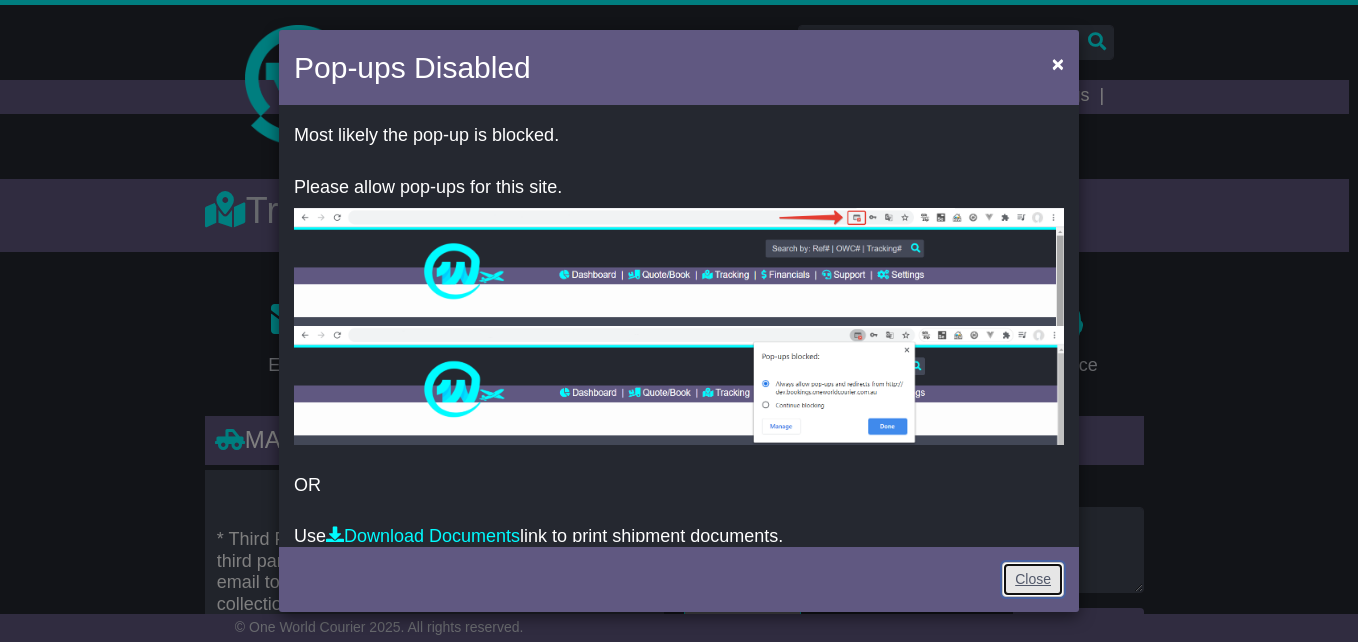 click on "Close" at bounding box center (1033, 579) 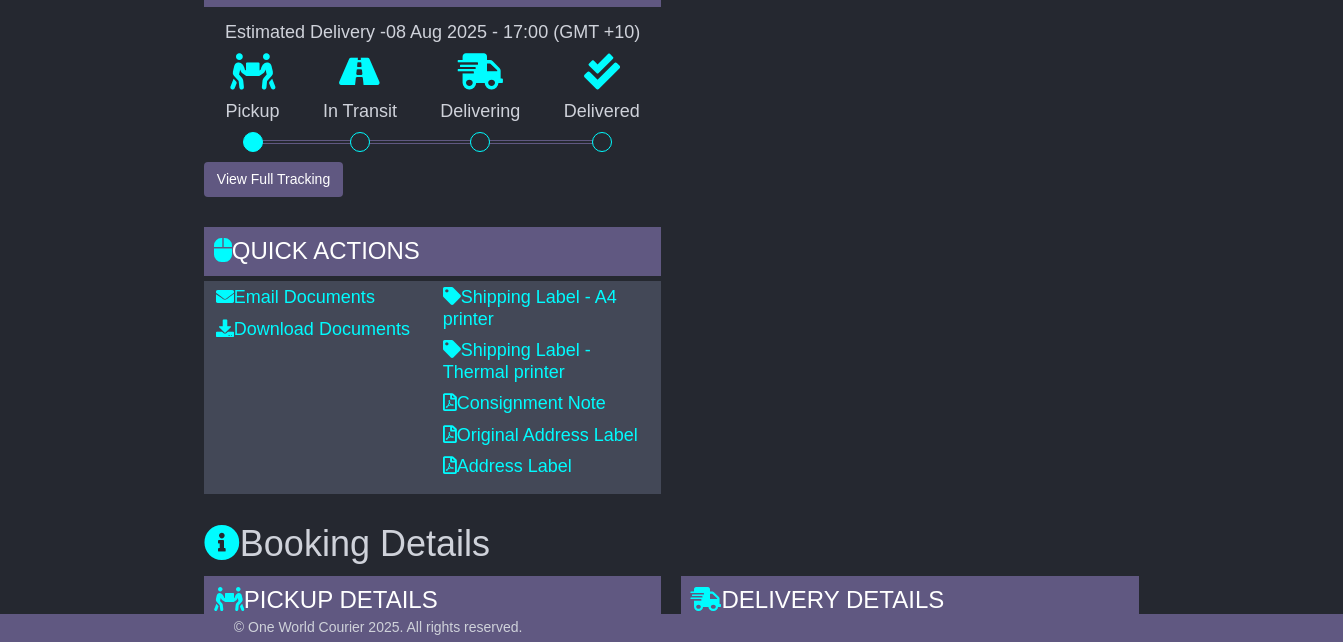 scroll, scrollTop: 753, scrollLeft: 0, axis: vertical 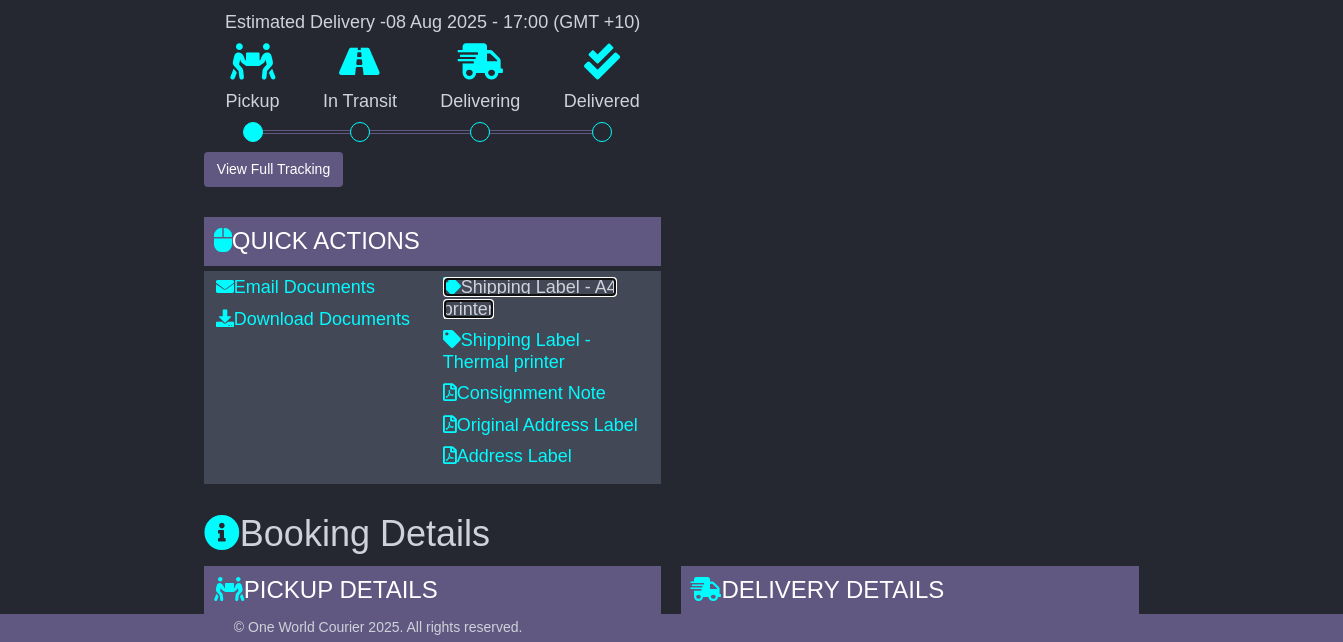 click on "Shipping Label - A4 printer" at bounding box center (530, 298) 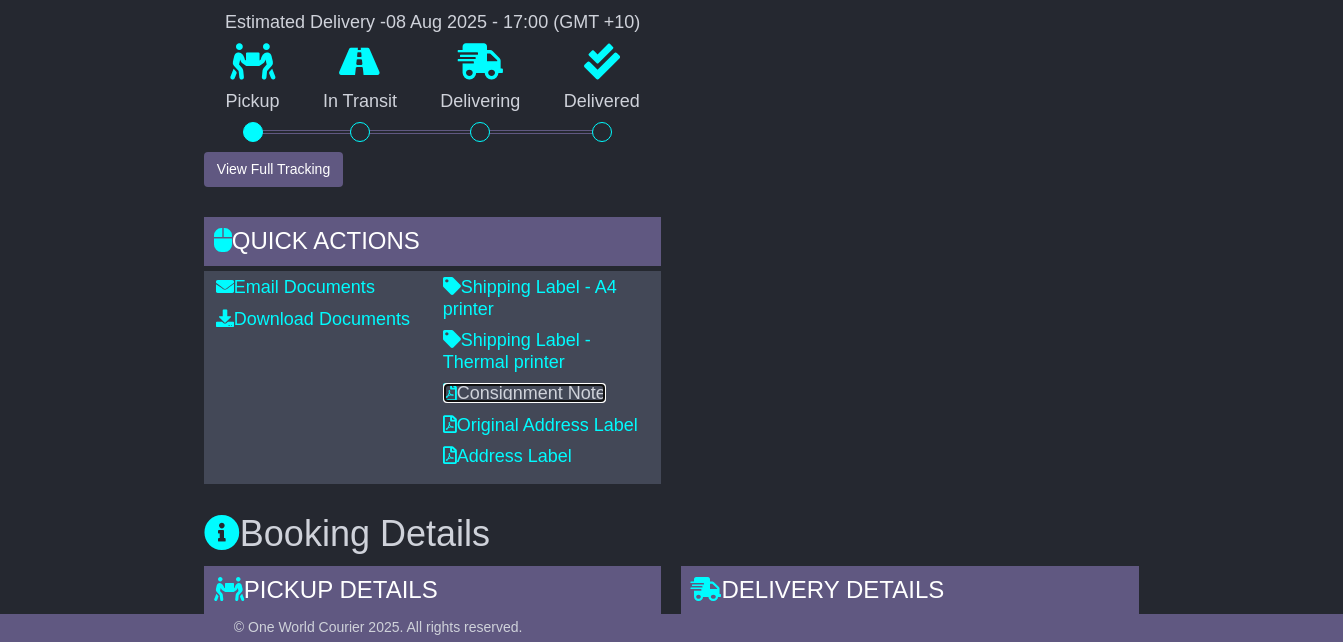 click on "Consignment Note" at bounding box center [524, 393] 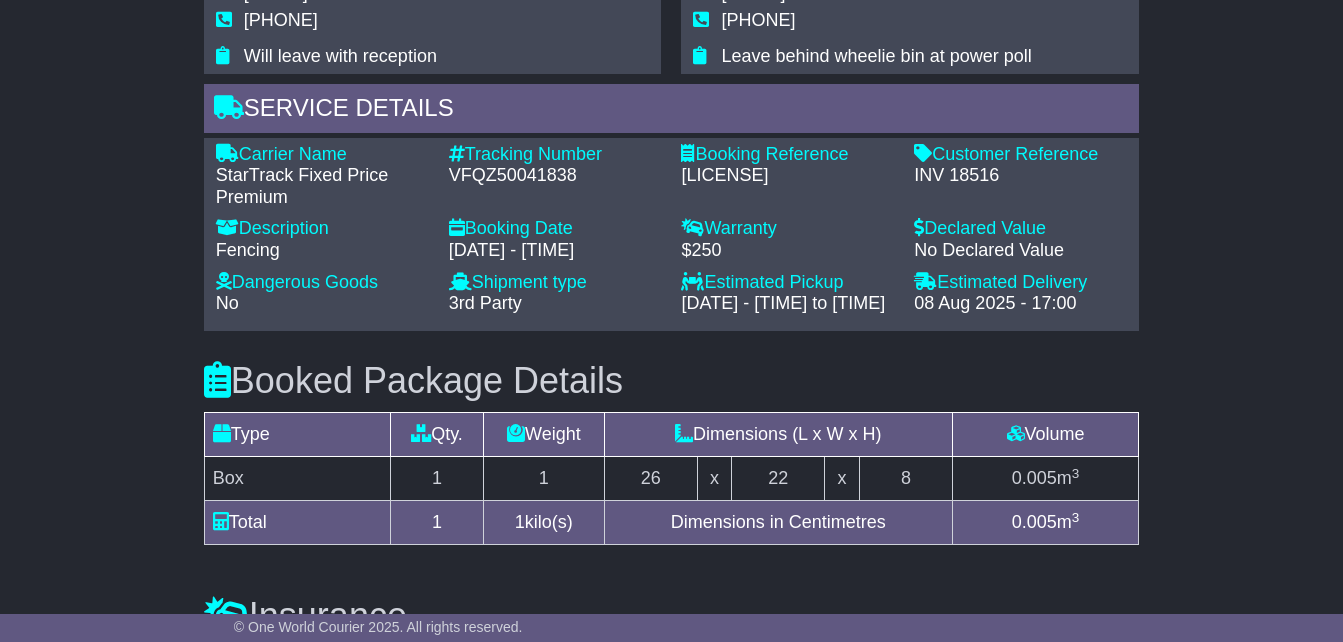 scroll, scrollTop: 1574, scrollLeft: 0, axis: vertical 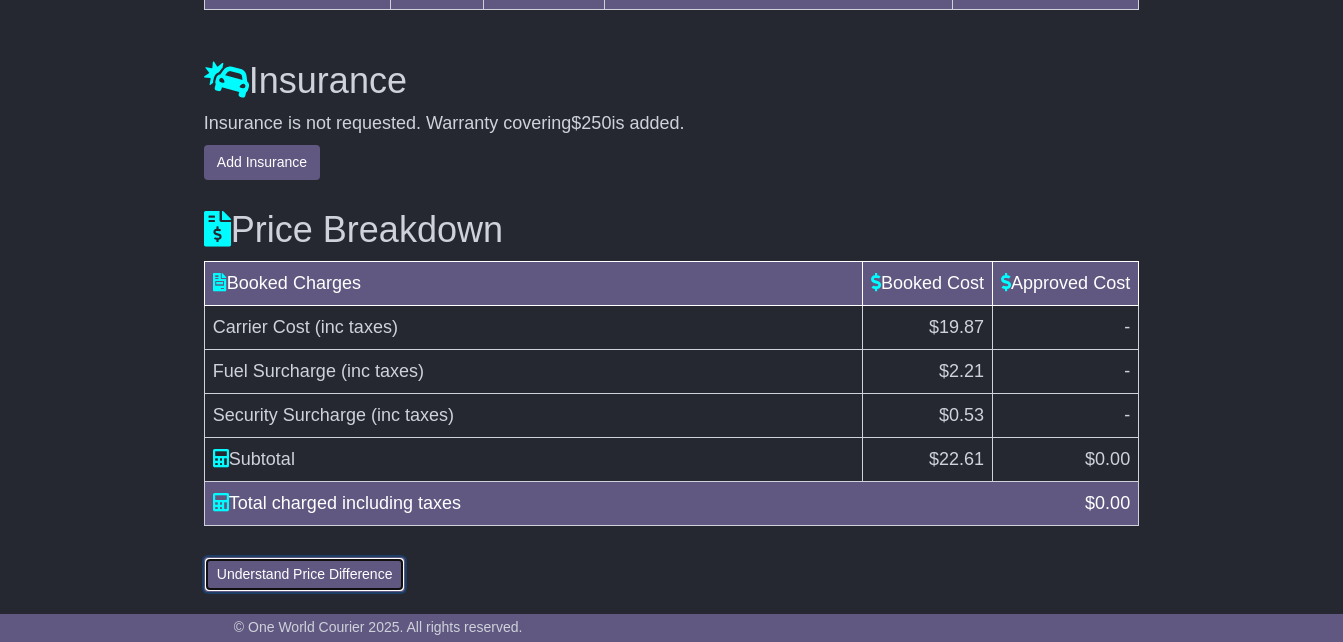 click on "Understand Price Difference" at bounding box center [305, 574] 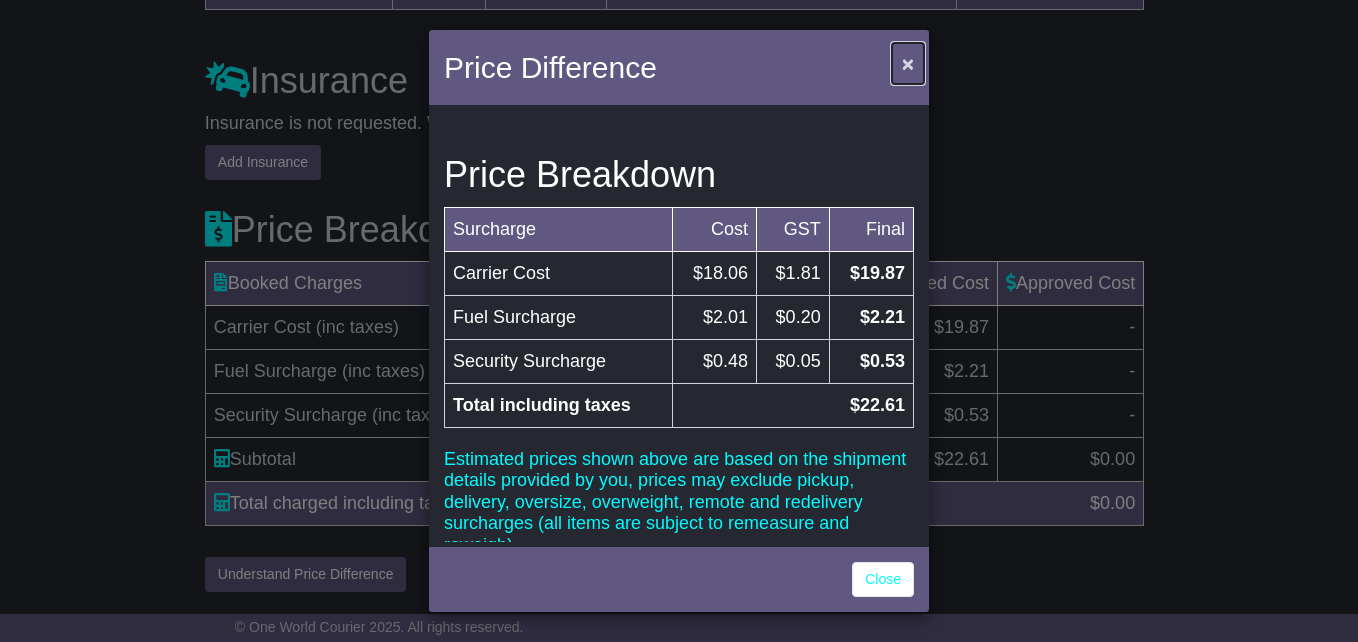 click on "×" at bounding box center (908, 63) 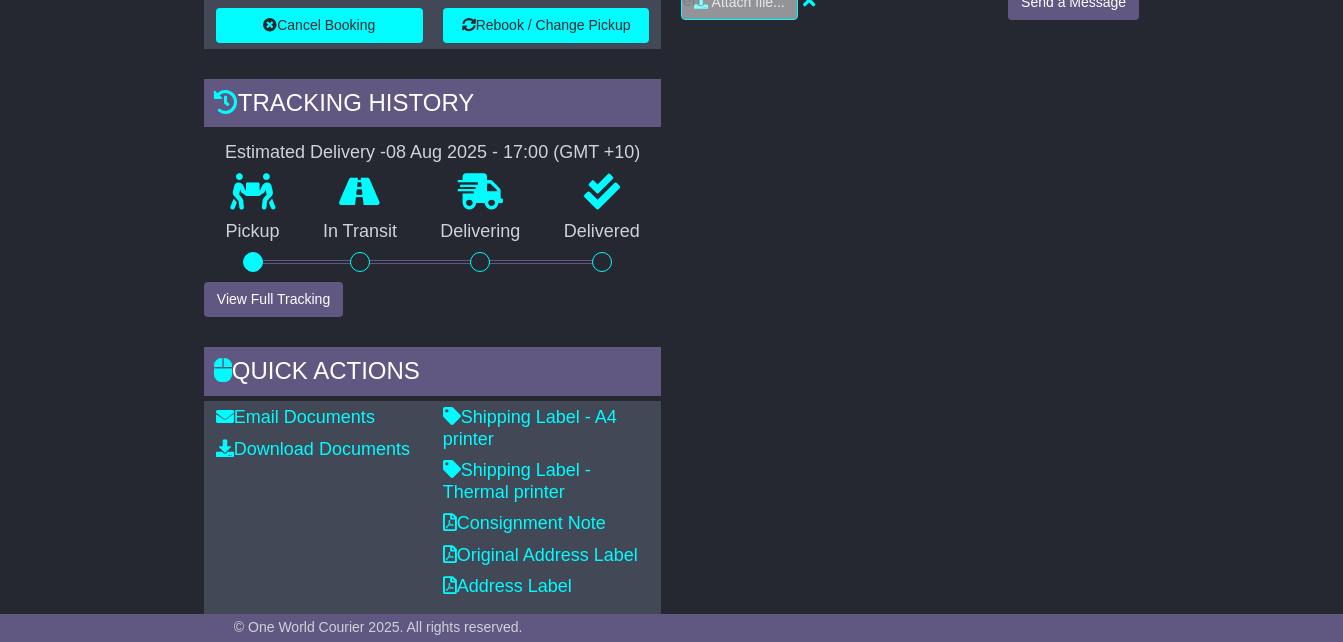 scroll, scrollTop: 0, scrollLeft: 0, axis: both 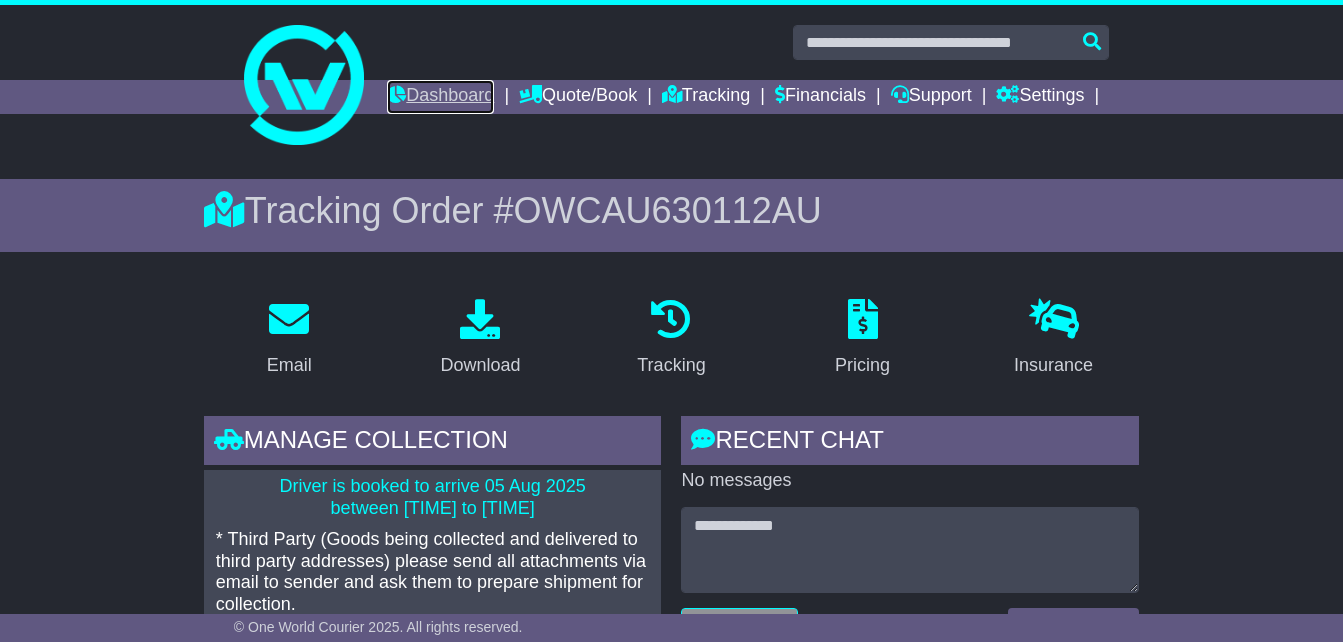 click on "Dashboard" at bounding box center [440, 97] 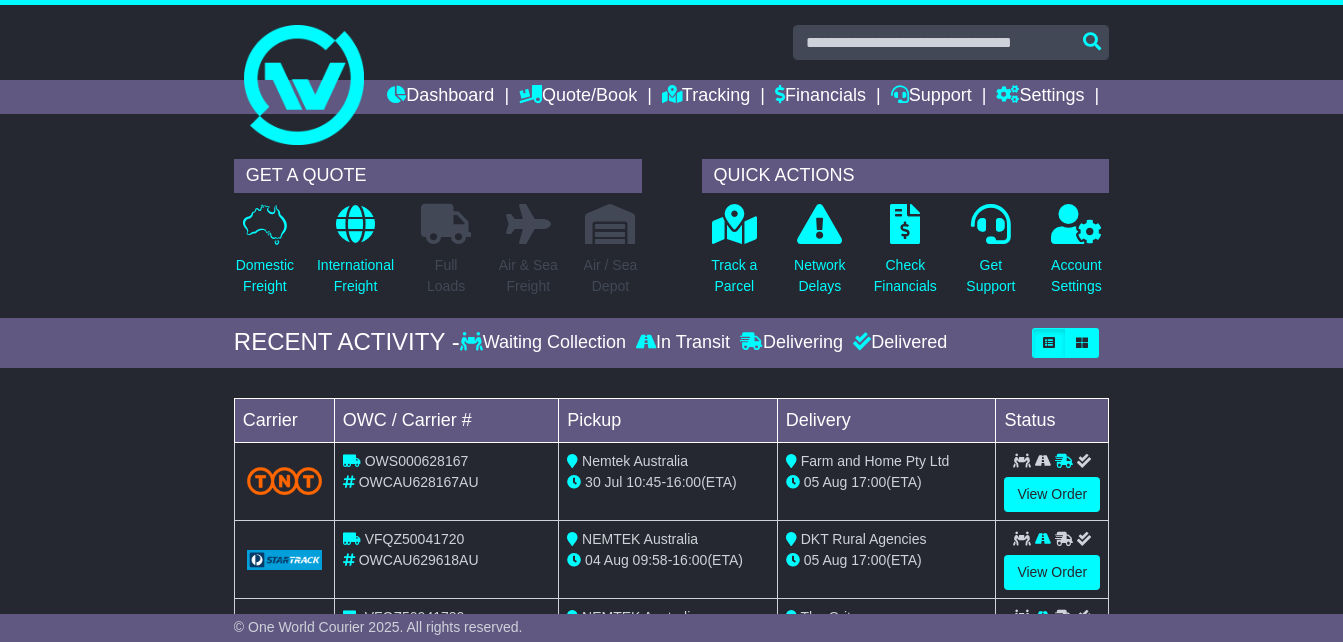 scroll, scrollTop: 0, scrollLeft: 0, axis: both 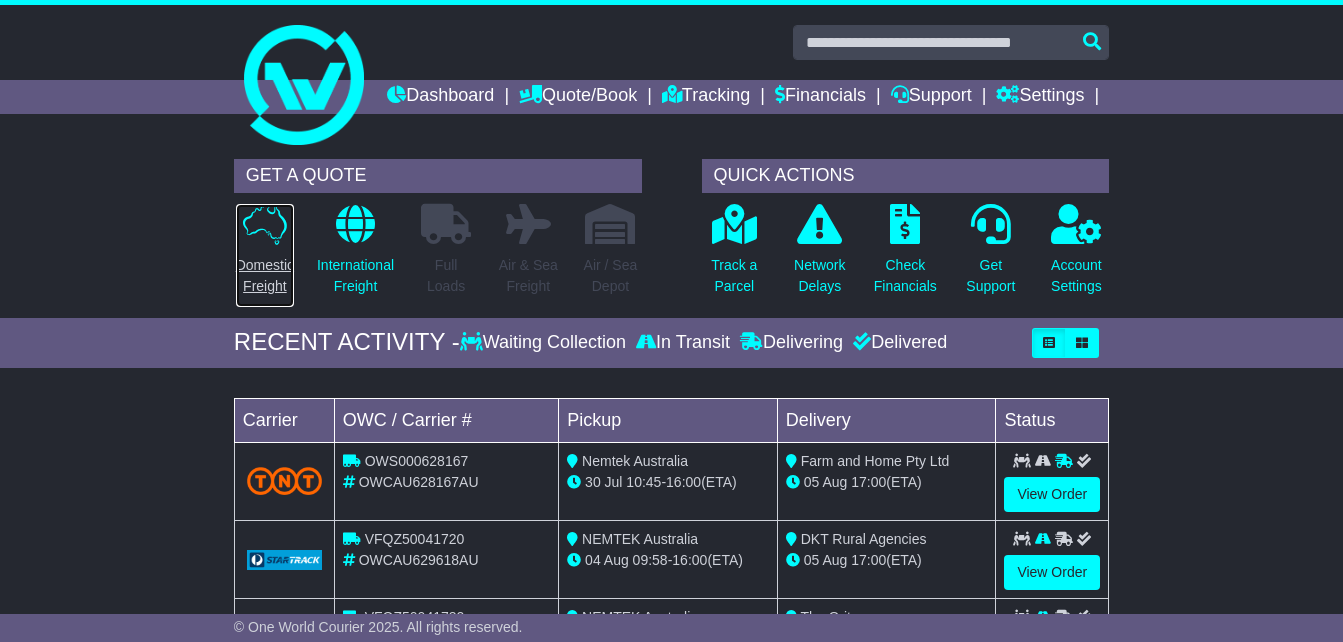 click on "Domestic Freight" at bounding box center (265, 276) 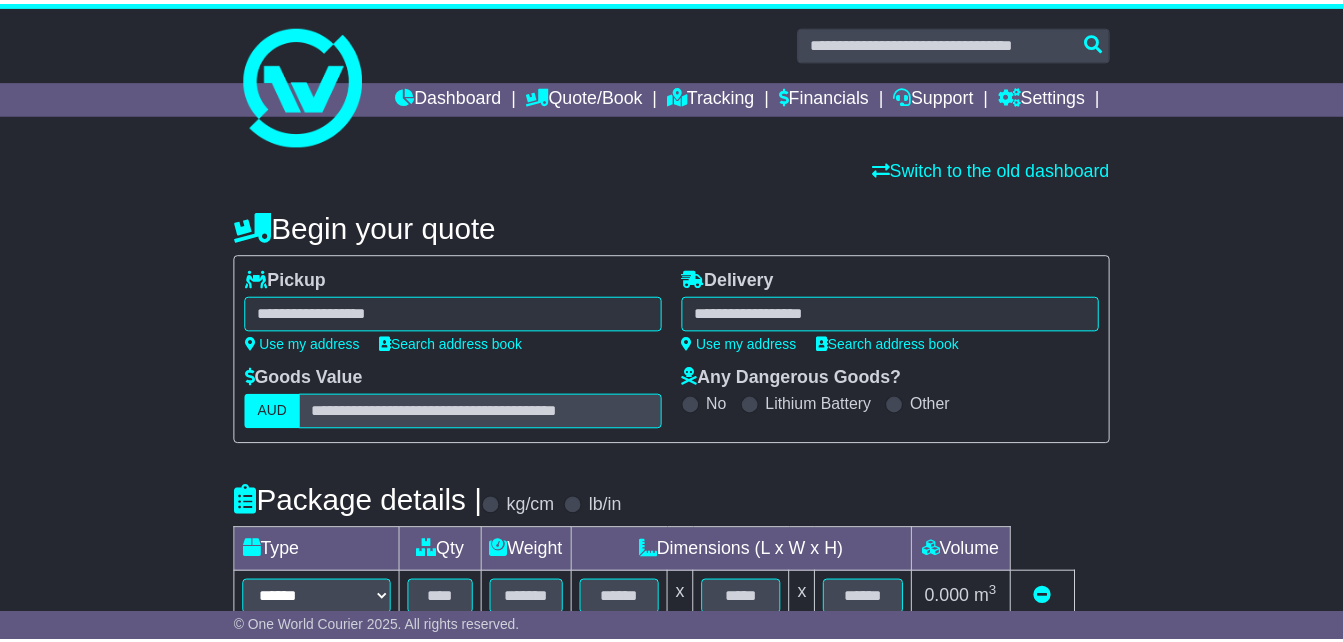 scroll, scrollTop: 0, scrollLeft: 0, axis: both 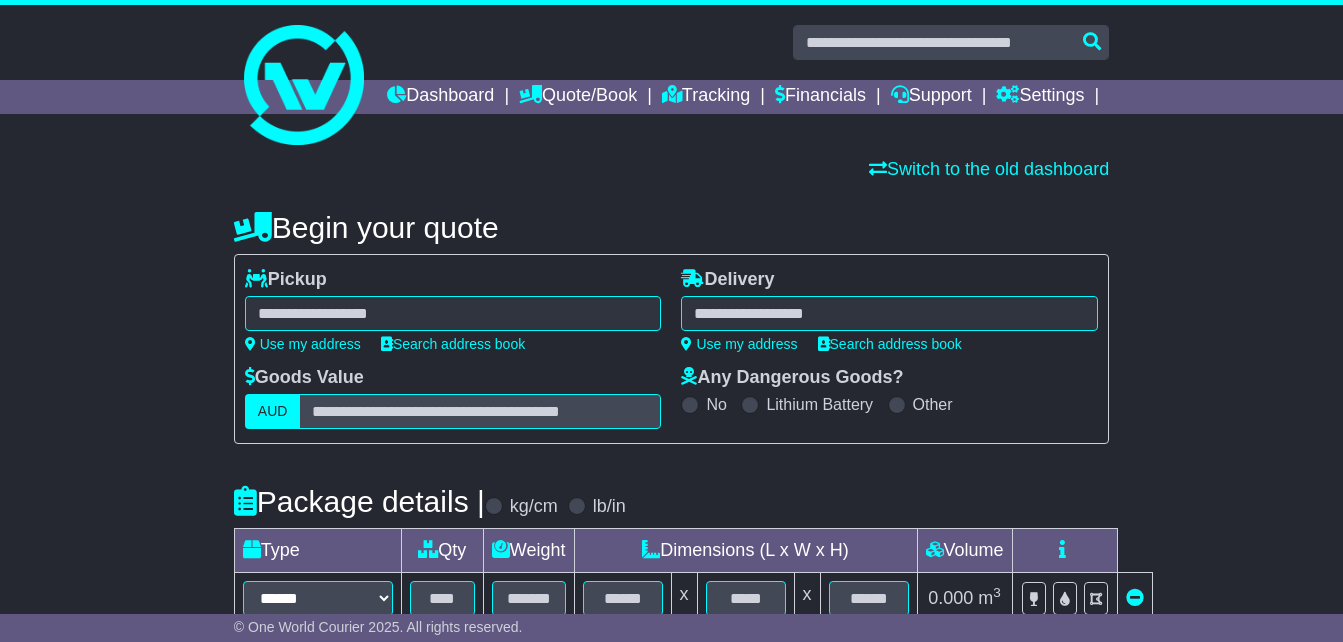 select 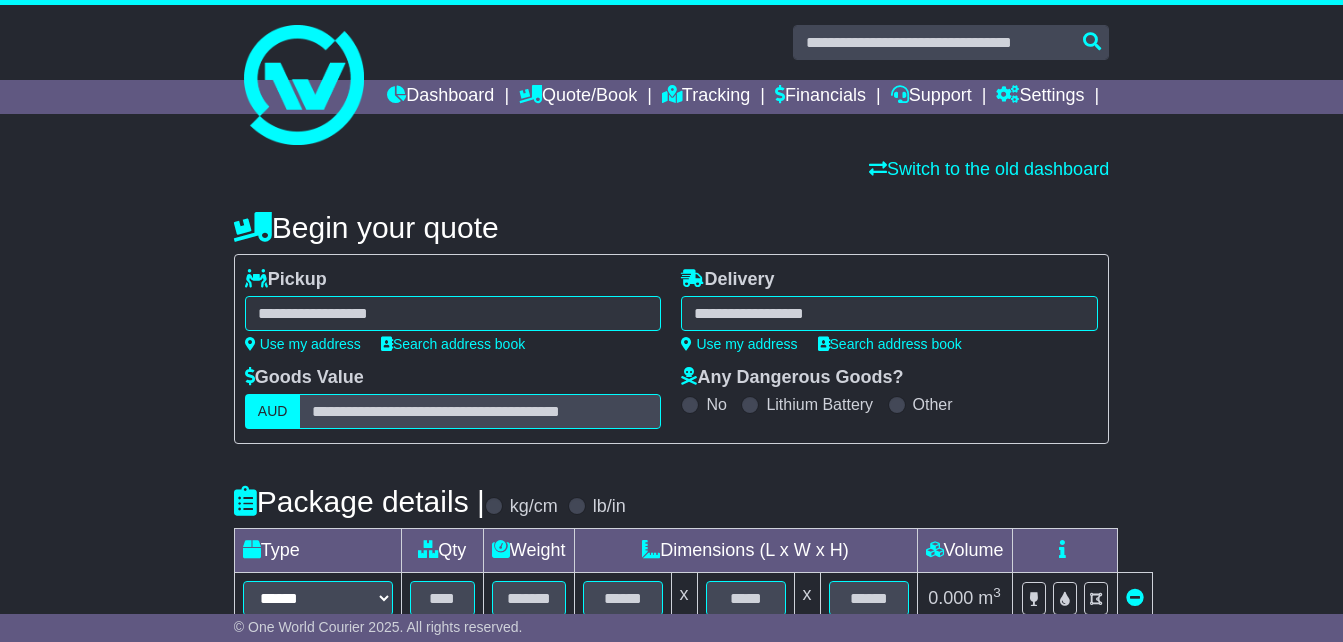 click at bounding box center [453, 313] 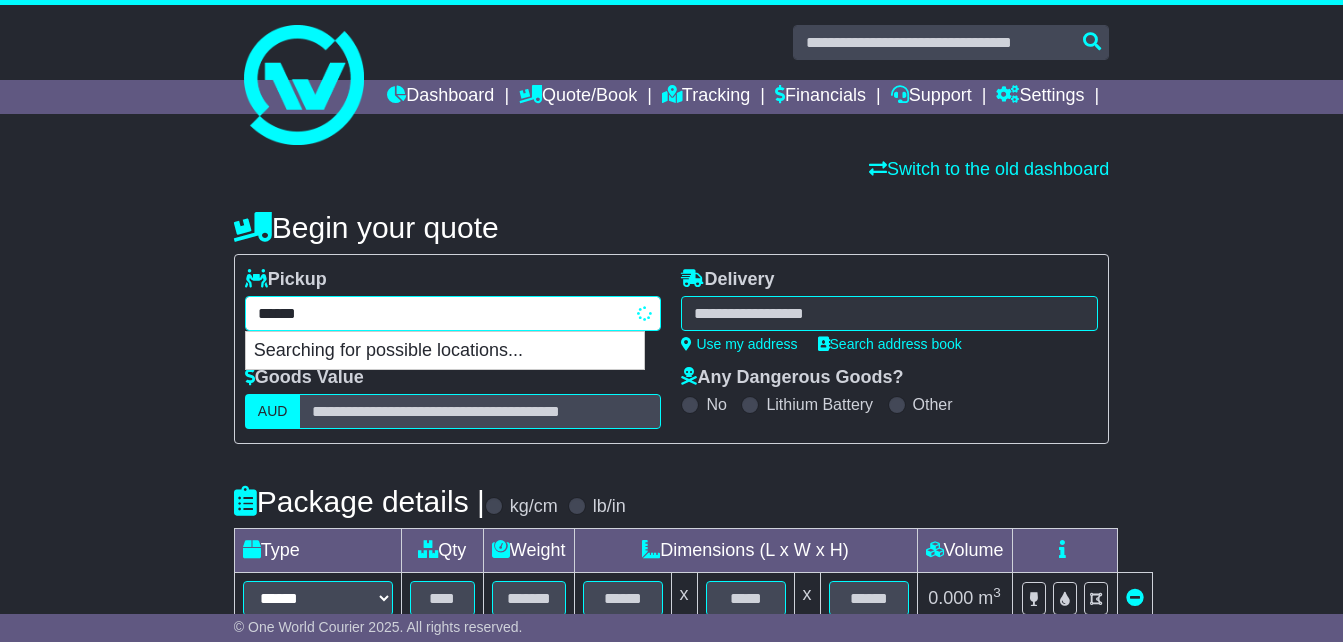 type on "*******" 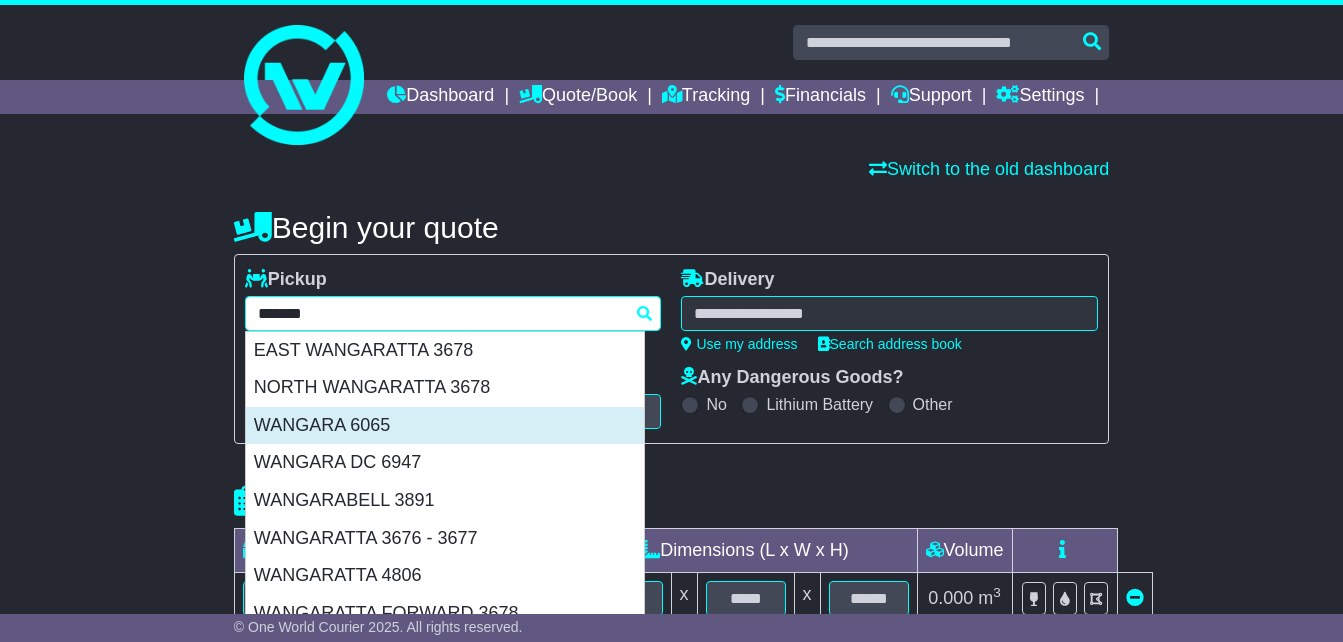 click on "WANGARA 6065" at bounding box center [445, 426] 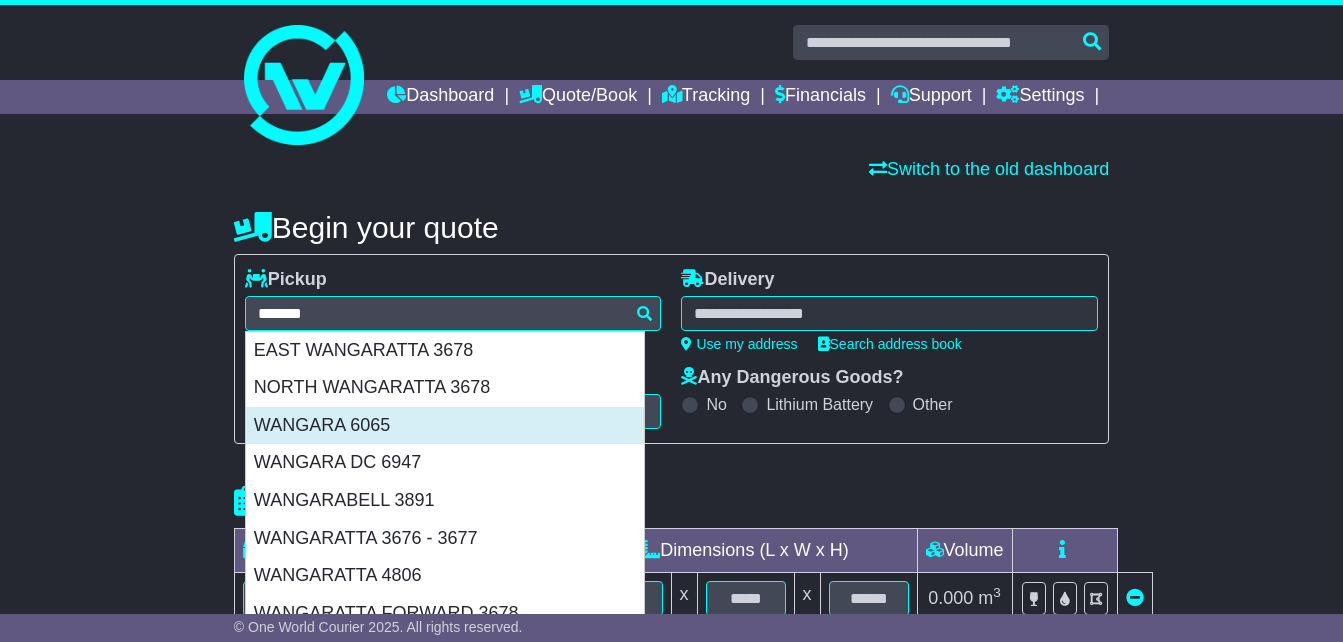 type on "**********" 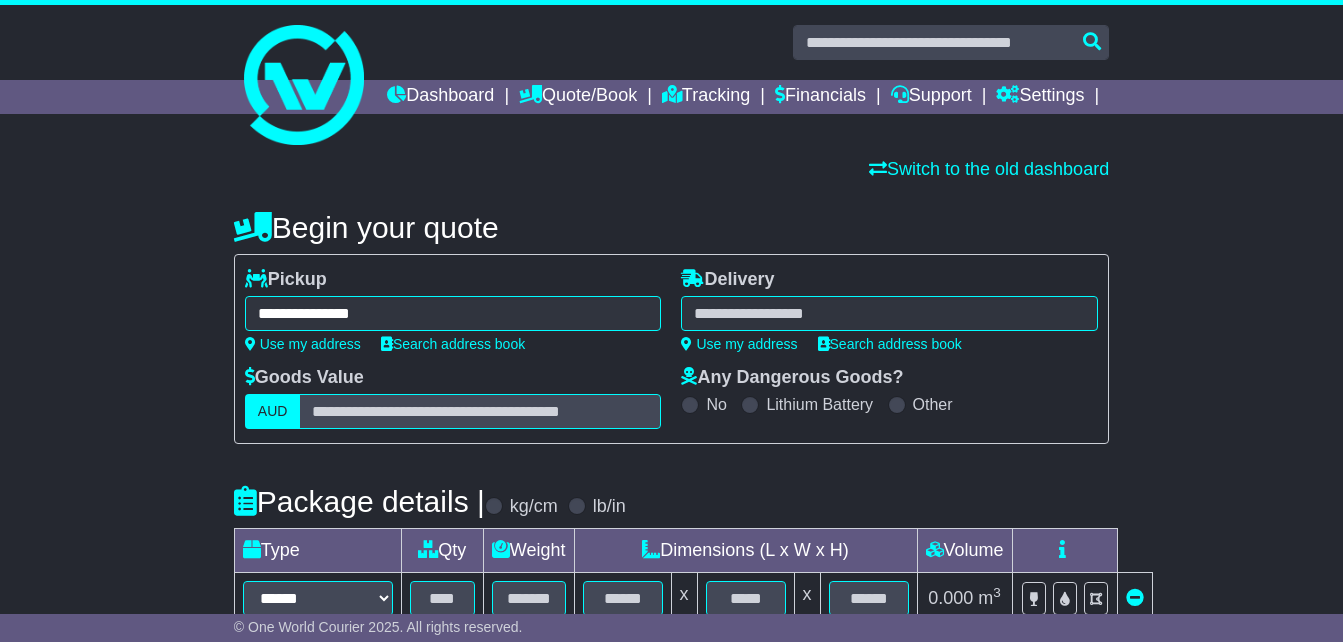 click at bounding box center [889, 313] 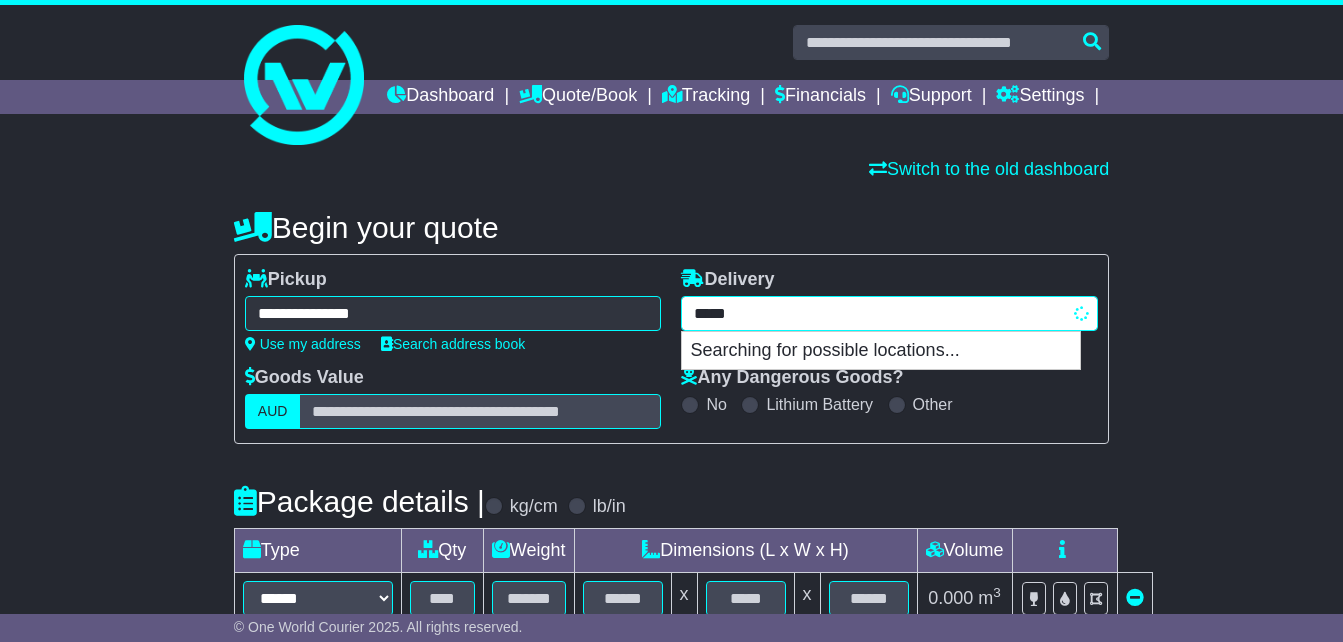 type on "******" 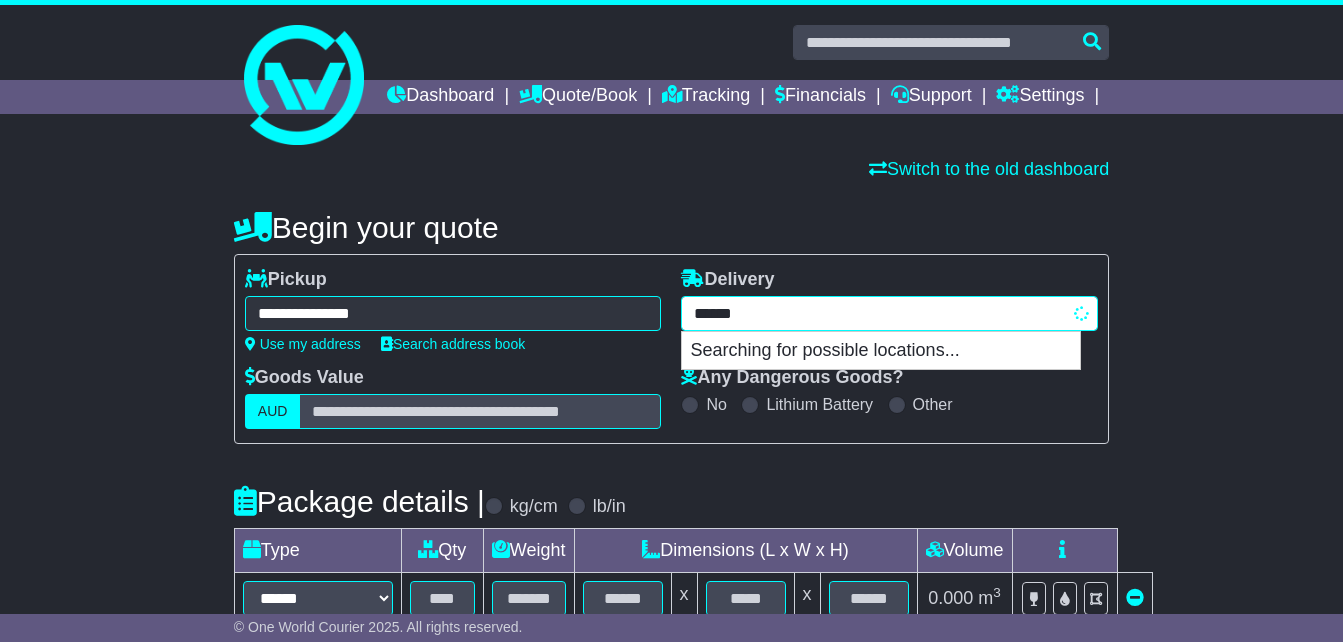 type on "********" 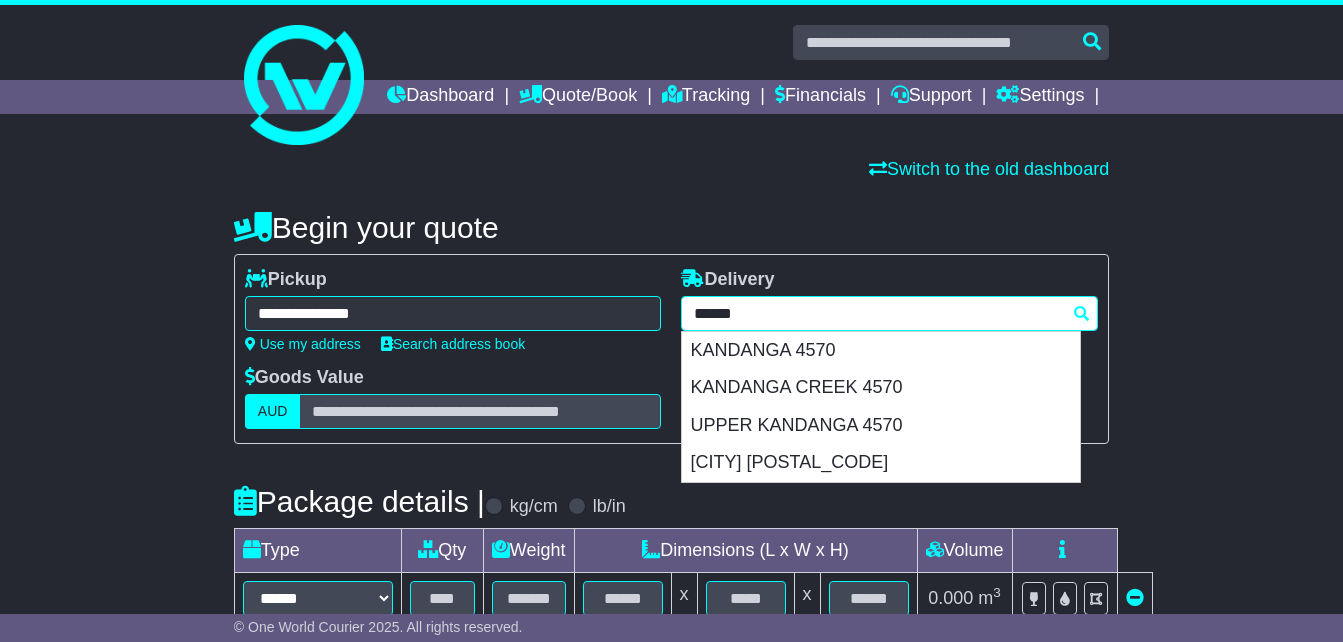 type 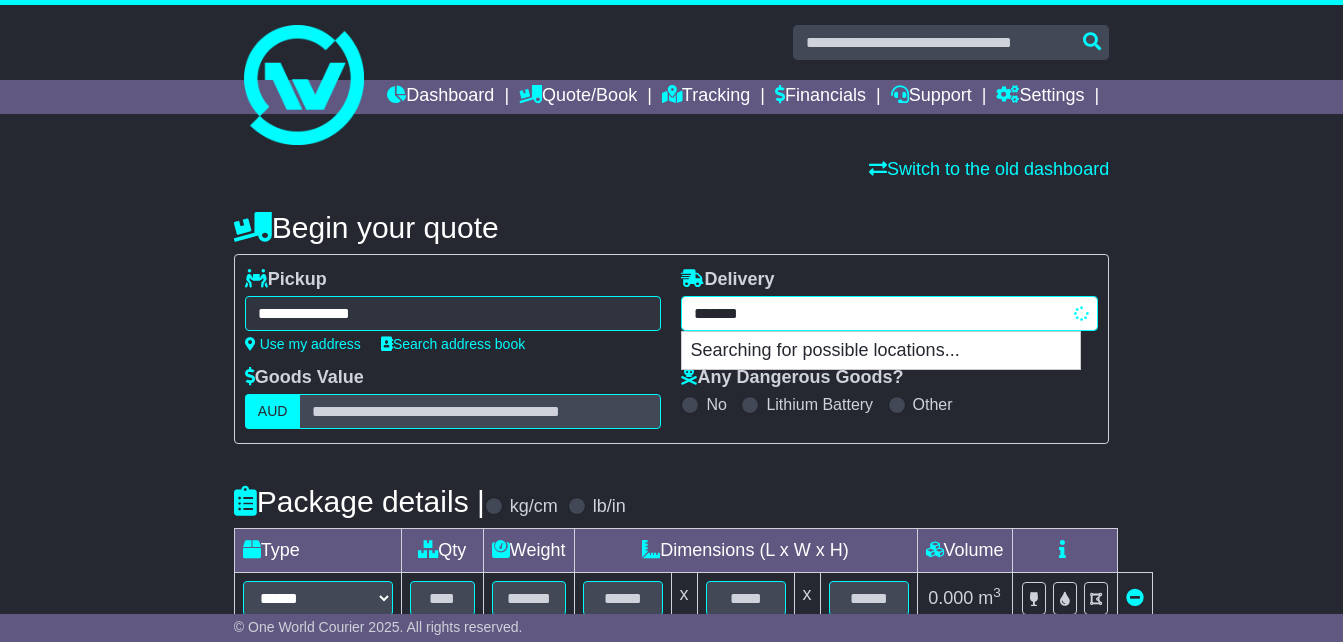 type on "********" 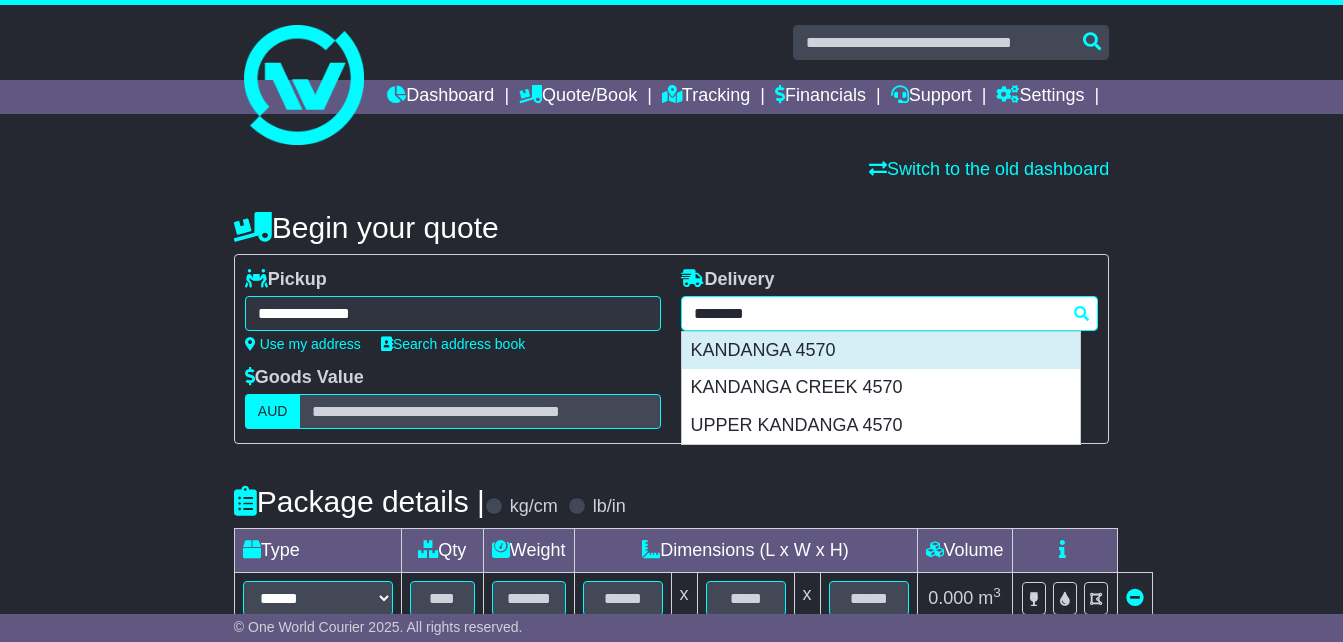 click on "KANDANGA 4570" at bounding box center [881, 351] 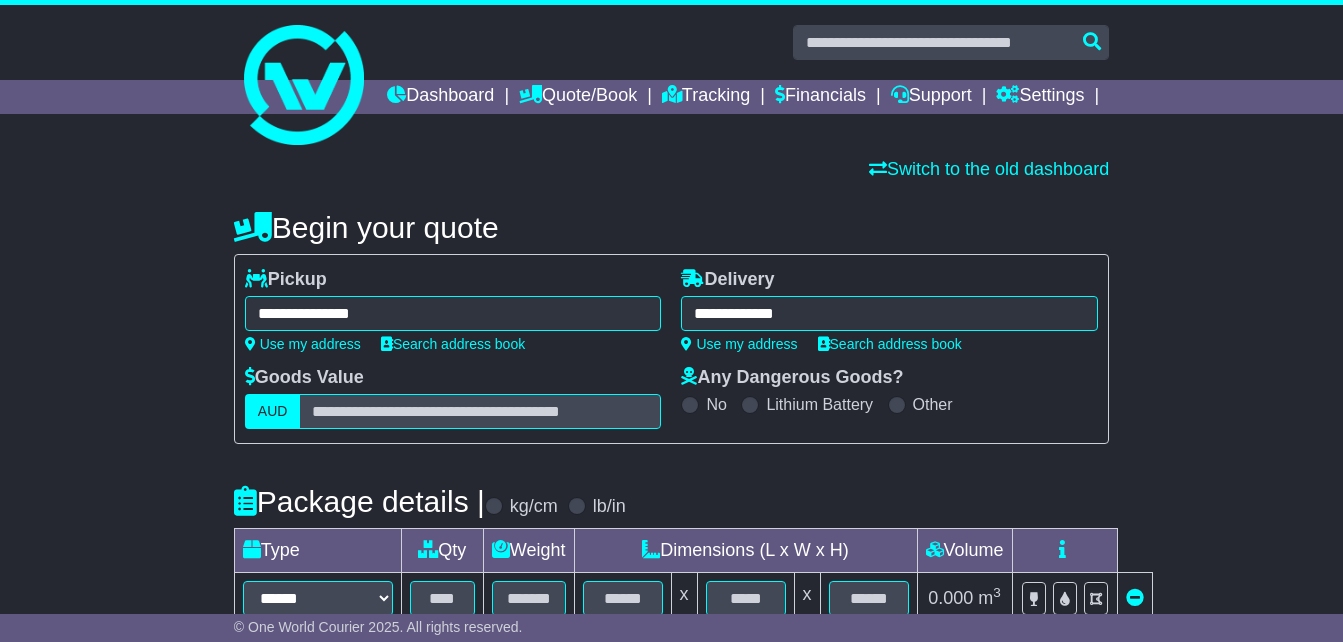 type on "**********" 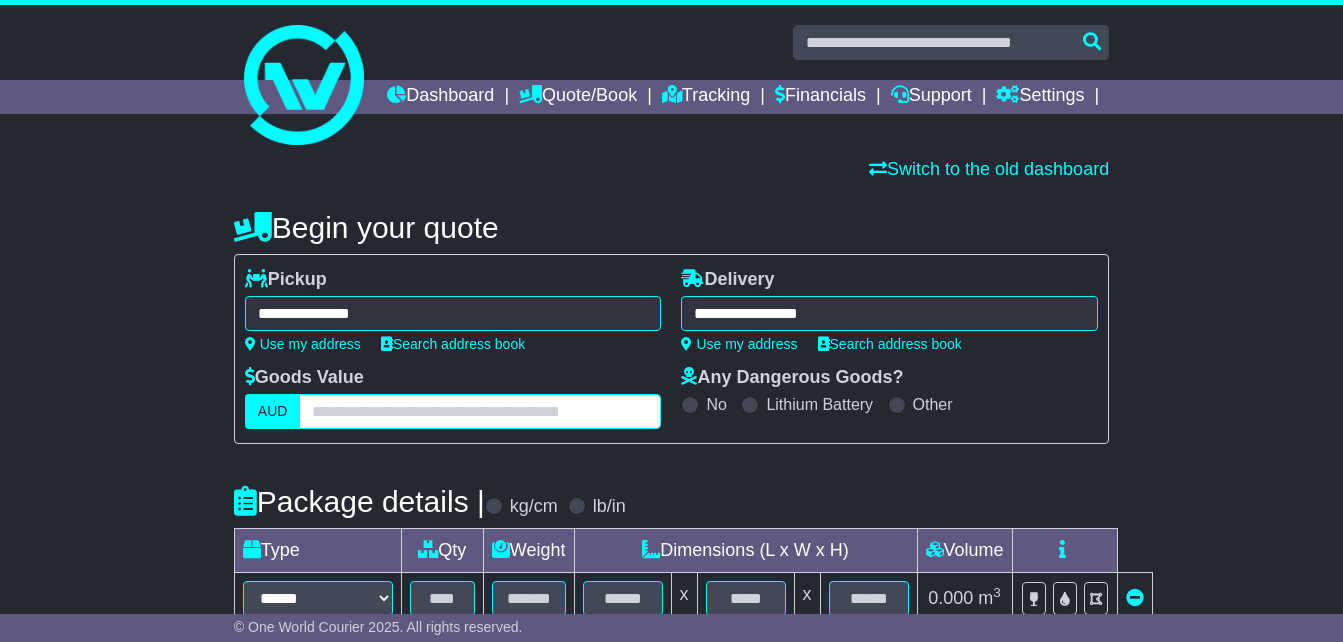 click at bounding box center (480, 411) 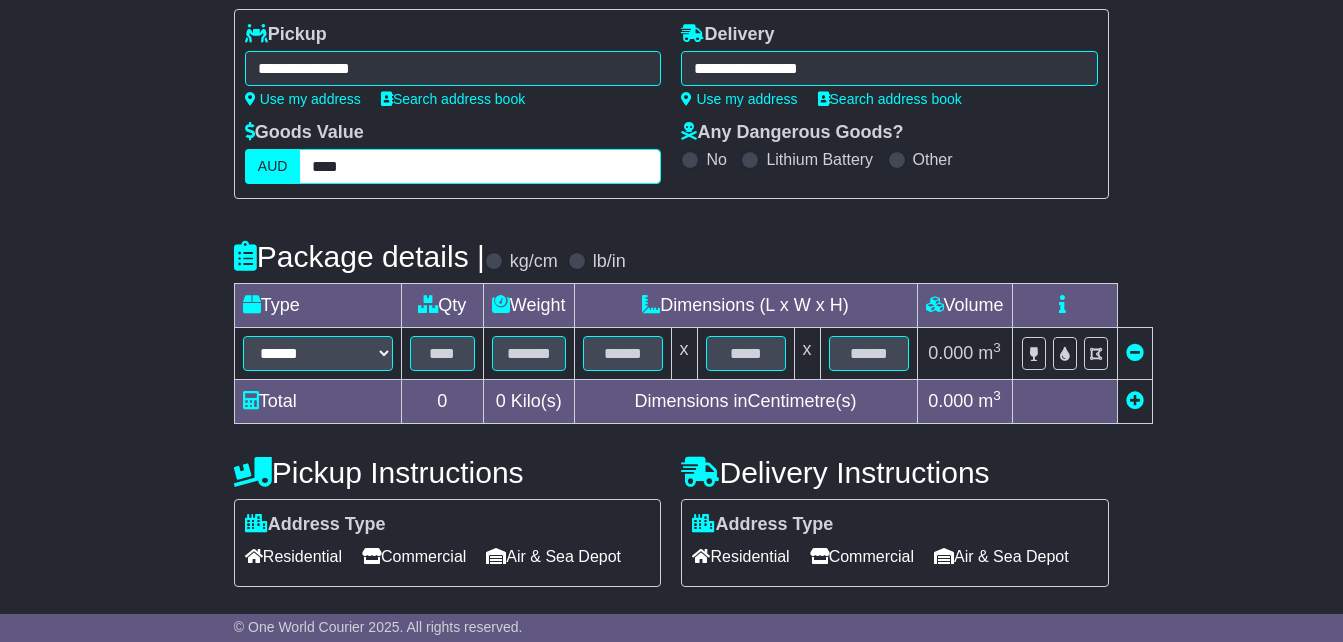 scroll, scrollTop: 305, scrollLeft: 0, axis: vertical 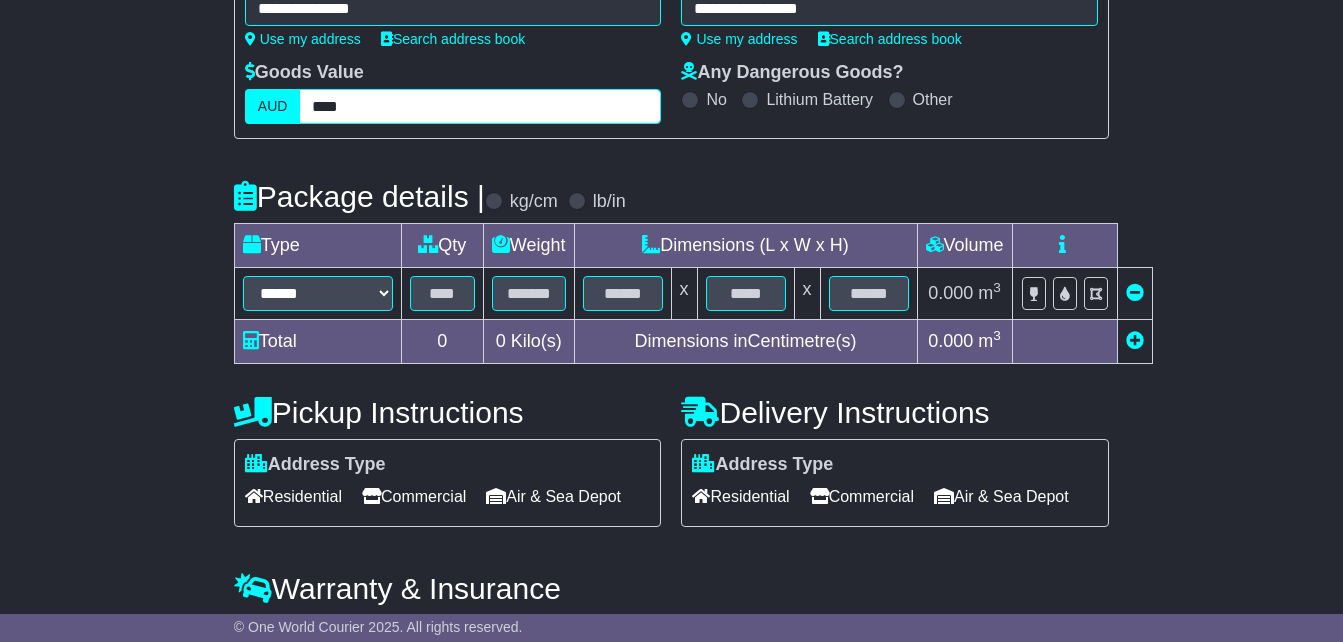 type on "****" 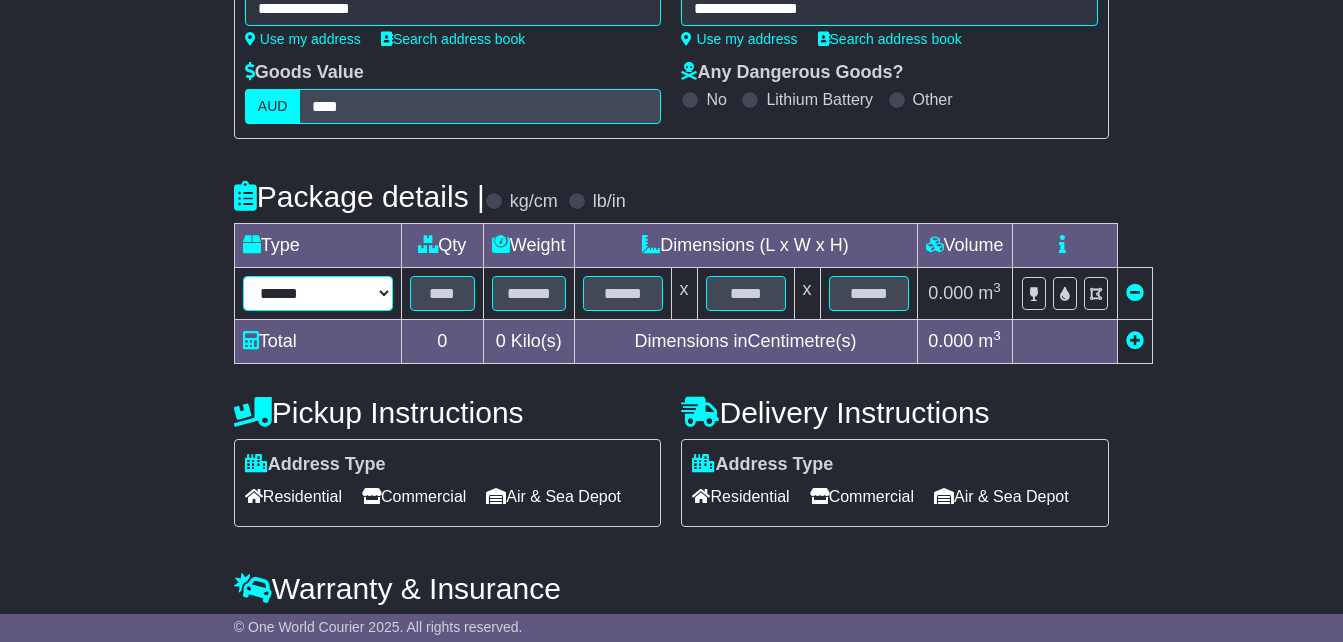 click on "****** ****** *** ******** ***** **** **** ****** *** *******" at bounding box center (318, 293) 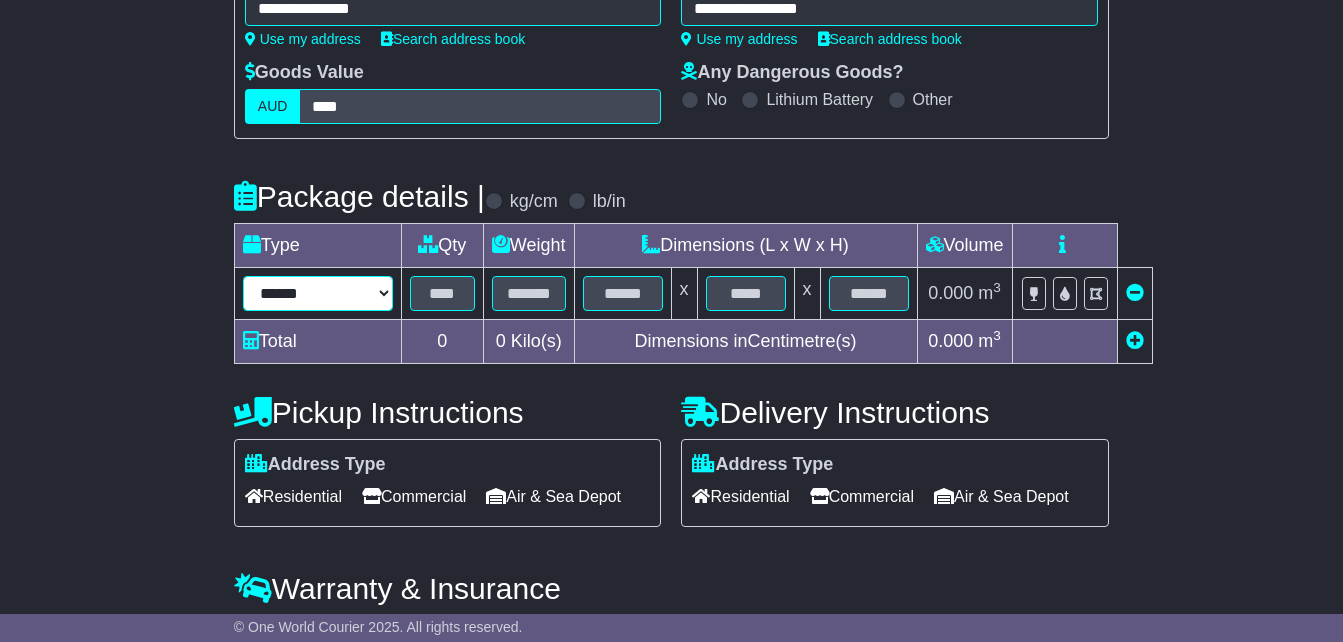 select on "*****" 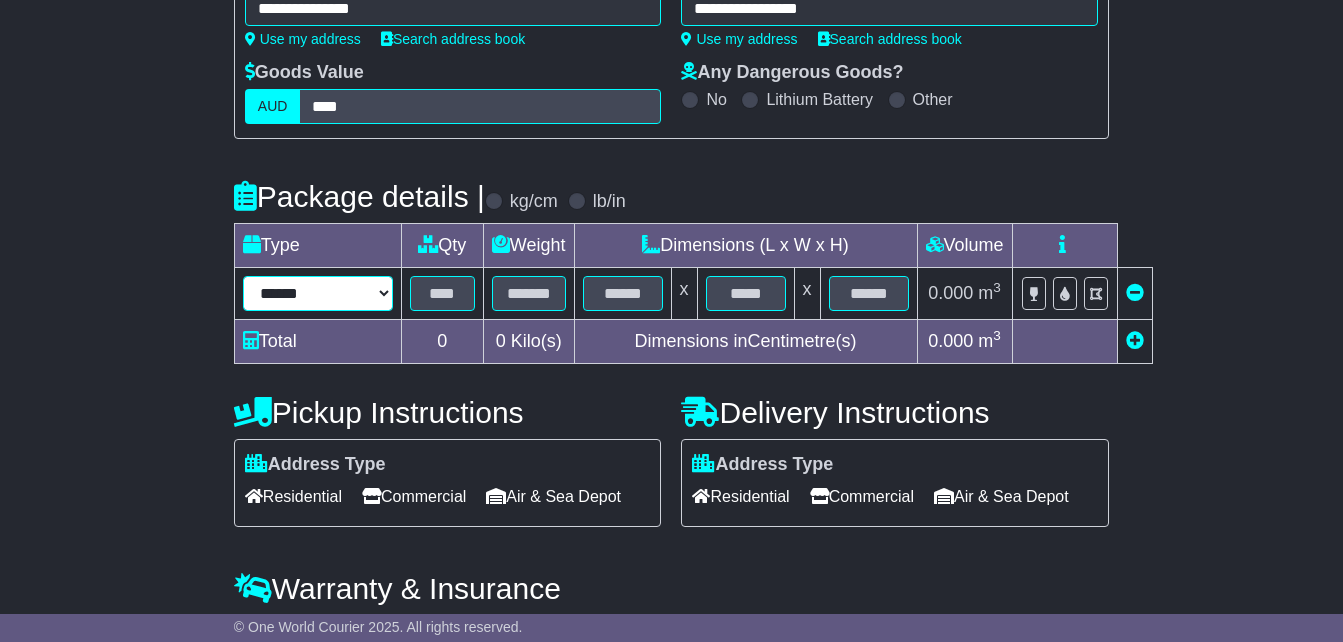click on "****** ****** *** ******** ***** **** **** ****** *** *******" at bounding box center (318, 293) 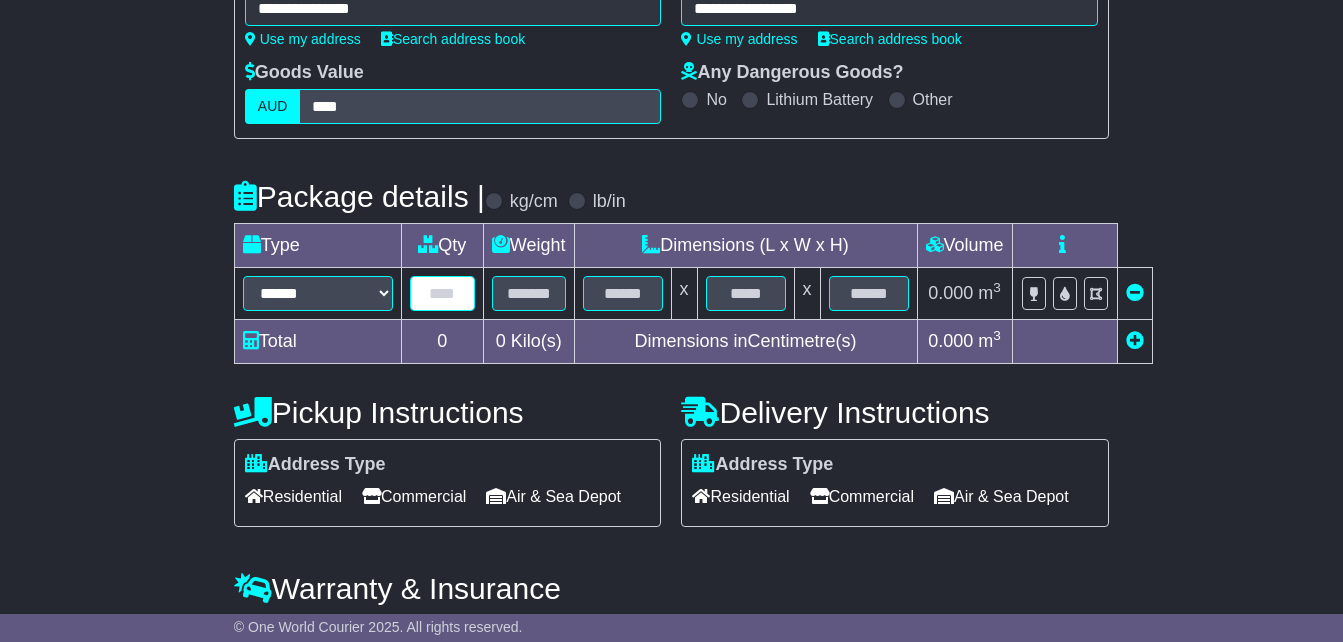 click at bounding box center (442, 293) 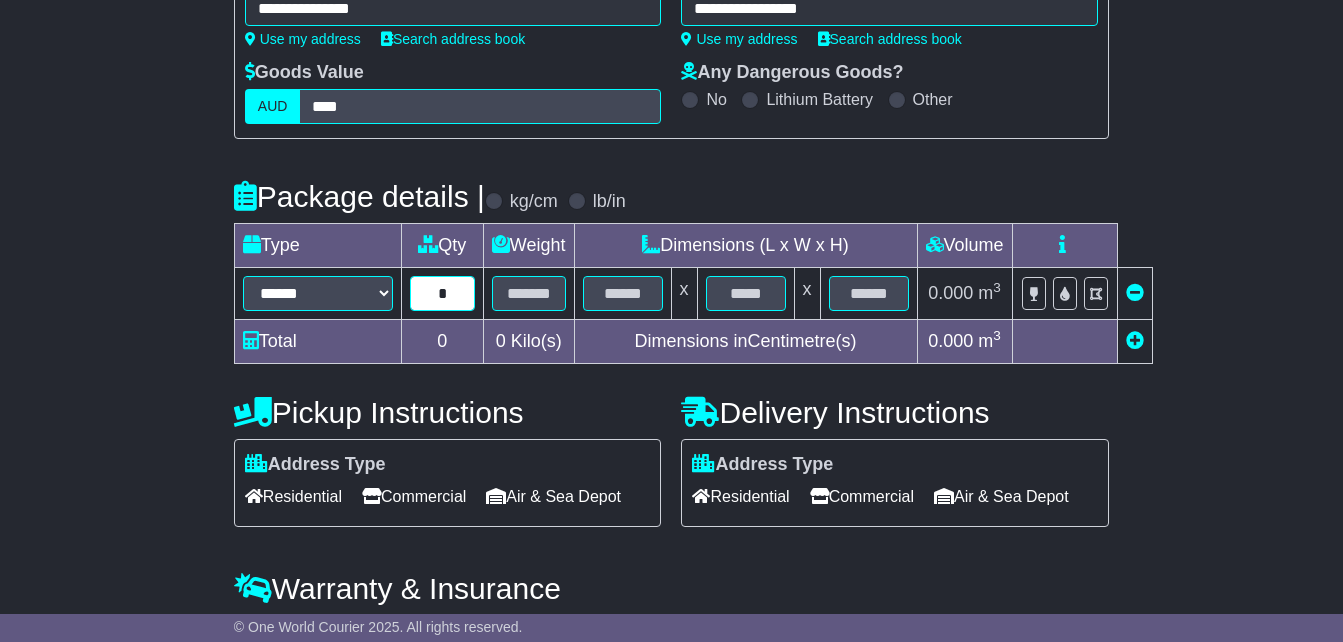type on "*" 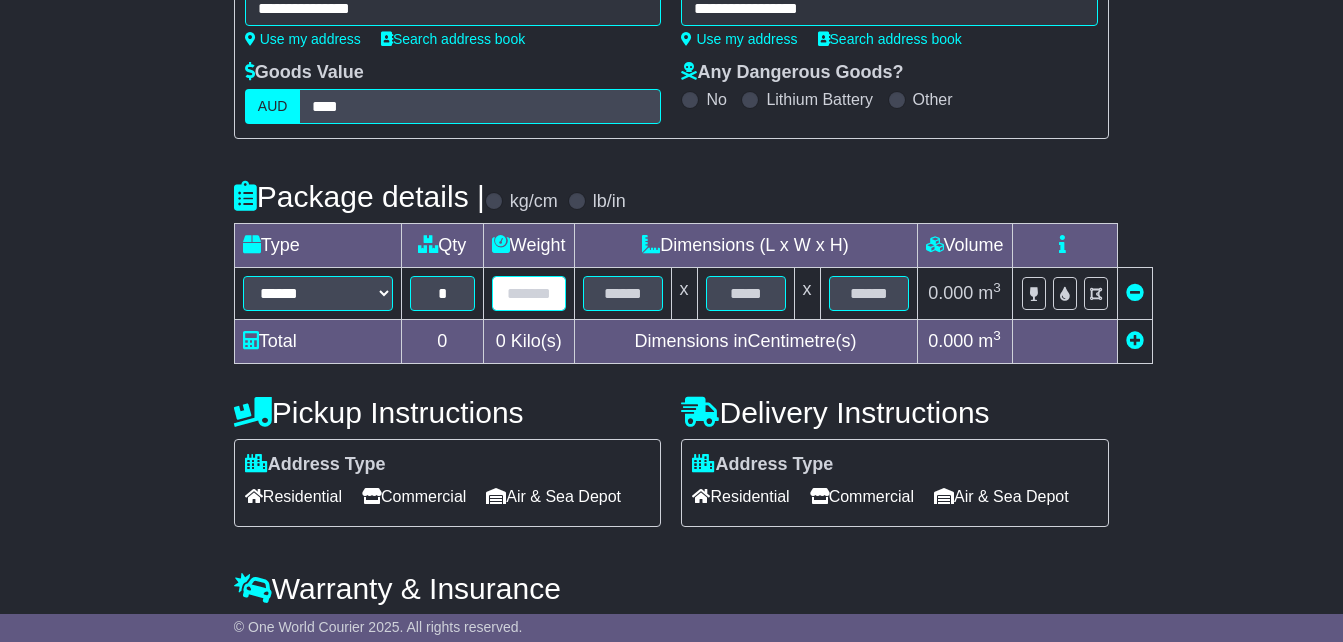 click at bounding box center [529, 293] 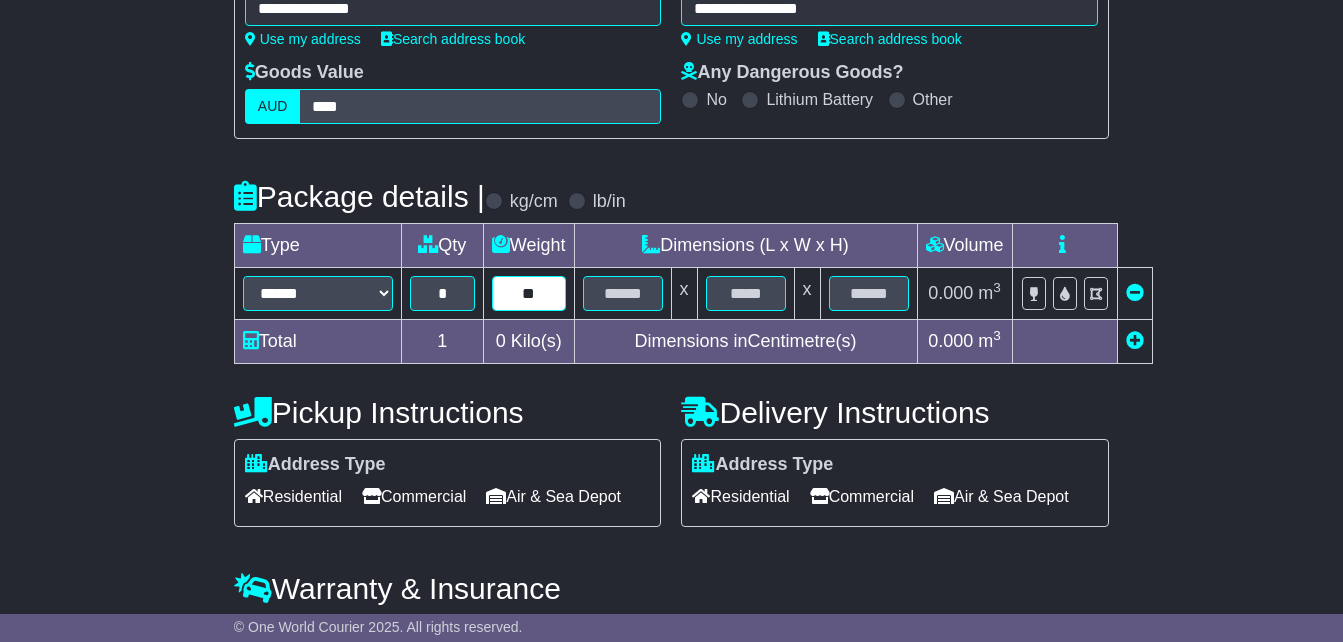 type on "**" 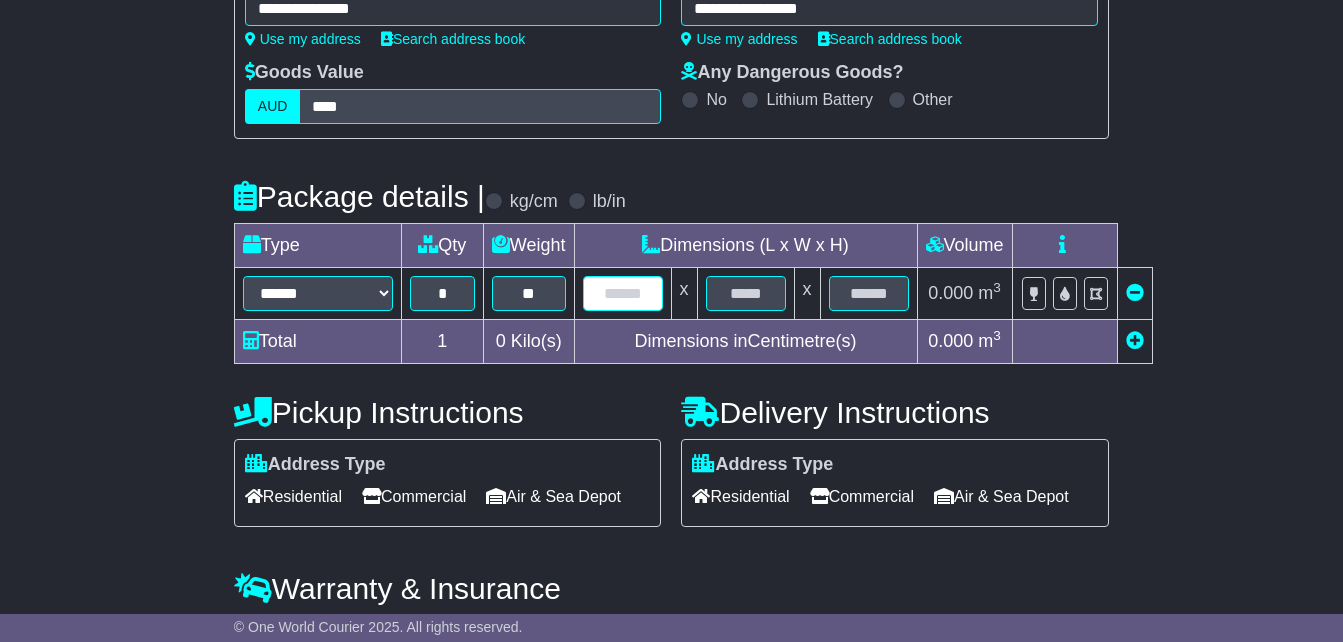 click at bounding box center (623, 293) 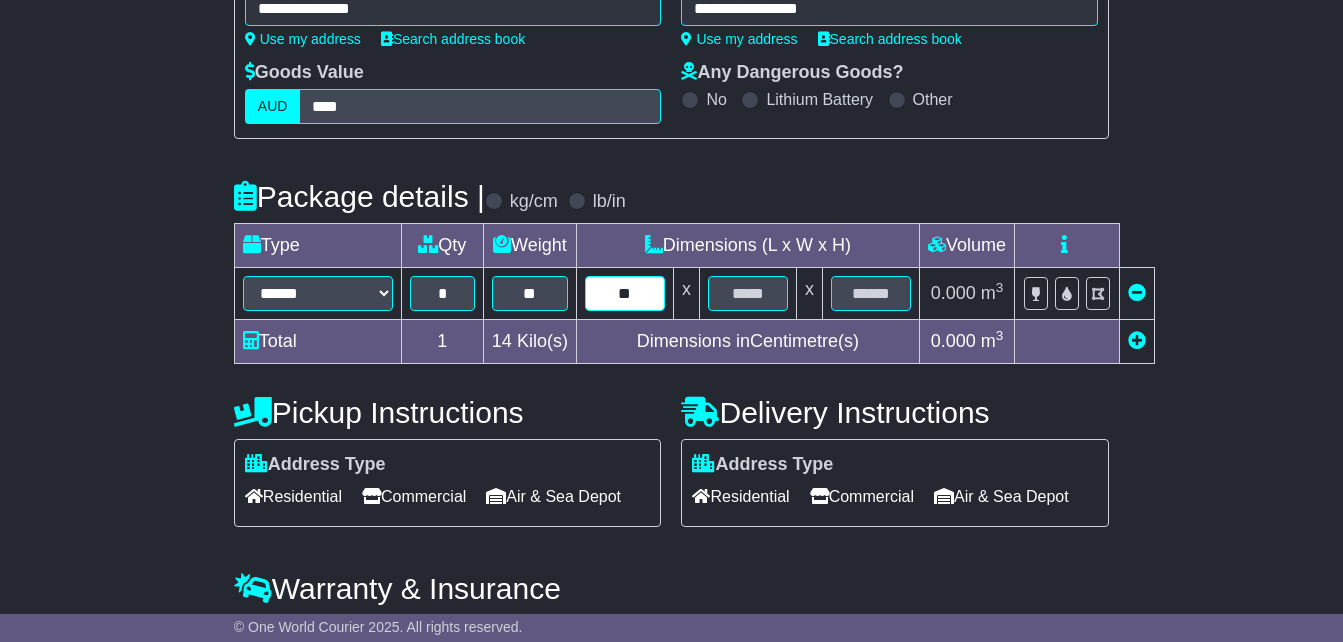 type on "**" 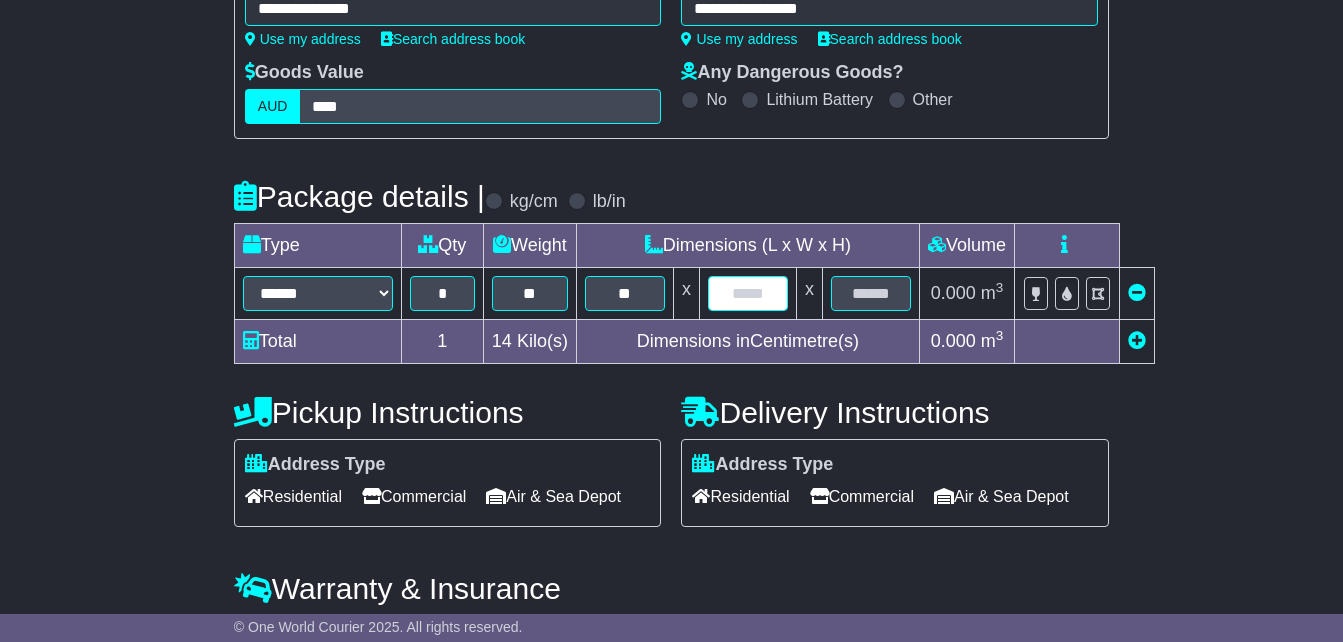 click at bounding box center (748, 293) 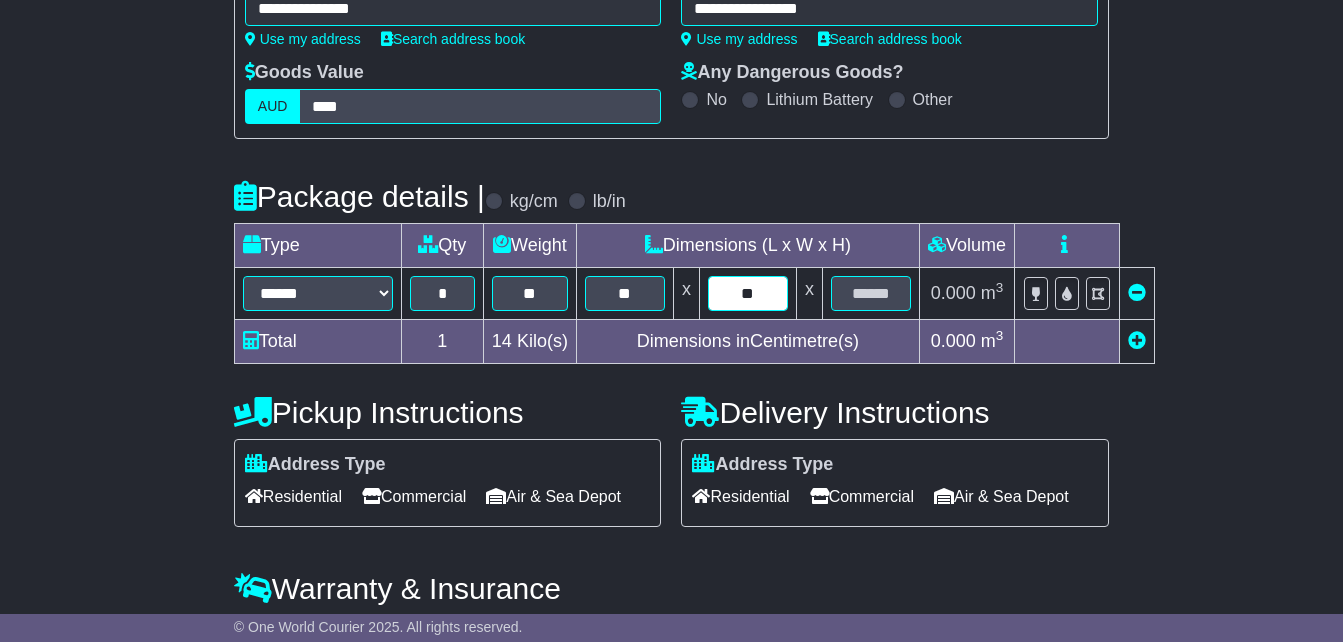 type on "**" 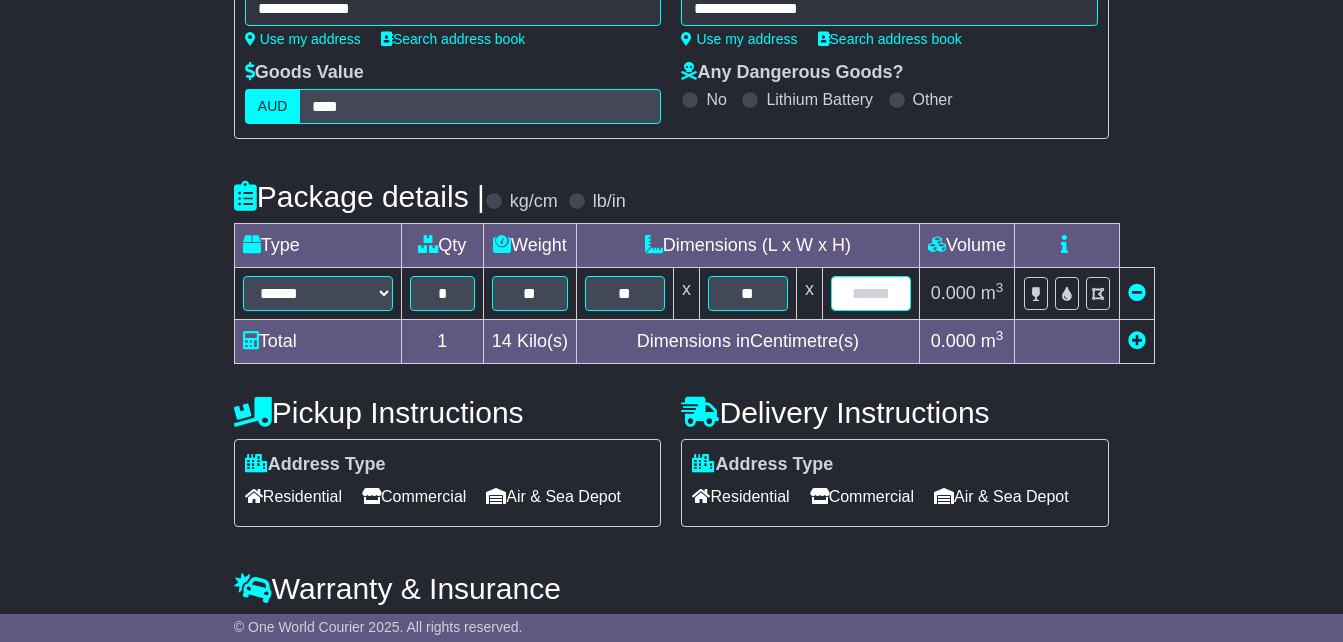 click at bounding box center (871, 293) 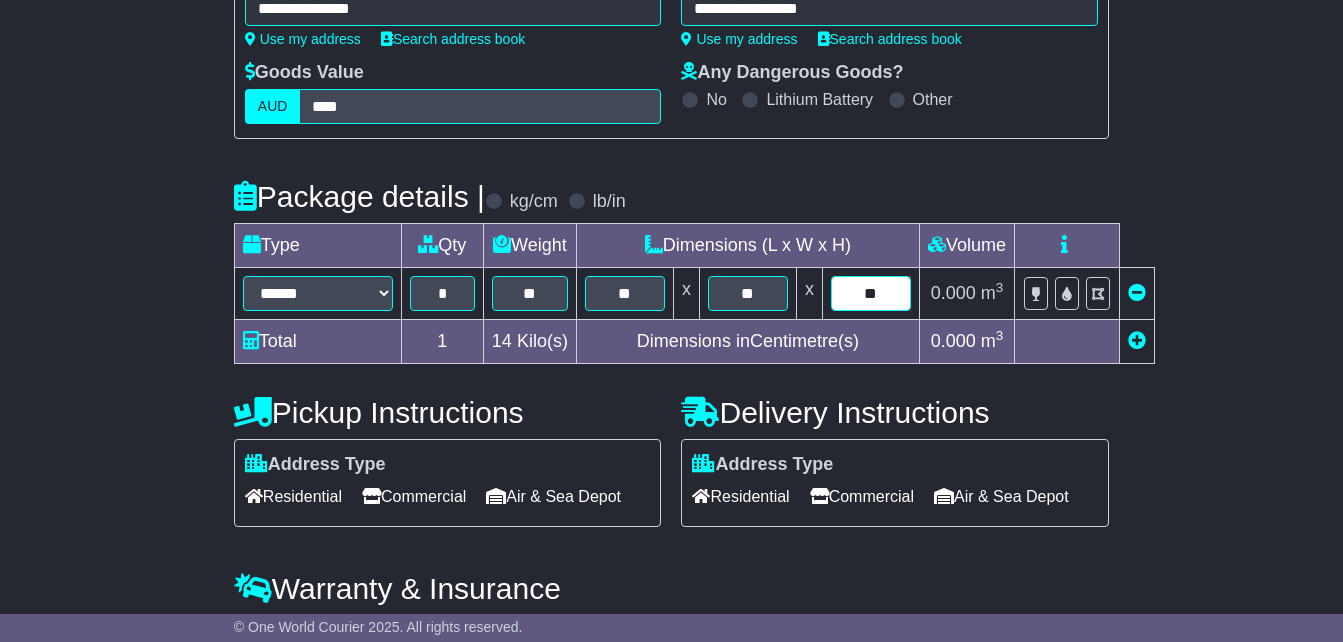 type on "**" 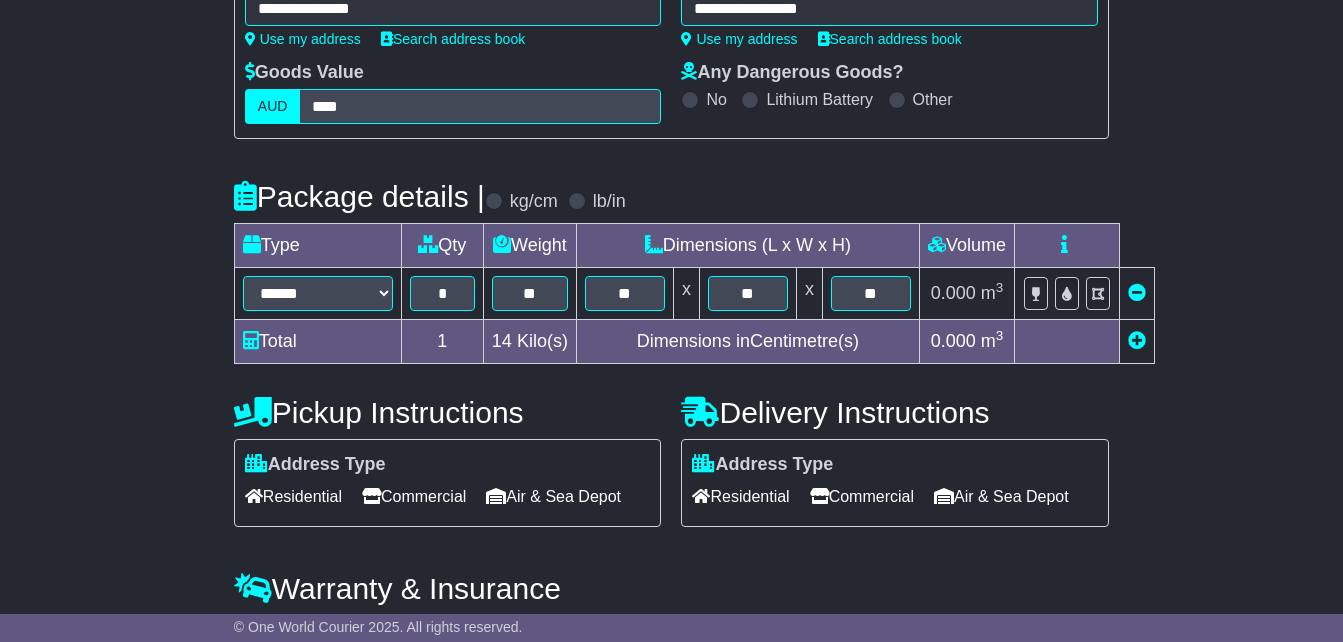 click at bounding box center (1066, 342) 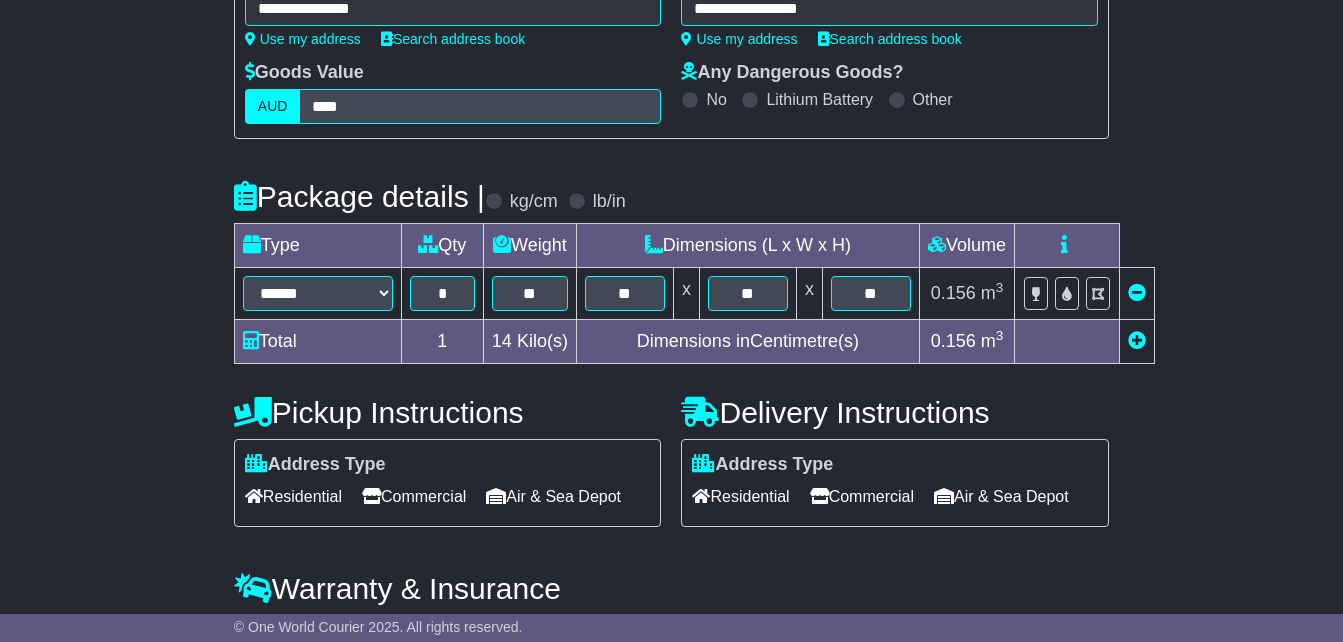 click on "Commercial" at bounding box center [414, 496] 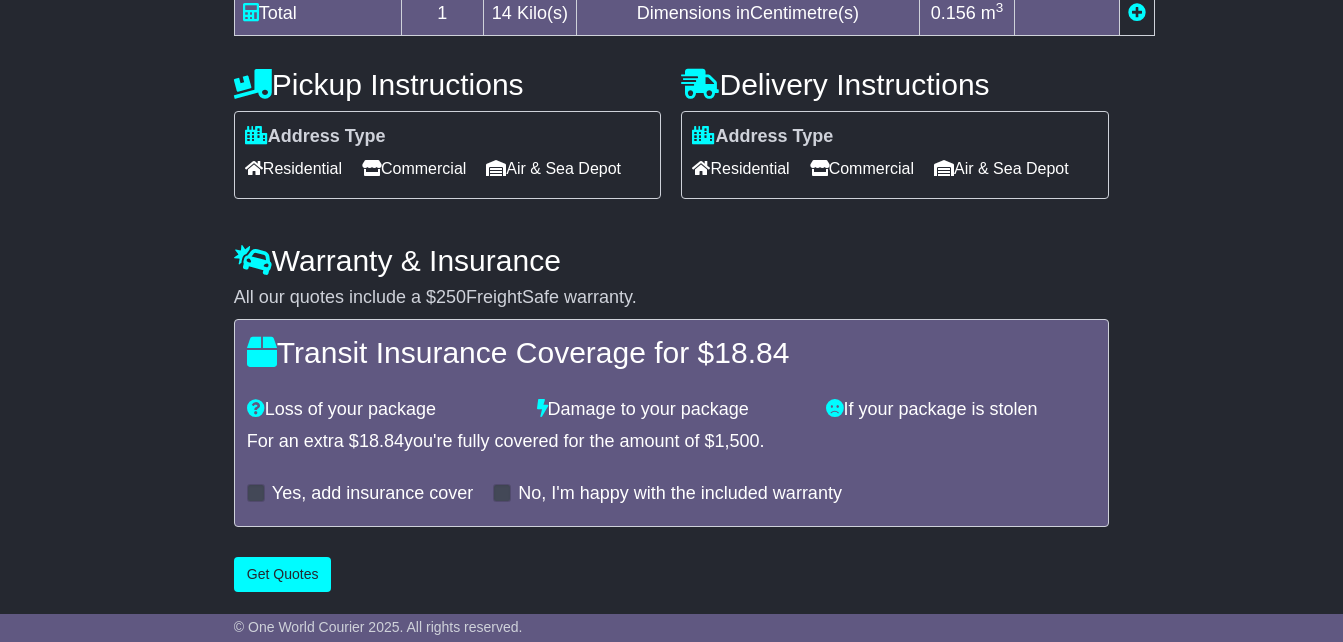 scroll, scrollTop: 700, scrollLeft: 0, axis: vertical 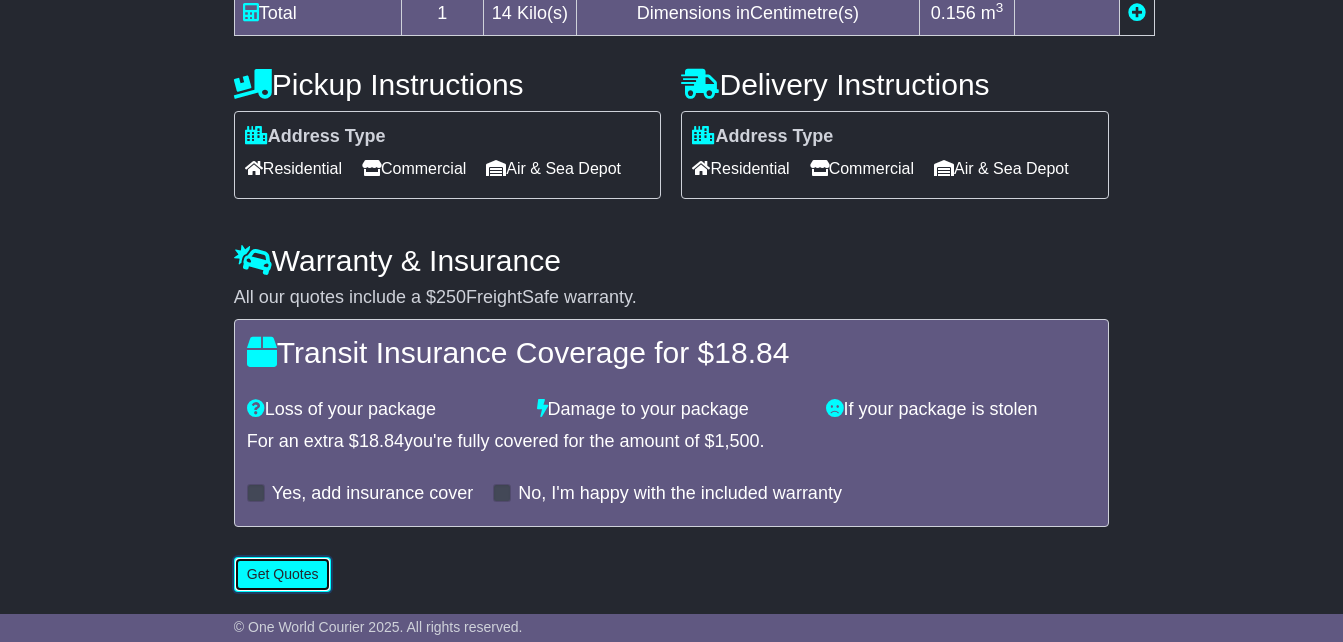 click on "Get Quotes" at bounding box center (283, 574) 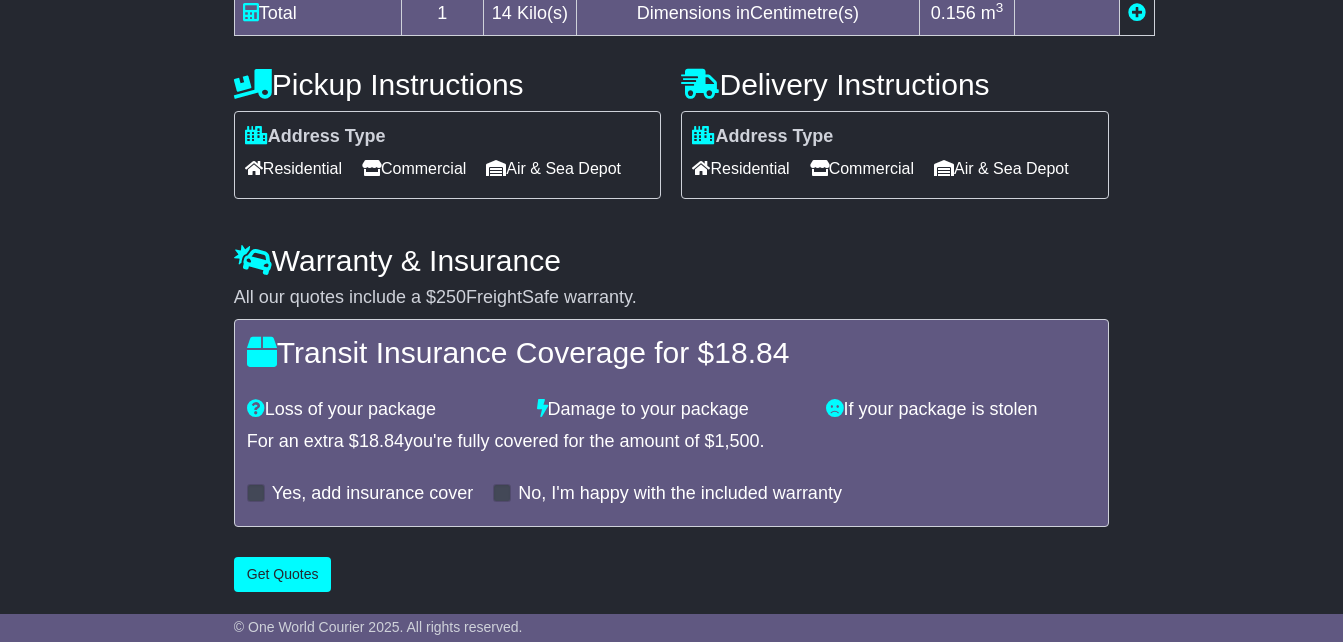 scroll, scrollTop: 0, scrollLeft: 0, axis: both 